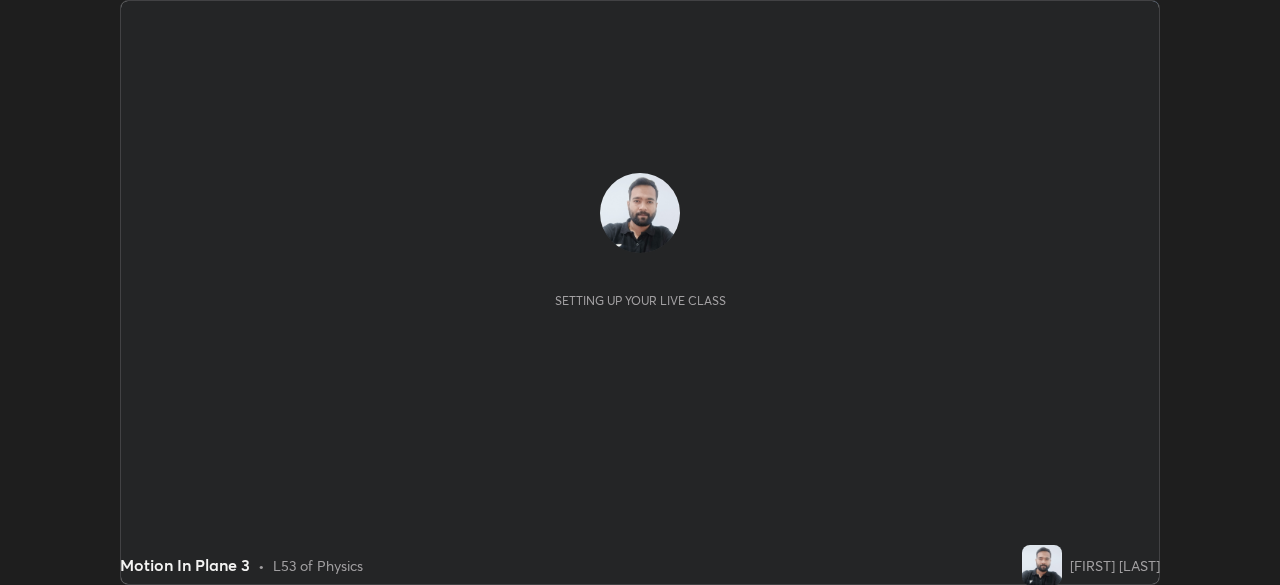 scroll, scrollTop: 0, scrollLeft: 0, axis: both 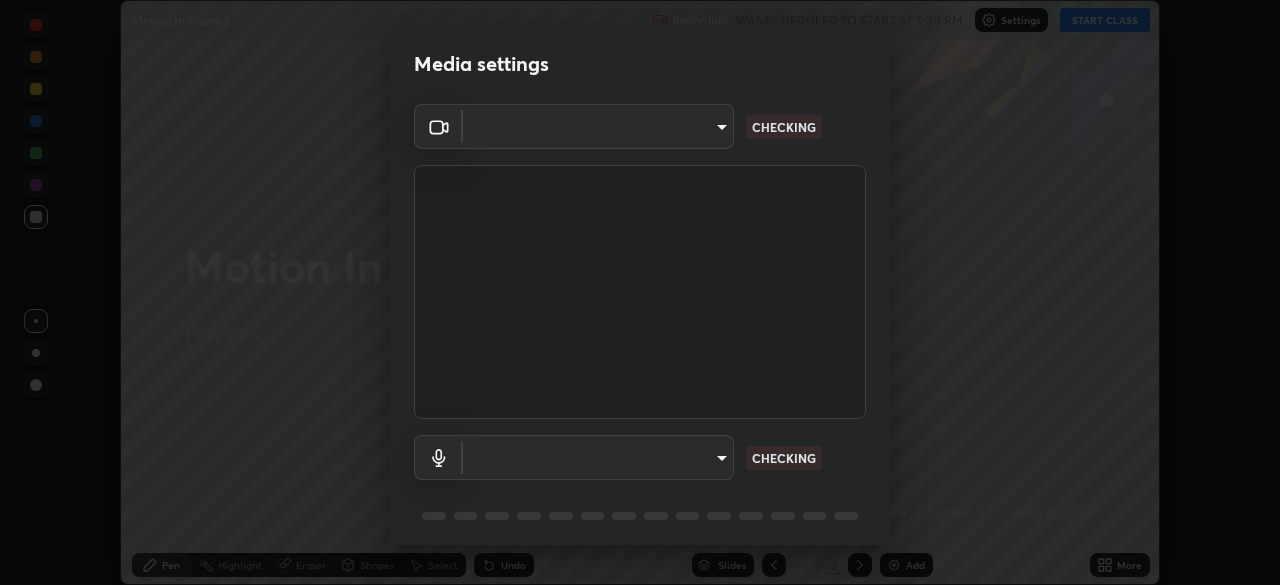 type on "1155cc2d7dabe307700984d5600aff9a86bdb4545dc4bc7441ef77515dec06d2" 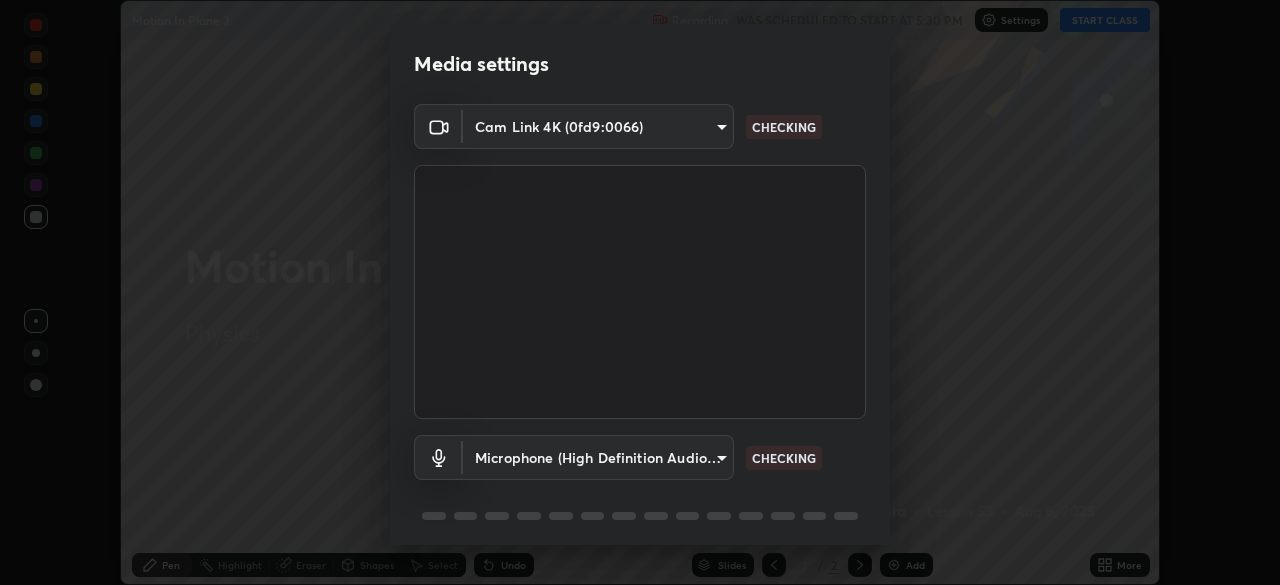 scroll, scrollTop: 71, scrollLeft: 0, axis: vertical 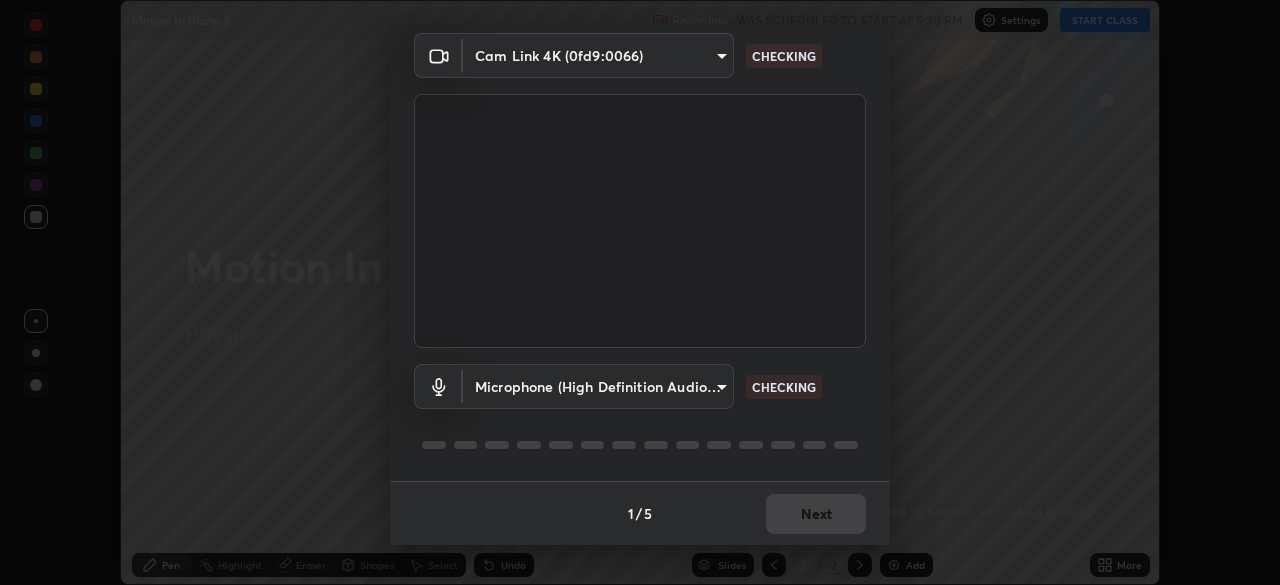 click on "Erase all Motion In Plane 3 Recording WAS SCHEDULED TO START AT  5:30 PM Settings START CLASS Setting up your live class Motion In Plane 3 • L53 of Physics [FIRST] [LAST] Pen Highlight Eraser Shapes Select Undo Slides 2 / 2 Add More No doubts shared Encourage your learners to ask a doubt for better clarity Report an issue Reason for reporting Buffering Chat not working Audio - Video sync issue Educator video quality low ​ Attach an image Report Media settings Cam Link 4K (0fd9:0066) [HASH] CHECKING Microphone (High Definition Audio Device) [HASH] CHECKING 1 / 5 Next" at bounding box center (640, 292) 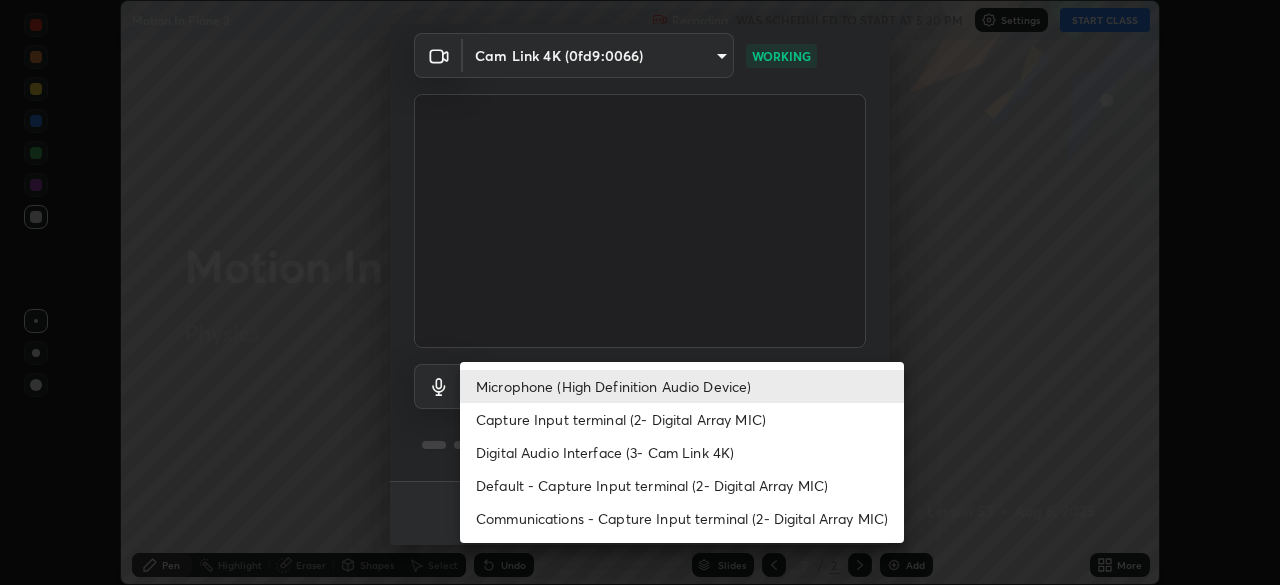 click on "Capture Input terminal (2- Digital Array MIC)" at bounding box center (682, 419) 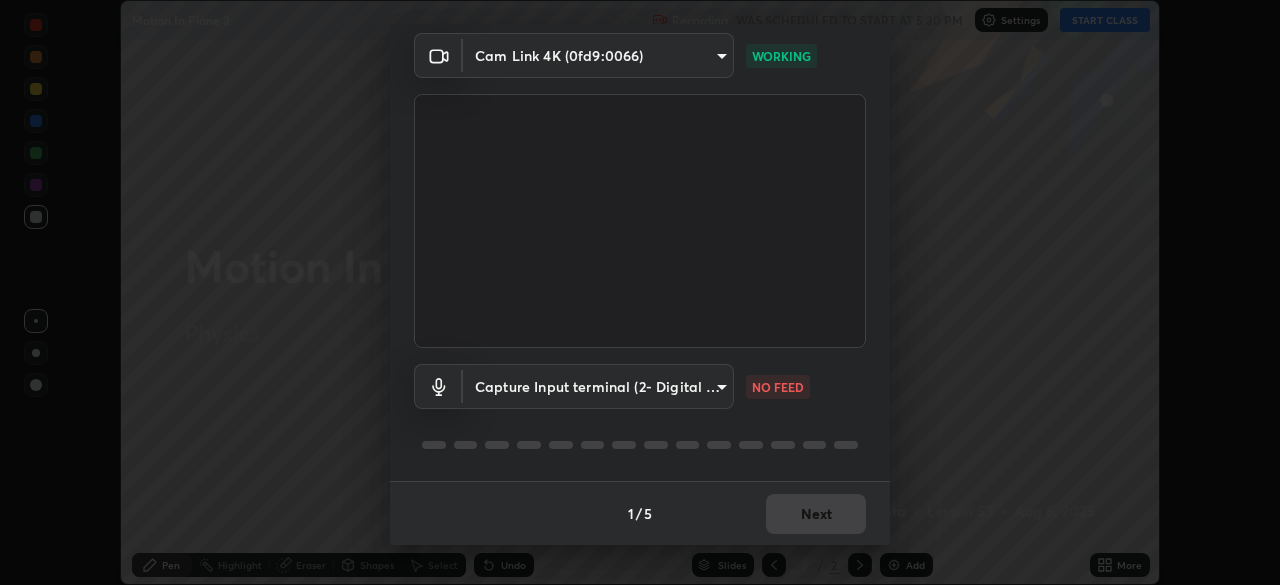 click on "Erase all Motion In Plane 3 Recording WAS SCHEDULED TO START AT  5:30 PM Settings START CLASS Setting up your live class Motion In Plane 3 • L53 of Physics [FIRST] [LAST] Pen Highlight Eraser Shapes Select Undo Slides 2 / 2 Add More No doubts shared Encourage your learners to ask a doubt for better clarity Report an issue Reason for reporting Buffering Chat not working Audio - Video sync issue Educator video quality low ​ Attach an image Report Media settings Cam Link 4K (0fd9:0066) [HASH] WORKING Capture Input terminal (2- Digital Array MIC) [HASH] NO FEED 1 / 5 Next" at bounding box center [640, 292] 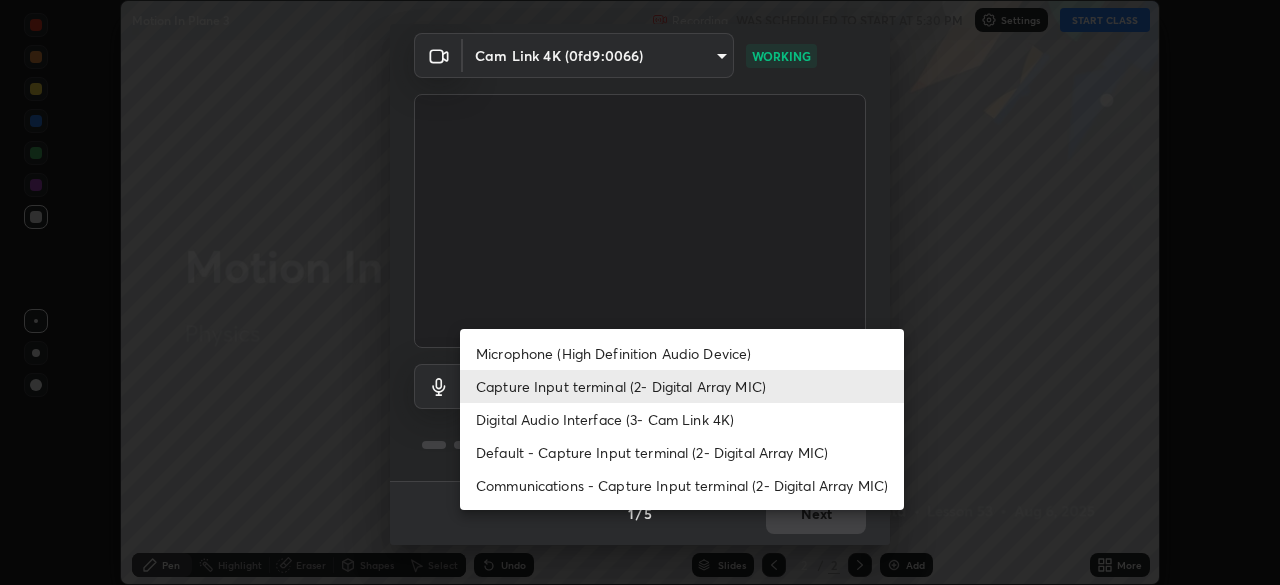 click on "Microphone (High Definition Audio Device)" at bounding box center (682, 353) 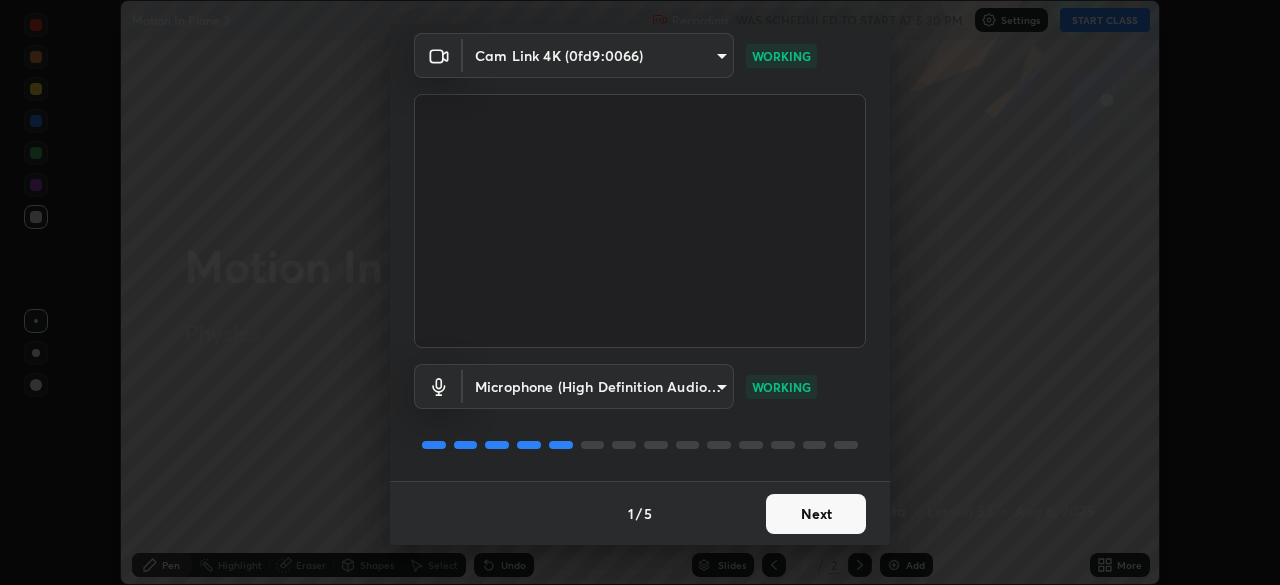 click on "Next" at bounding box center (816, 514) 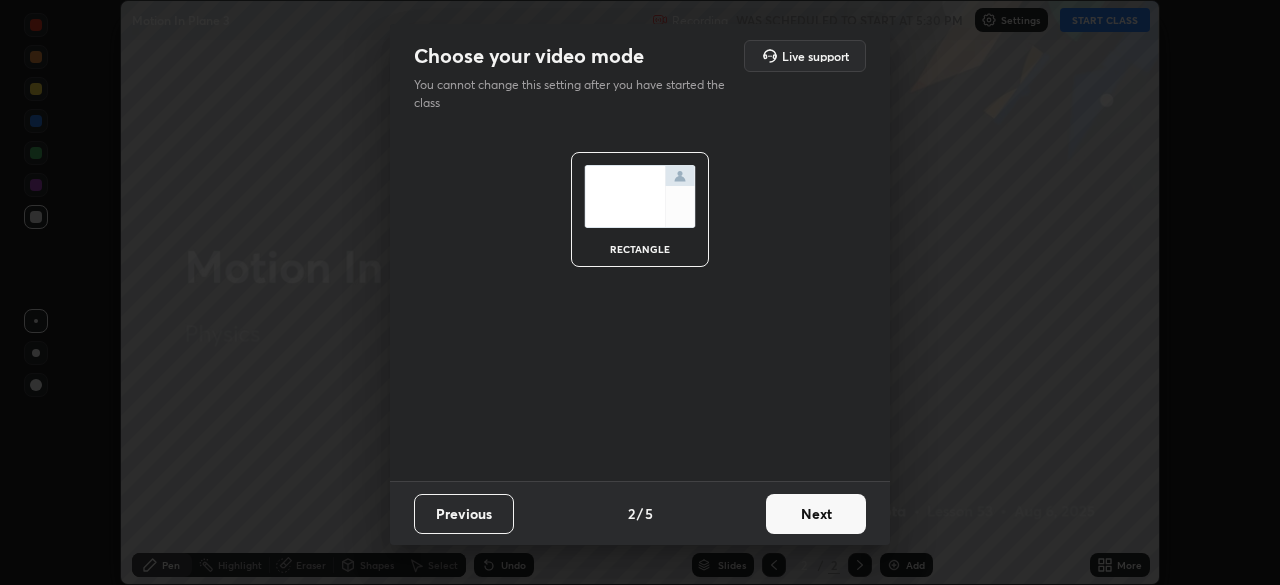 scroll, scrollTop: 0, scrollLeft: 0, axis: both 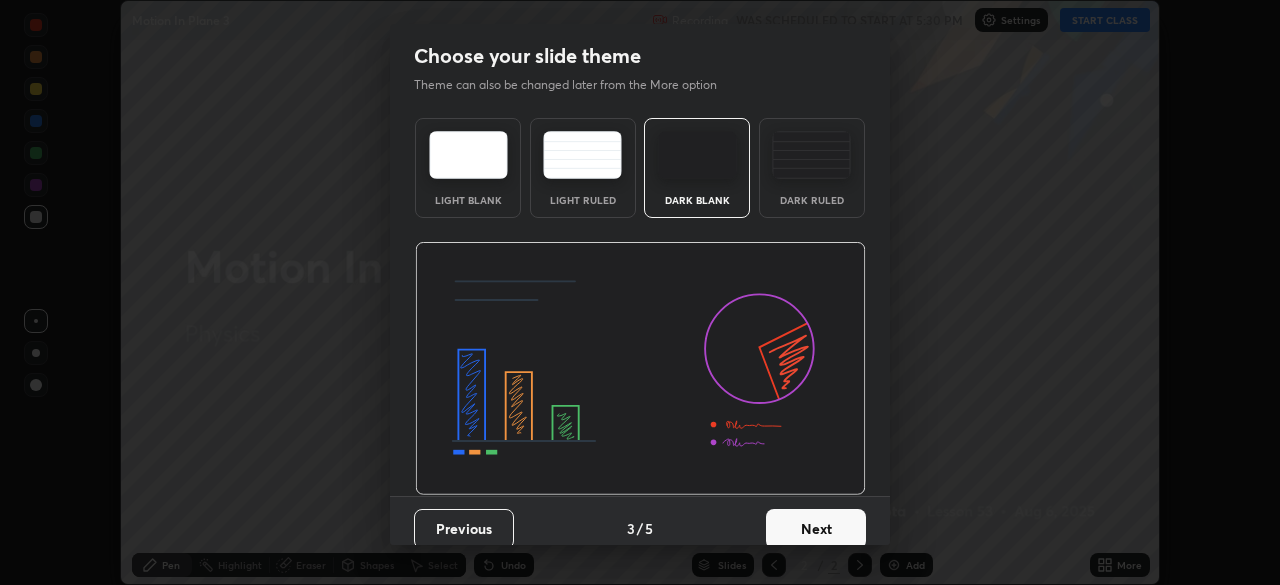 click on "Next" at bounding box center [816, 529] 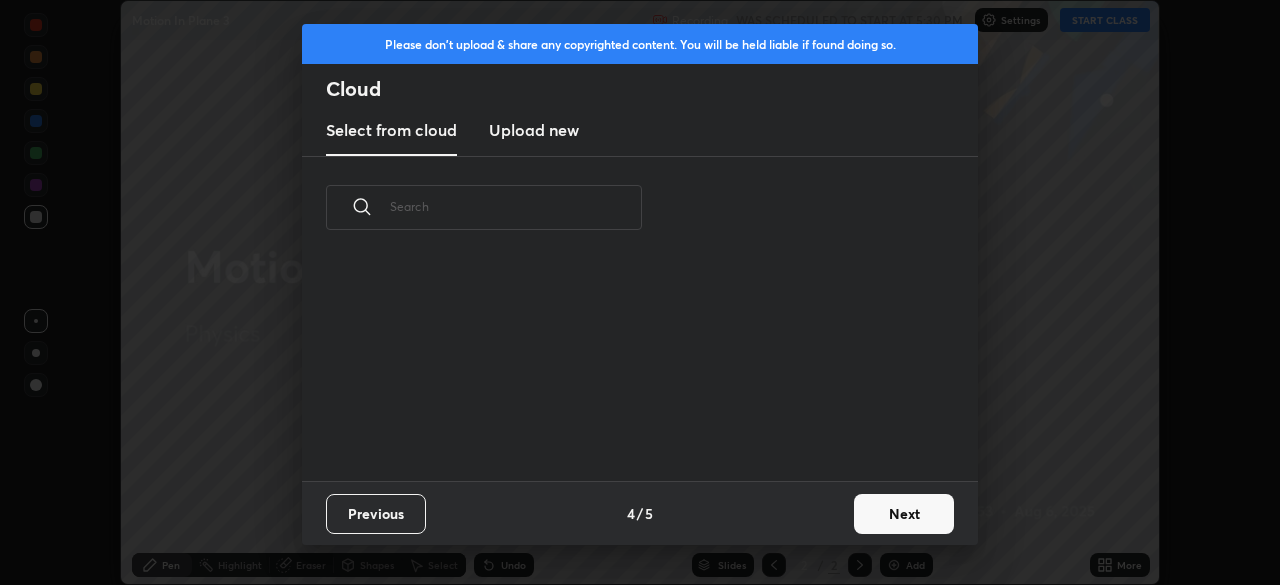 click on "Next" at bounding box center (904, 514) 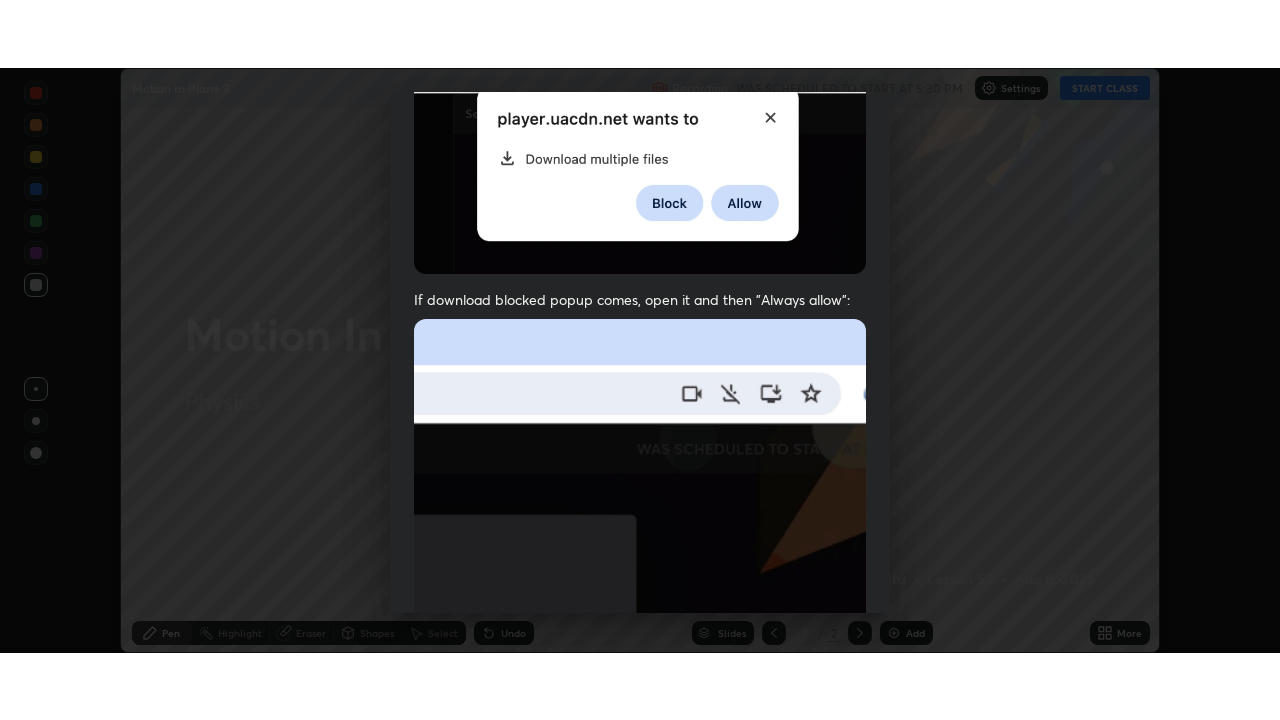 scroll, scrollTop: 479, scrollLeft: 0, axis: vertical 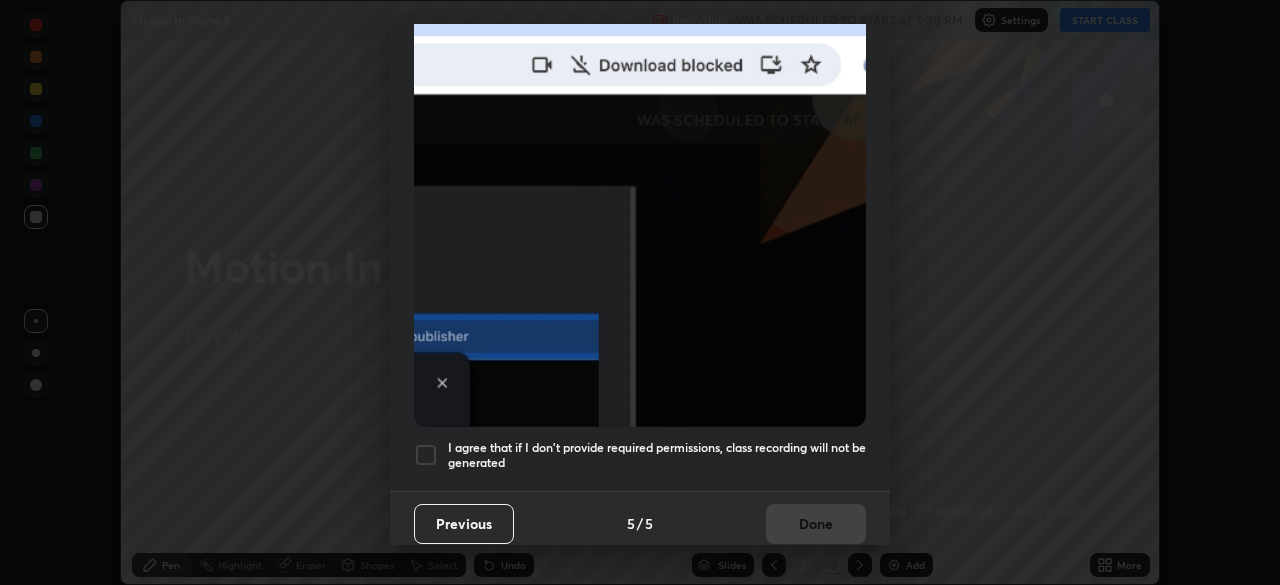 click on "I agree that if I don't provide required permissions, class recording will not be generated" at bounding box center [657, 455] 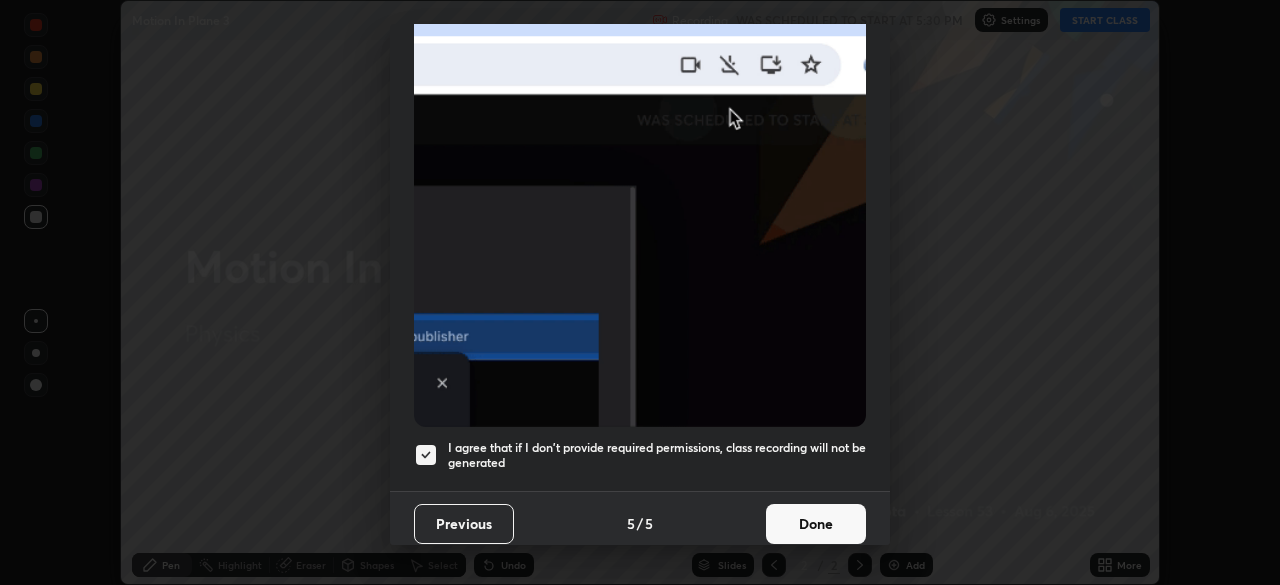 click on "Done" at bounding box center [816, 524] 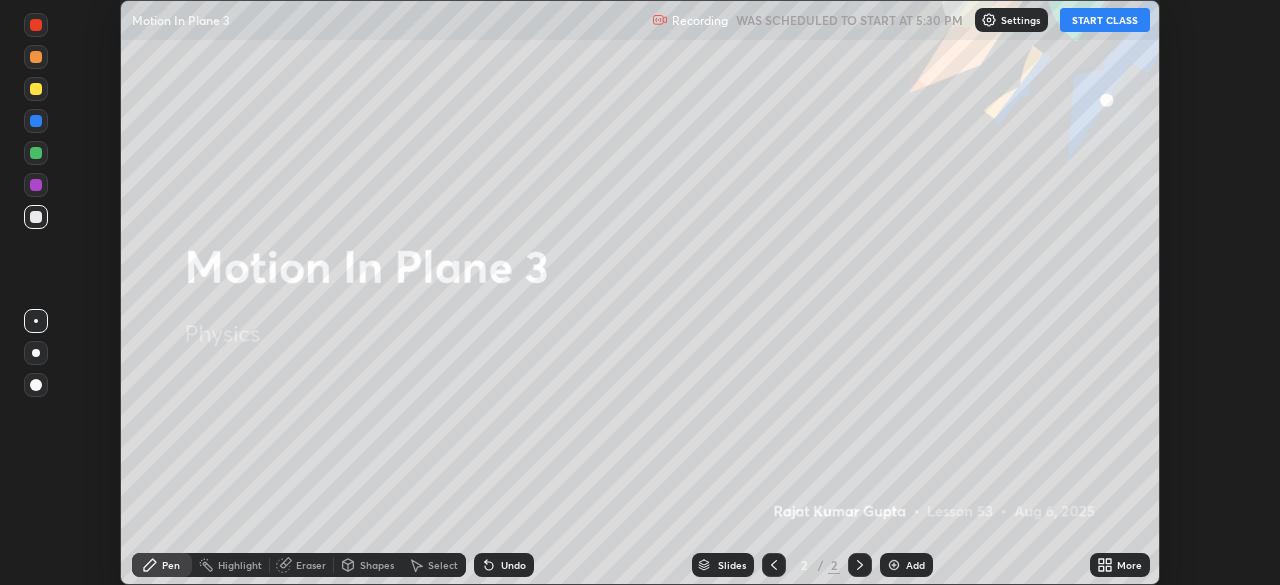 click on "START CLASS" at bounding box center (1105, 20) 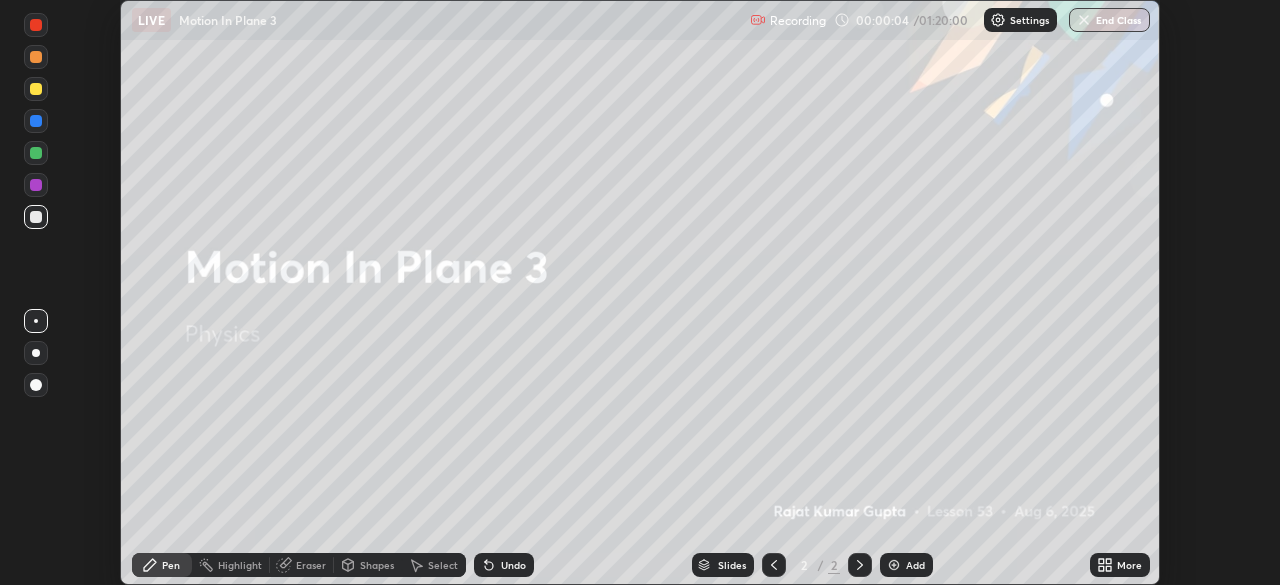 click on "More" at bounding box center [1129, 565] 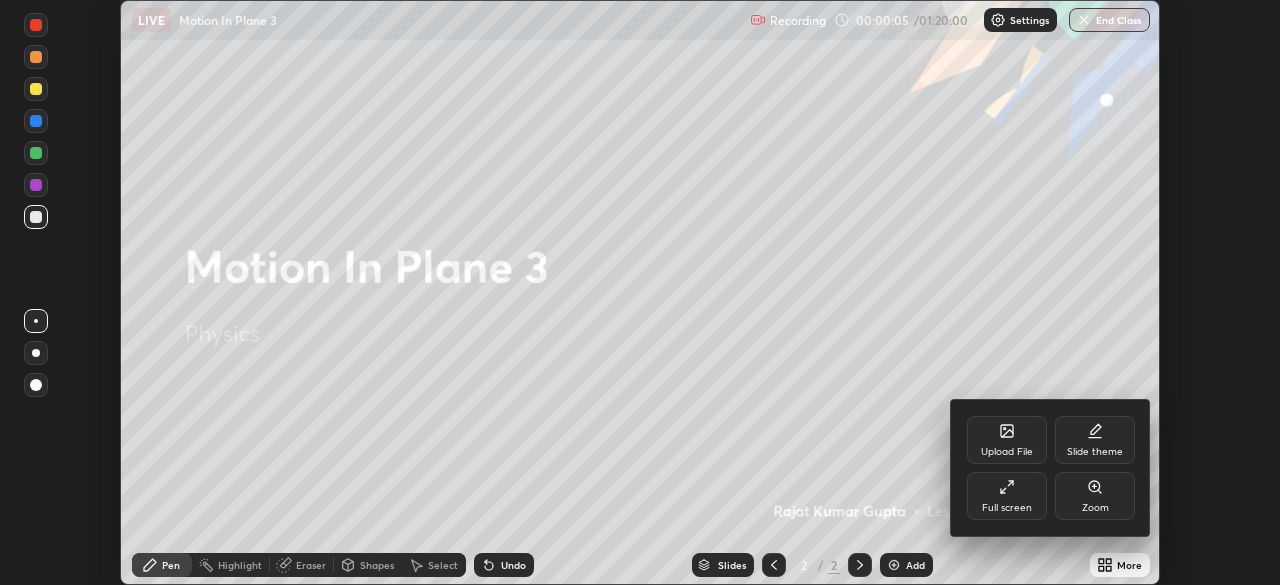 click on "Full screen" at bounding box center [1007, 496] 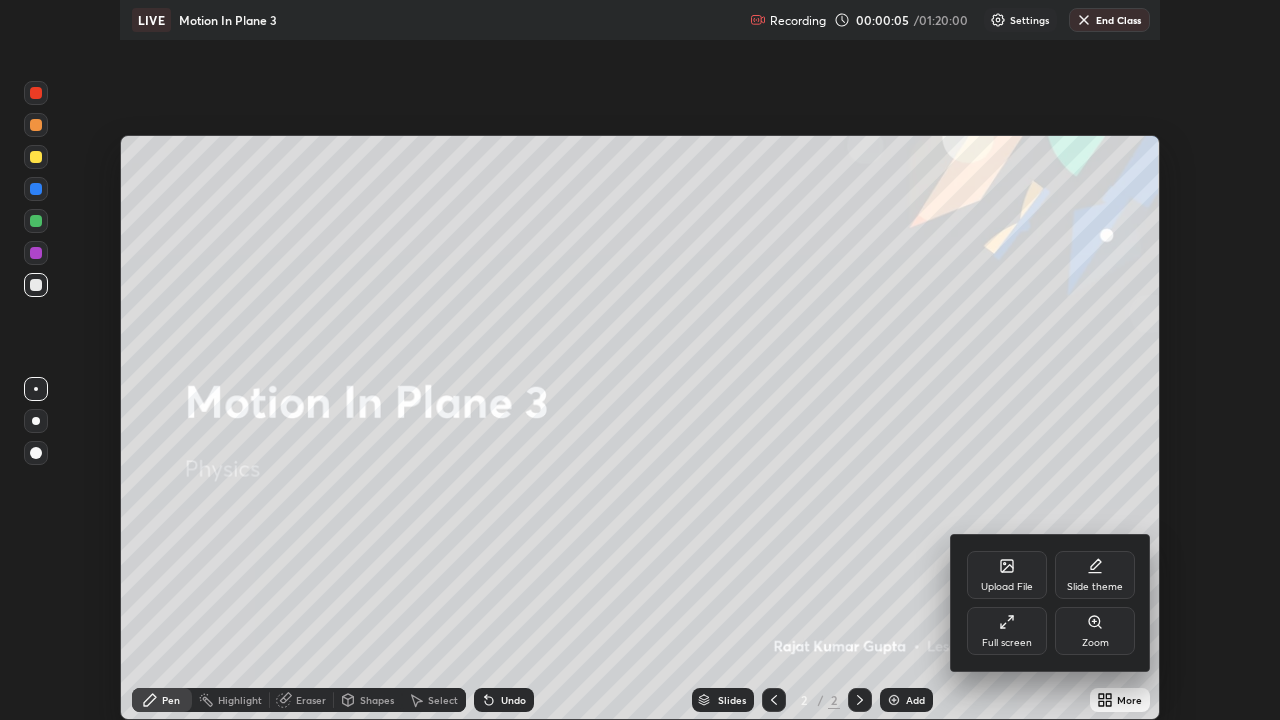 scroll, scrollTop: 99280, scrollLeft: 98720, axis: both 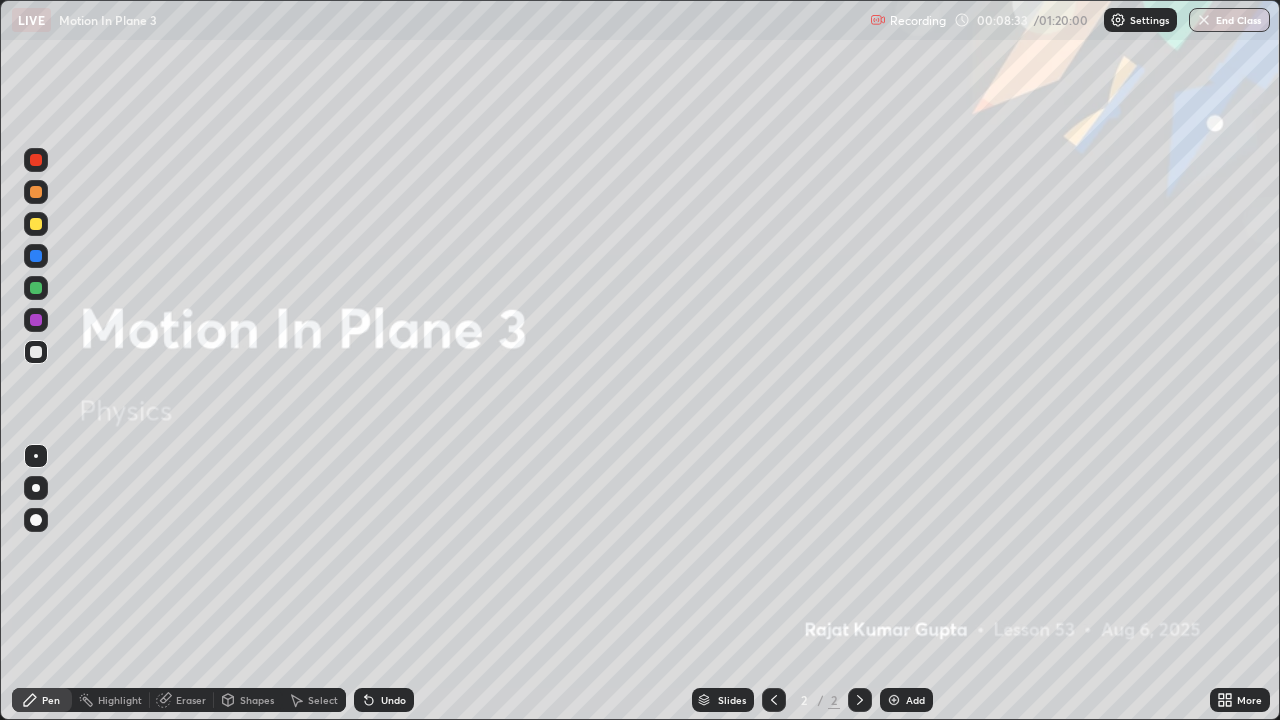 click at bounding box center [860, 700] 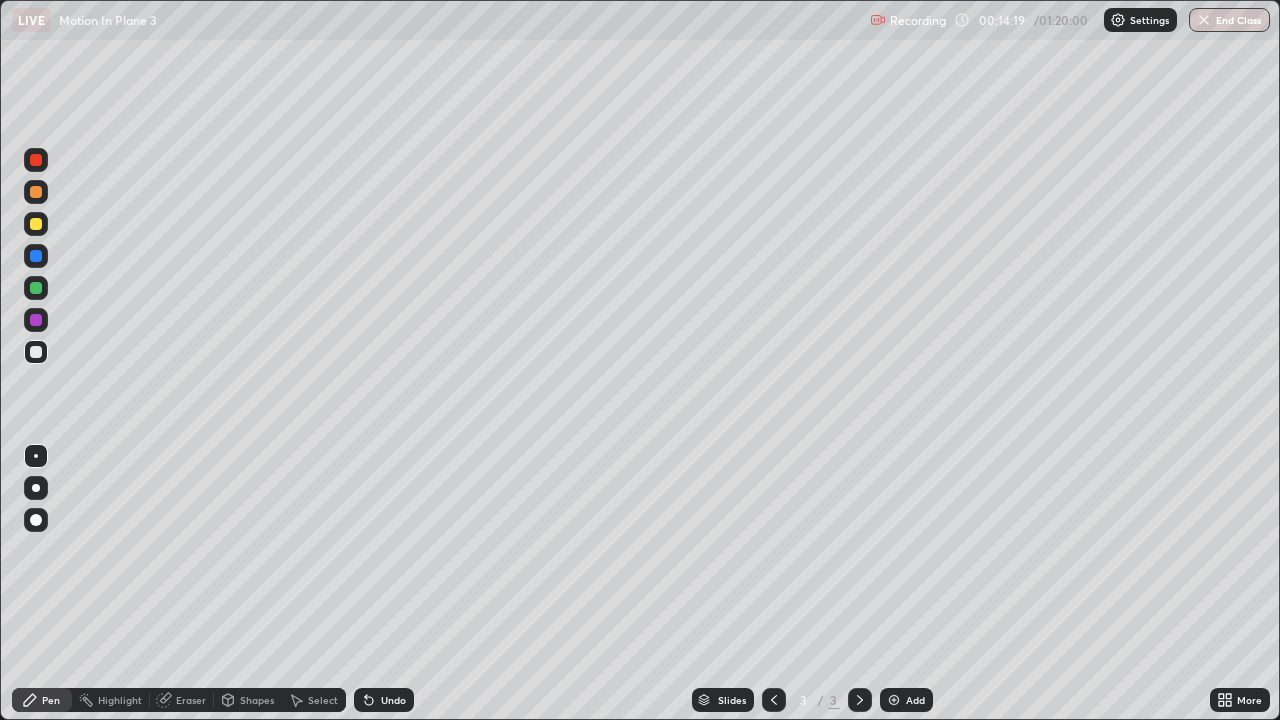click on "Select" at bounding box center (323, 700) 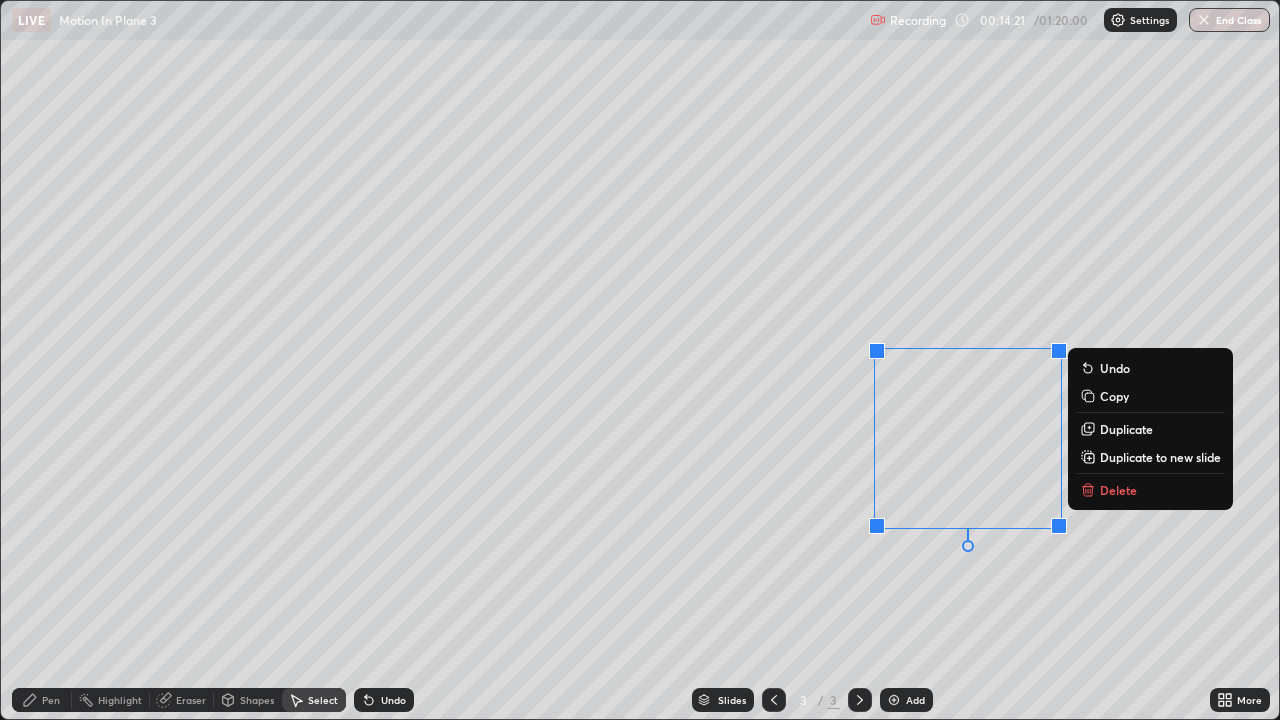 click on "Delete" at bounding box center [1118, 490] 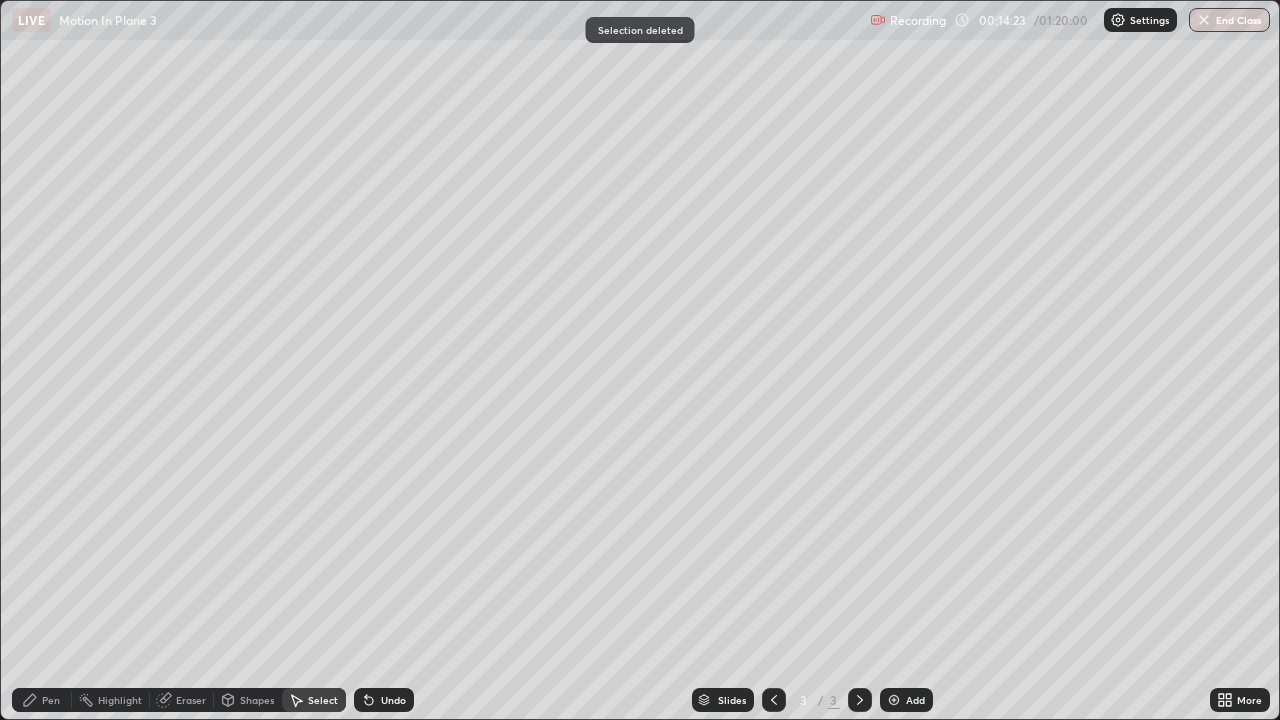click on "Pen" at bounding box center (51, 700) 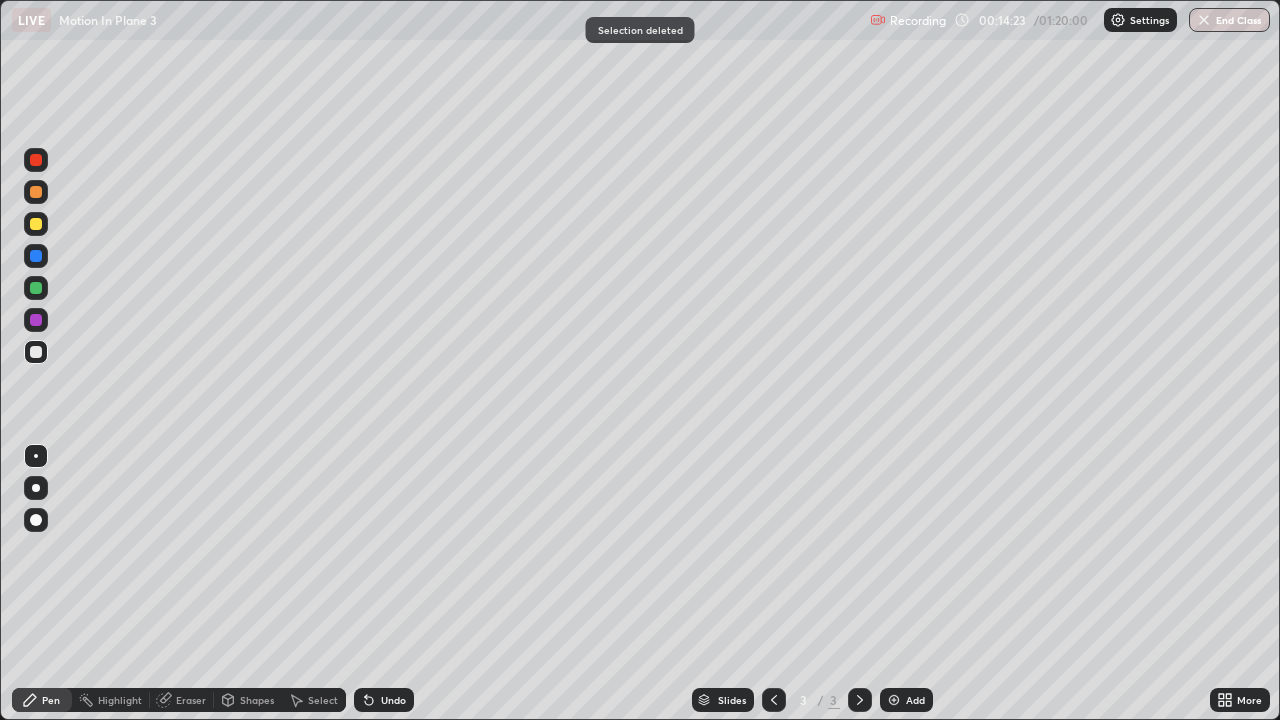 click at bounding box center (36, 520) 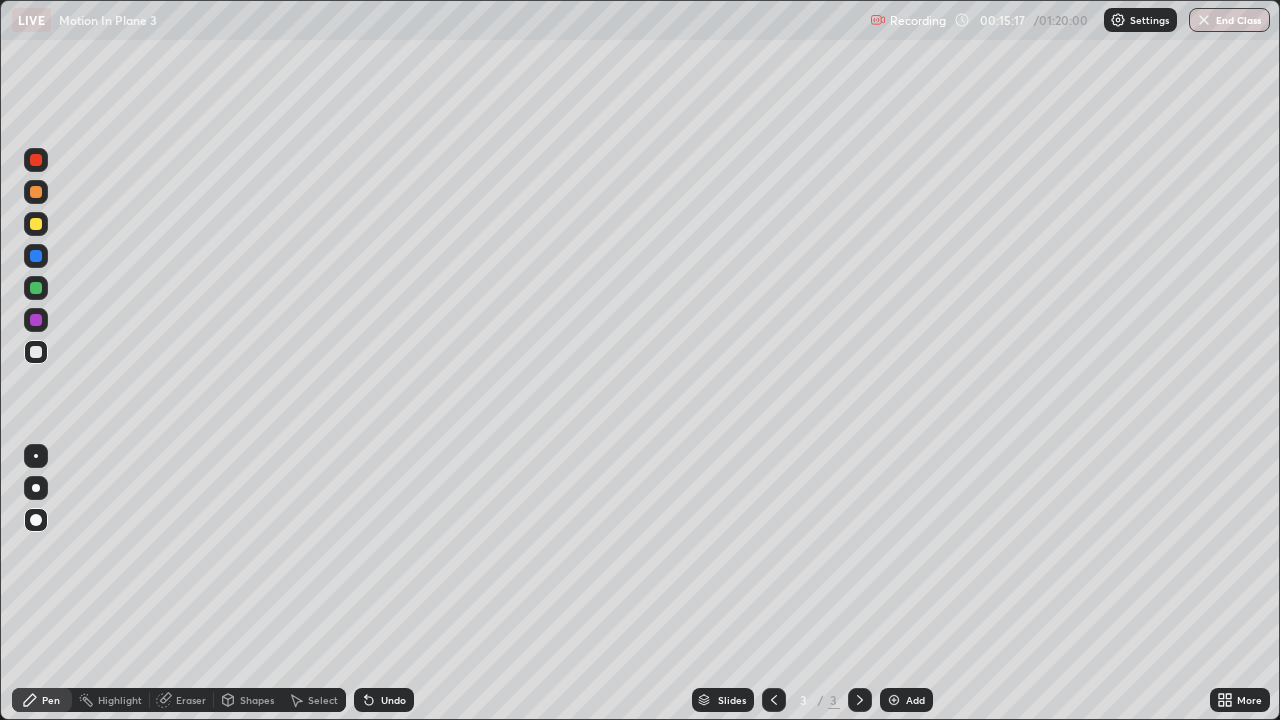 click at bounding box center (36, 520) 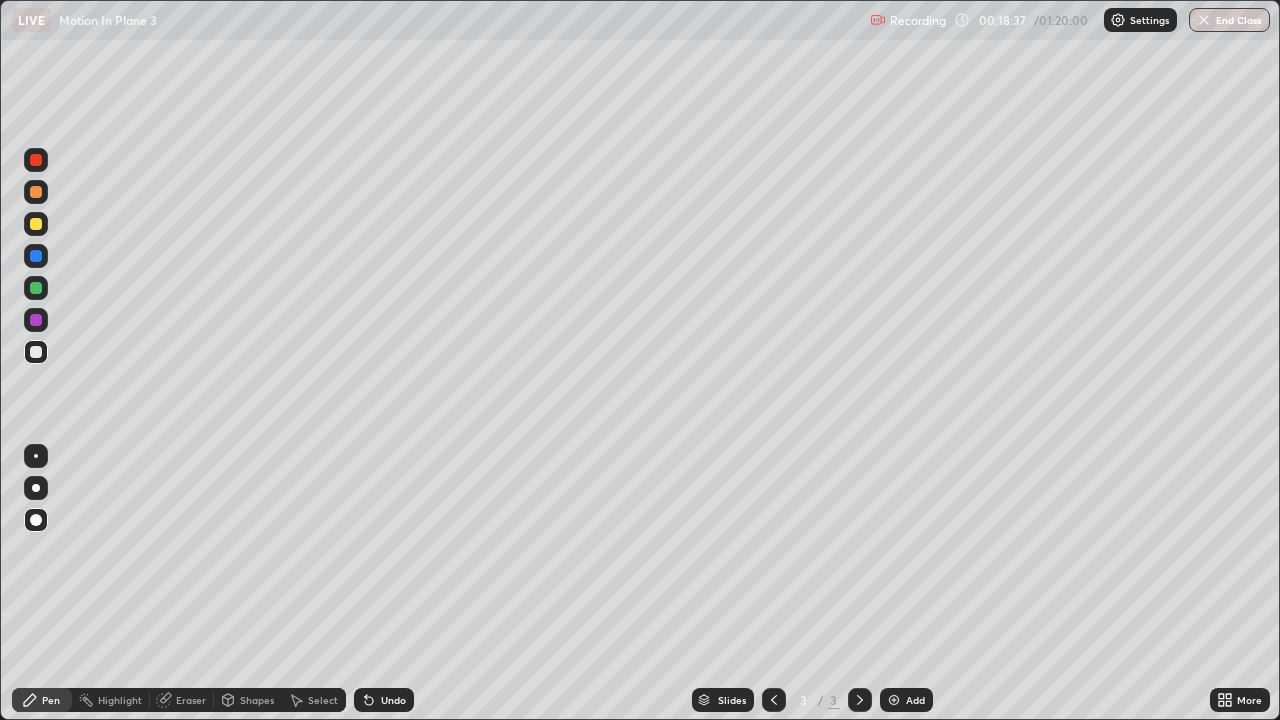 click on "Select" at bounding box center [323, 700] 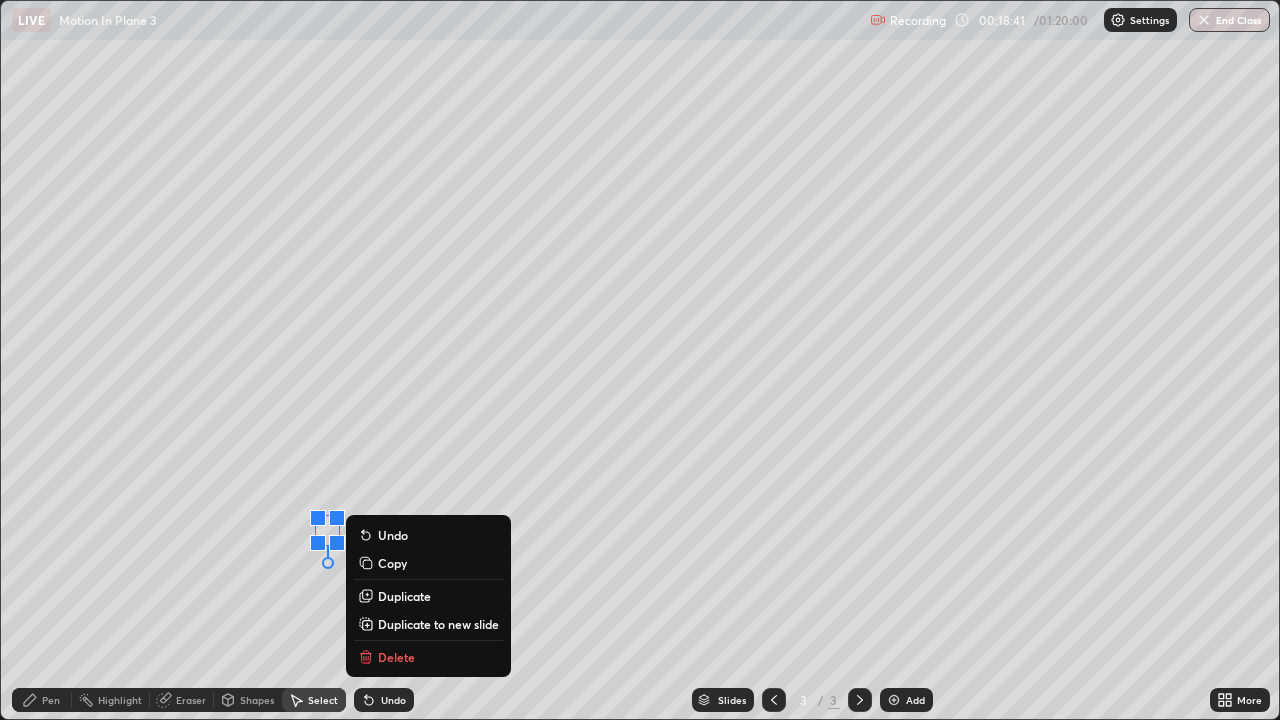 click on "Delete" at bounding box center (396, 657) 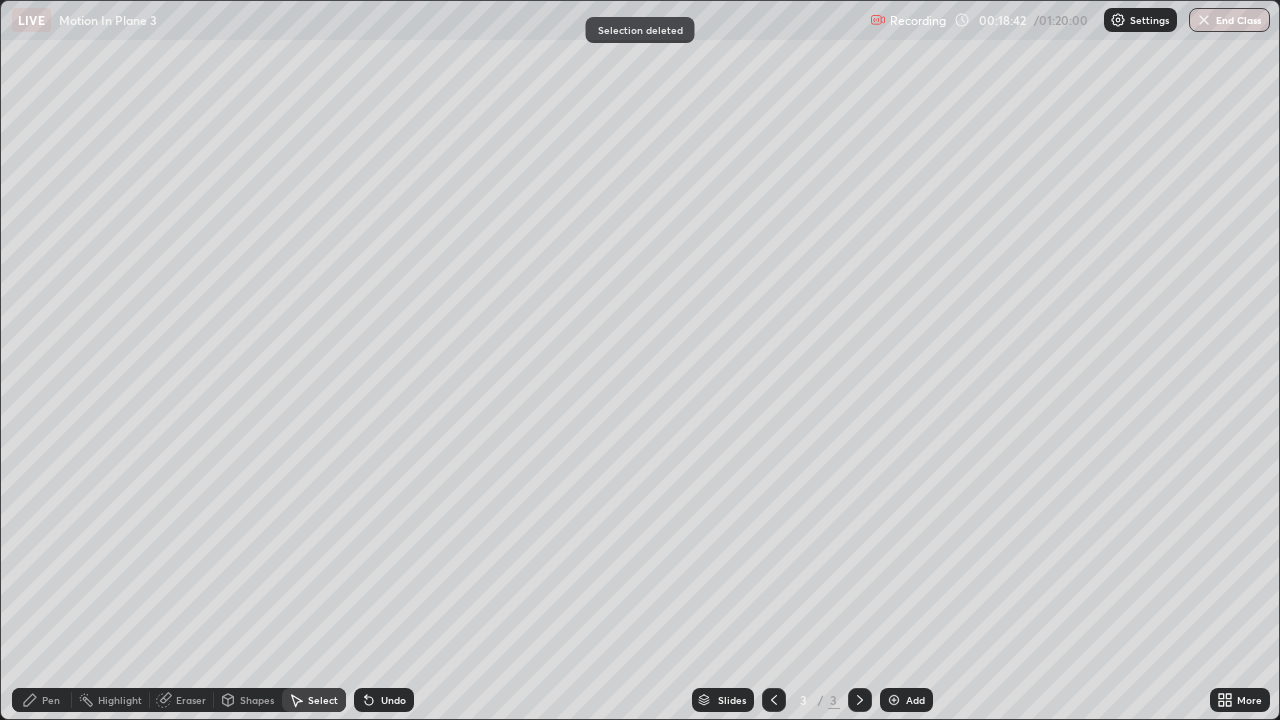 click on "Pen" at bounding box center [51, 700] 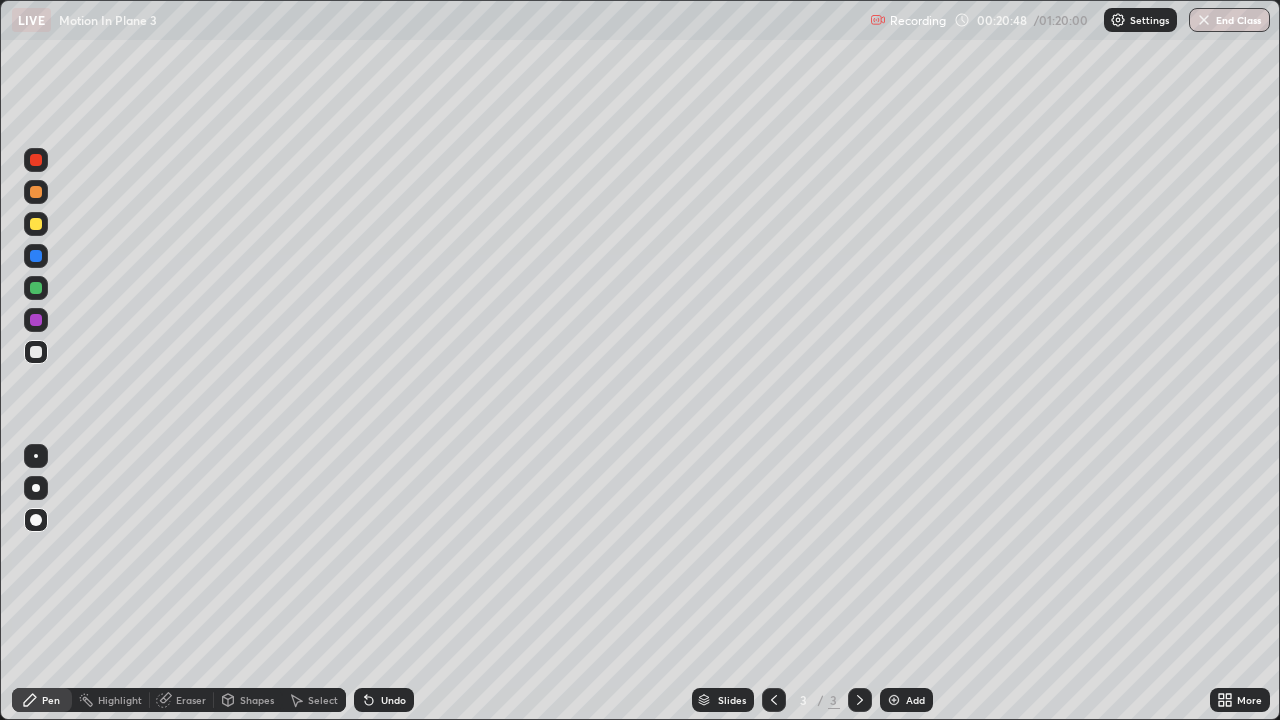 click on "Undo" at bounding box center [393, 700] 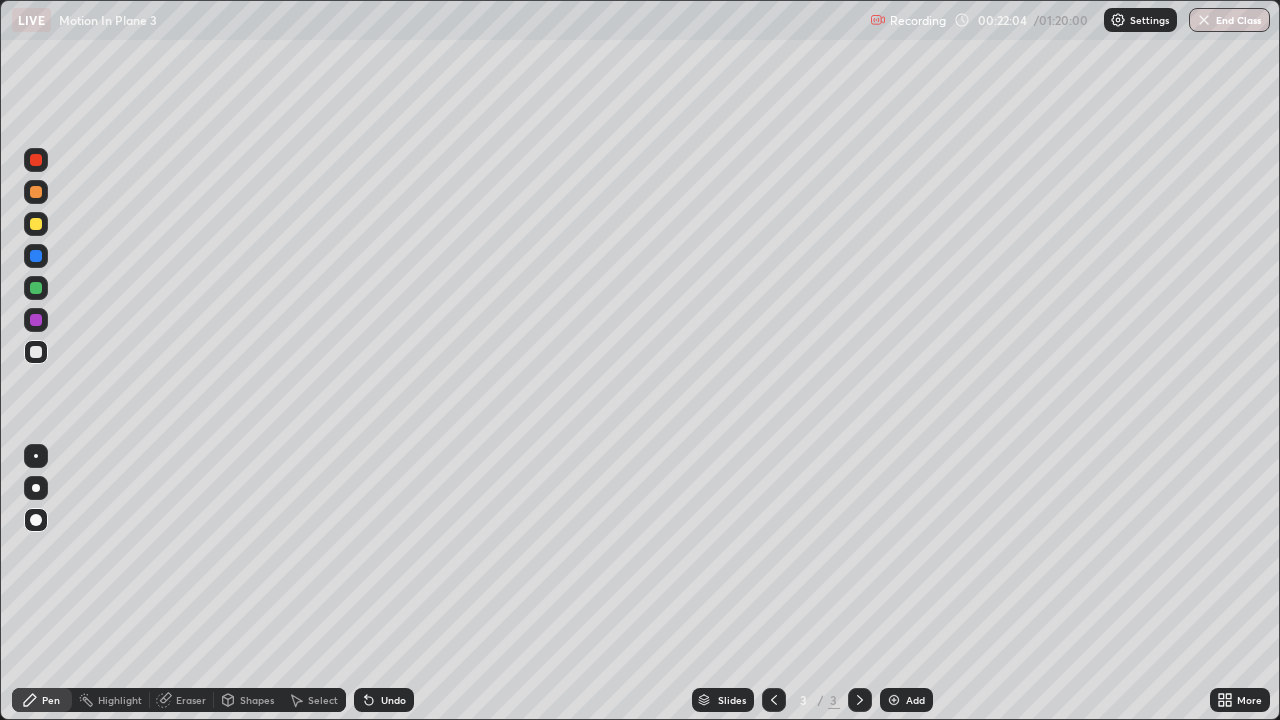 click on "Eraser" at bounding box center [191, 700] 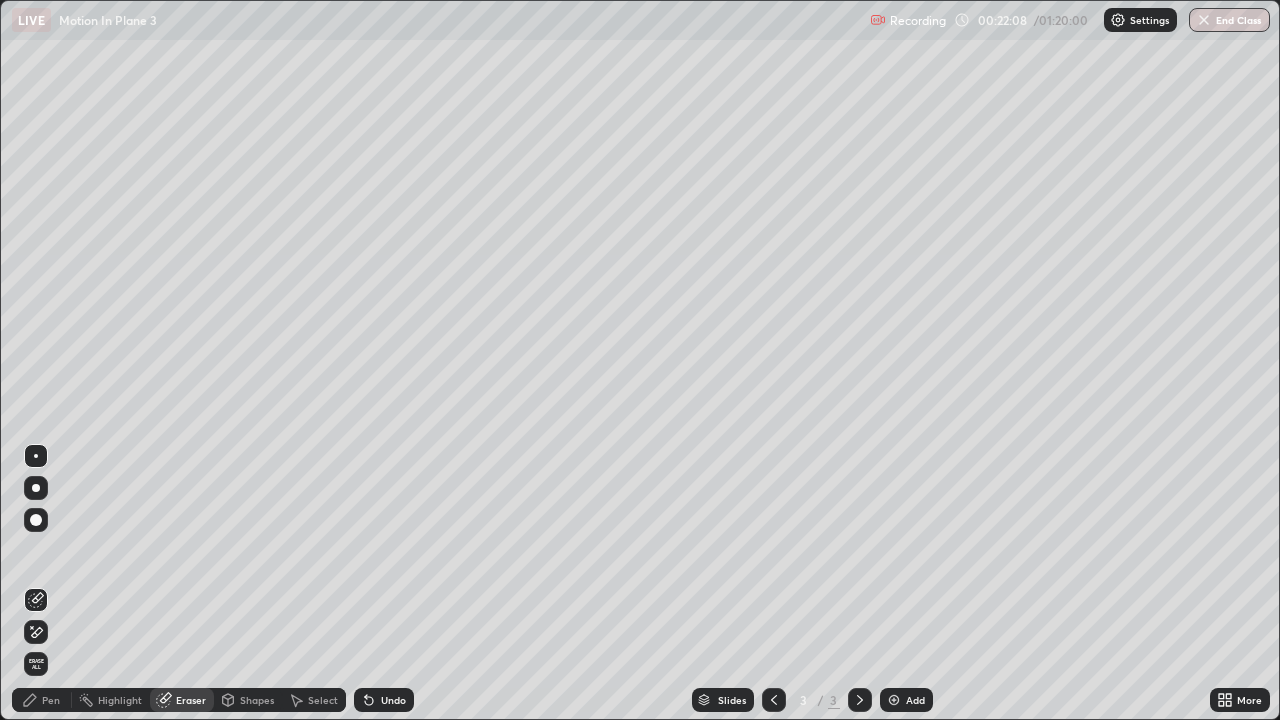 click on "Pen" at bounding box center (51, 700) 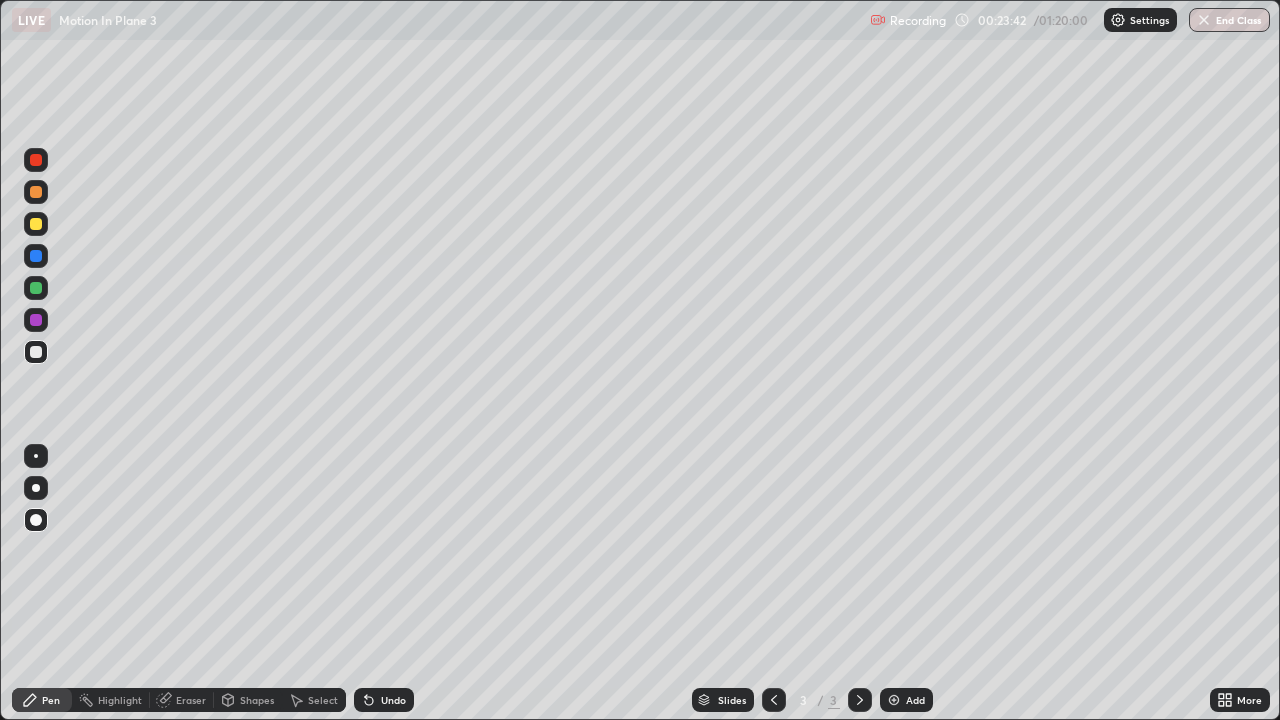 click 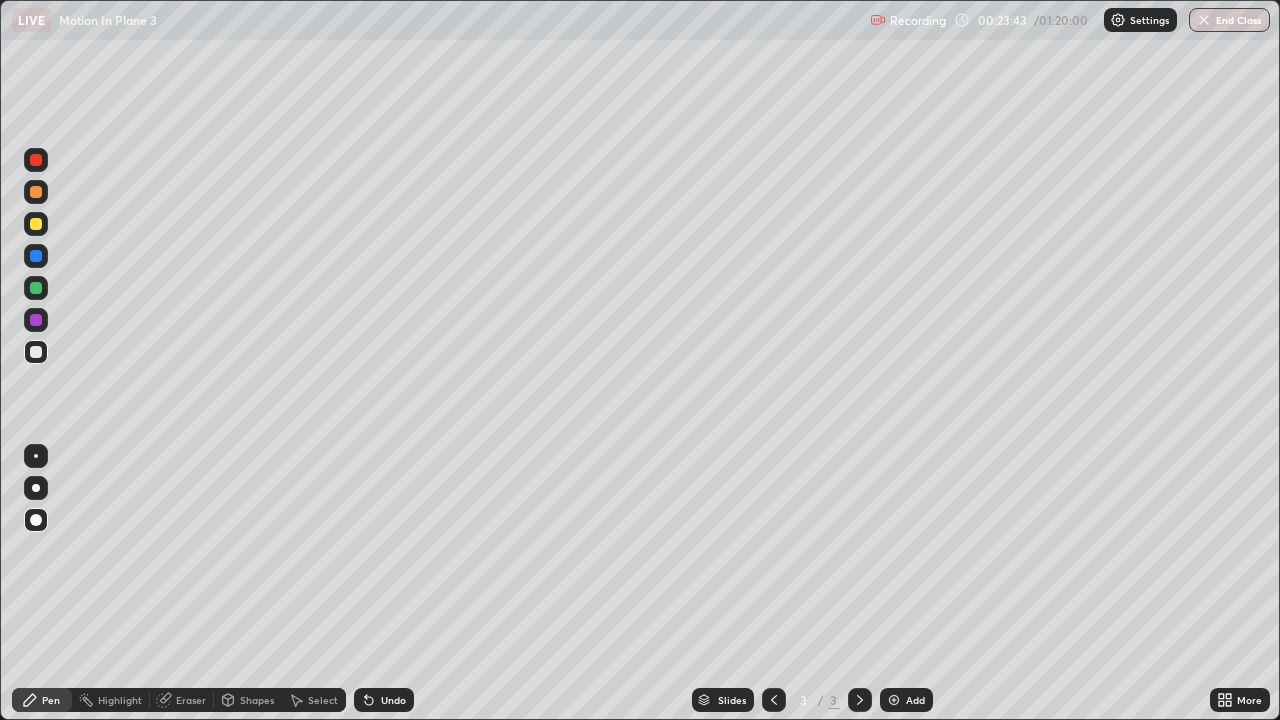 click at bounding box center [894, 700] 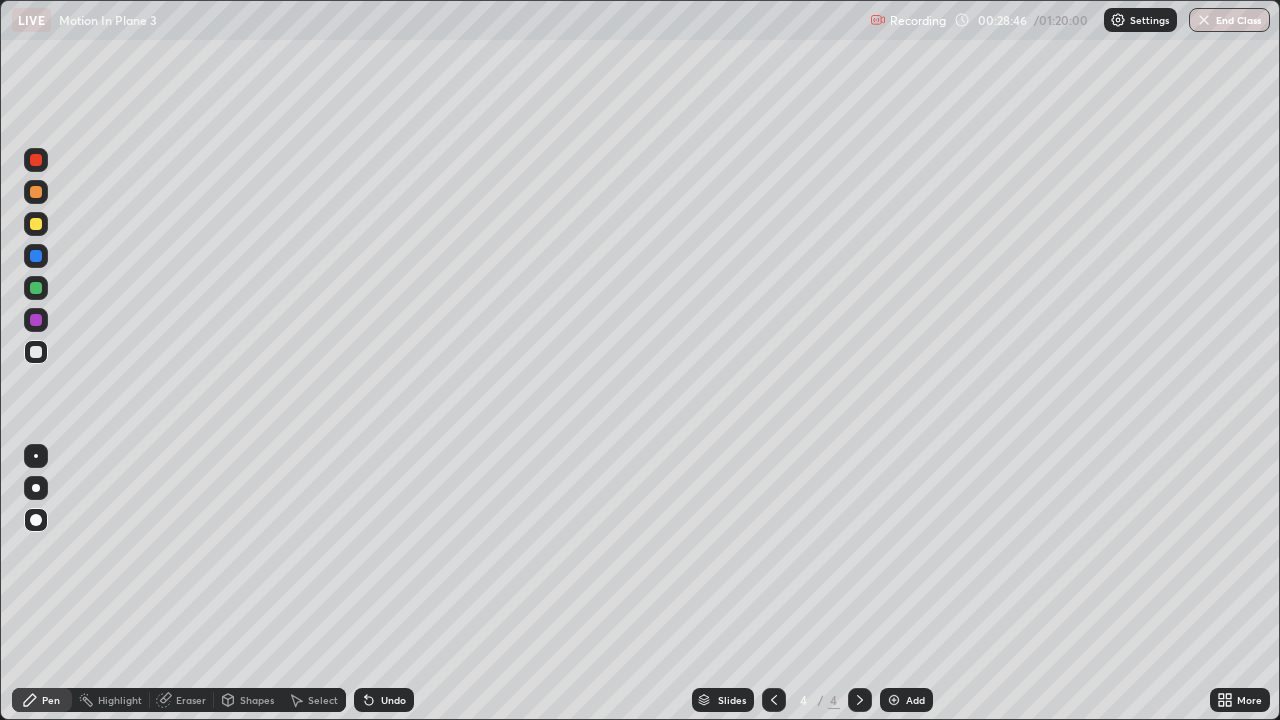 click on "Select" at bounding box center (323, 700) 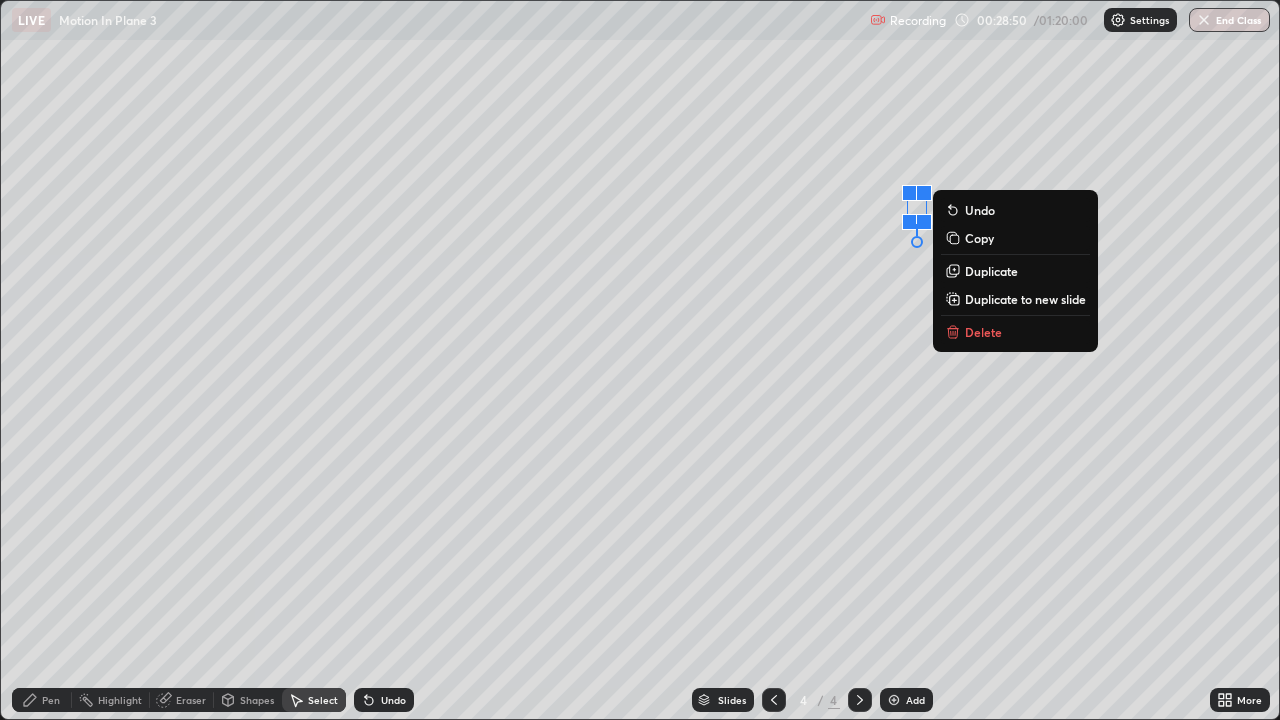 click on "0 ° Undo Copy Duplicate Duplicate to new slide Delete" at bounding box center (640, 360) 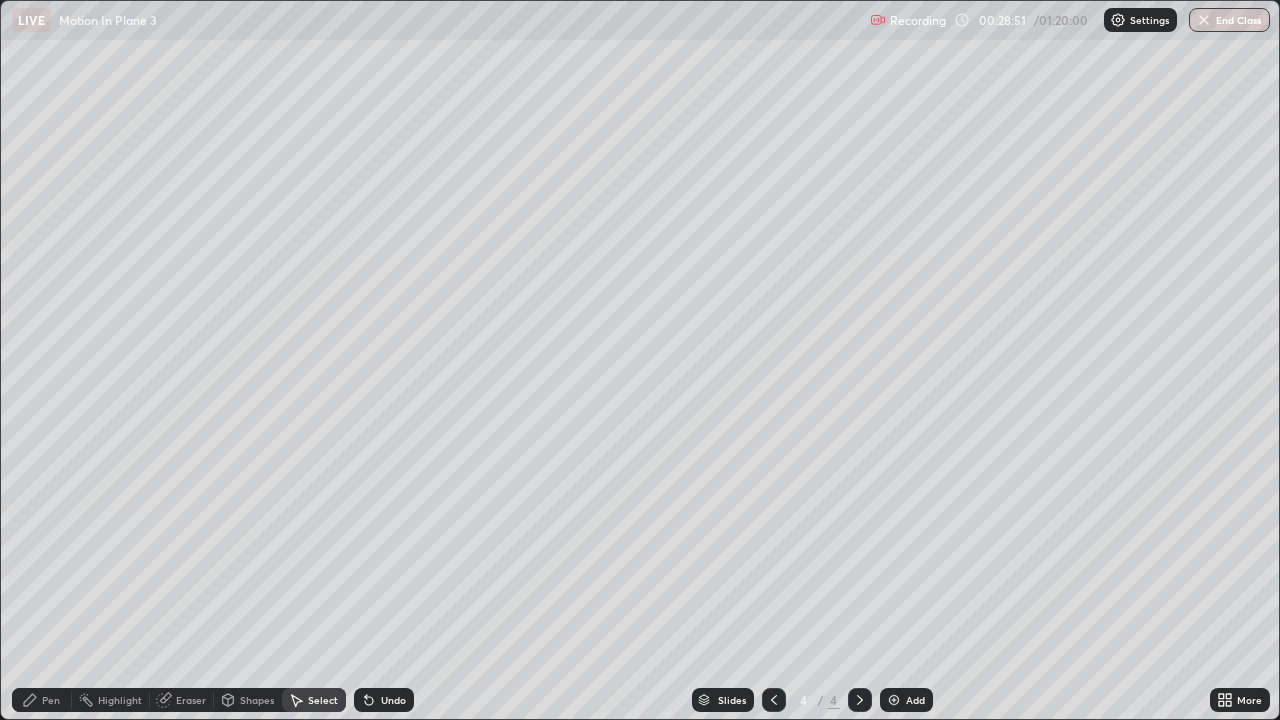 click 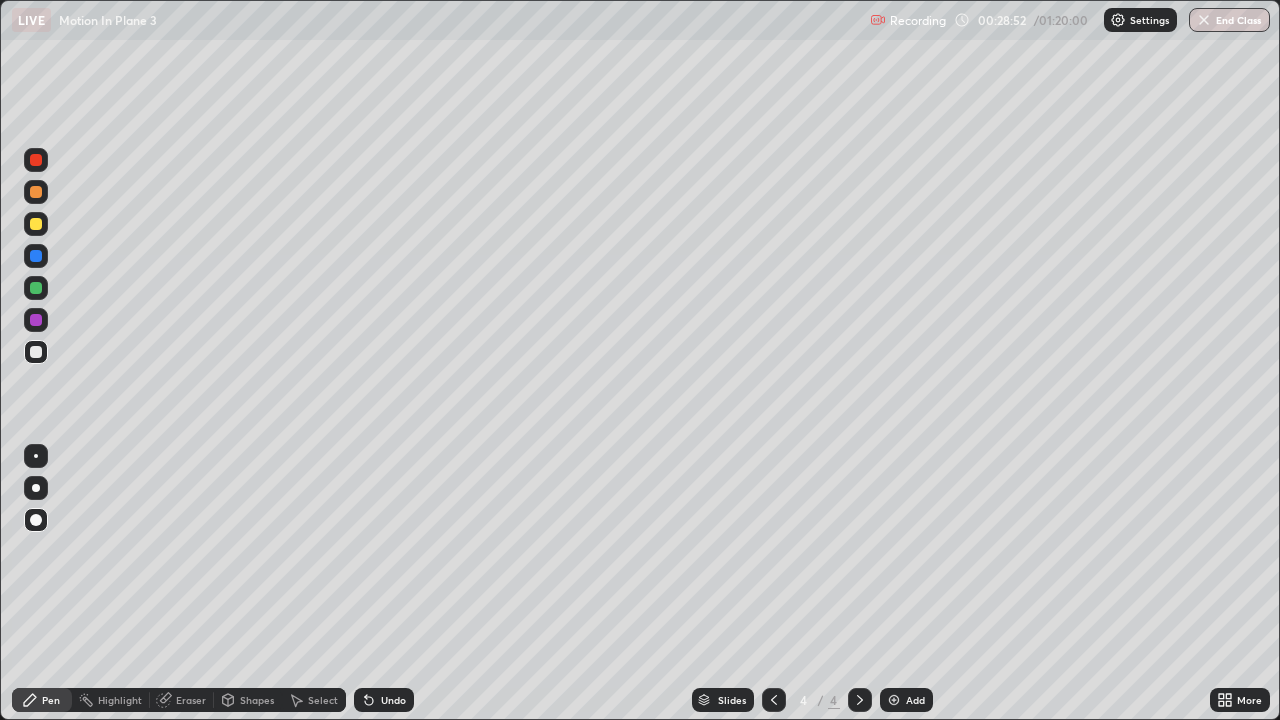 click at bounding box center [36, 288] 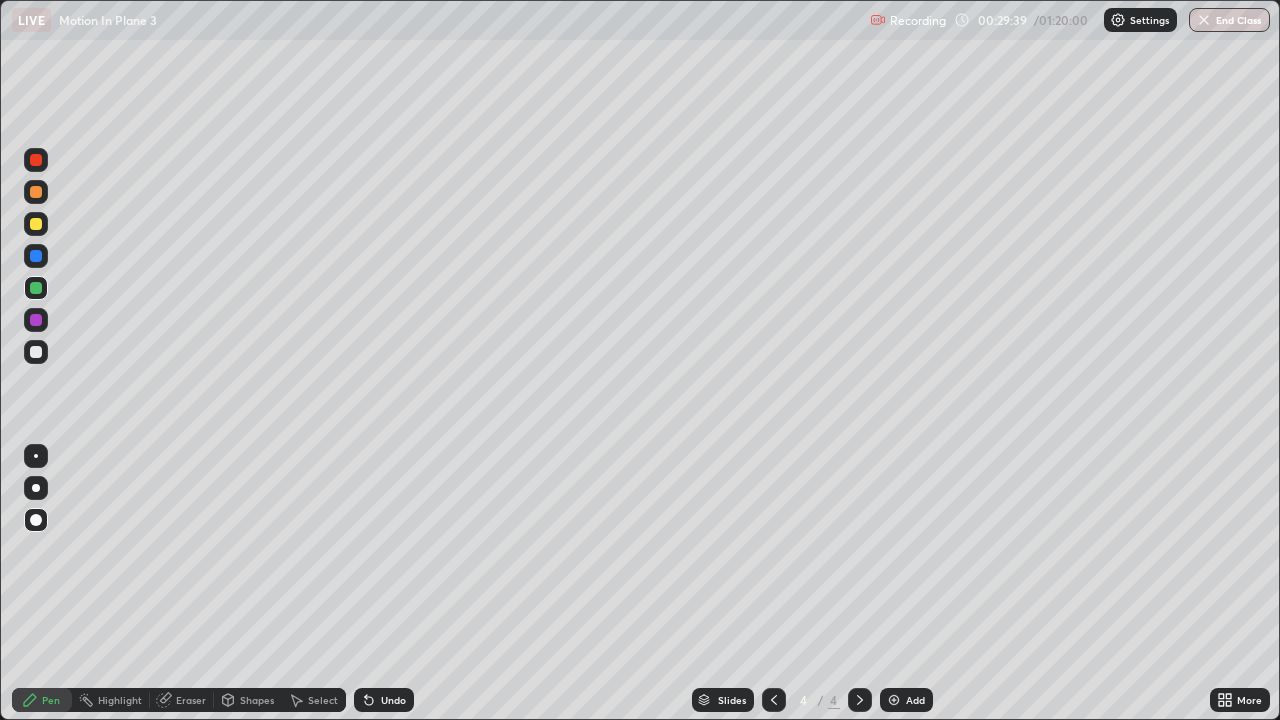 click at bounding box center [36, 320] 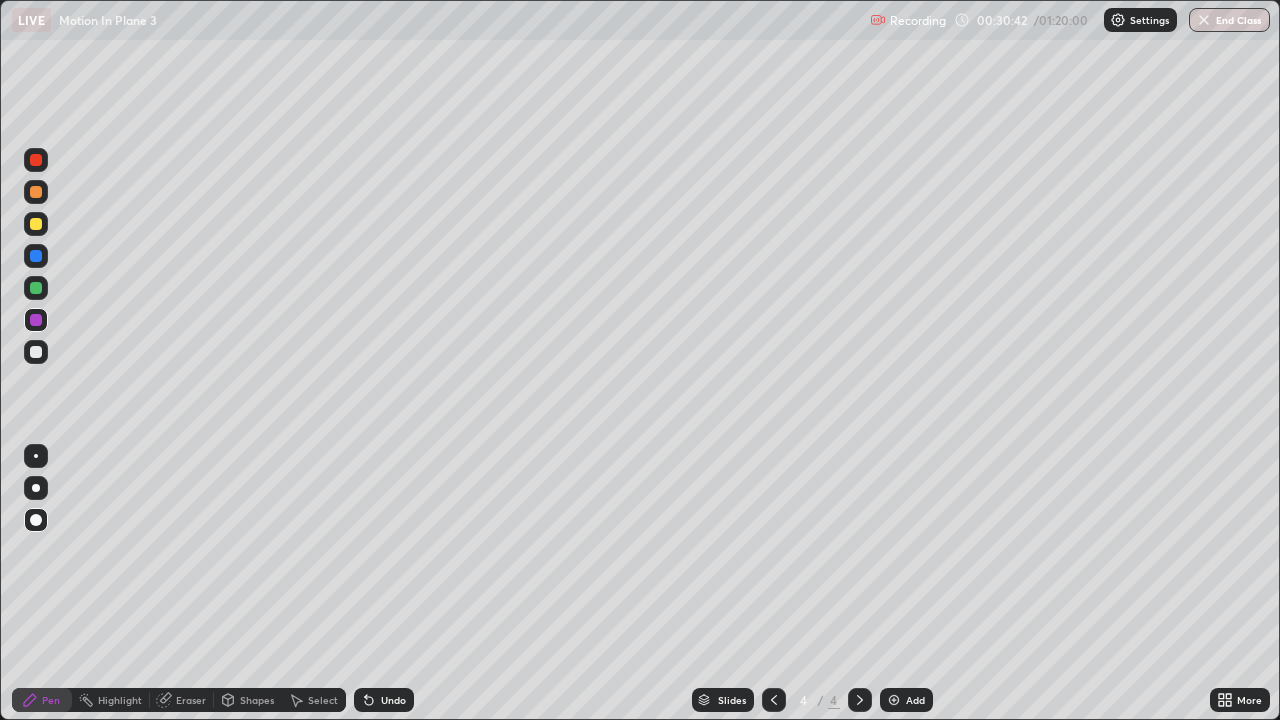 click on "Eraser" at bounding box center (191, 700) 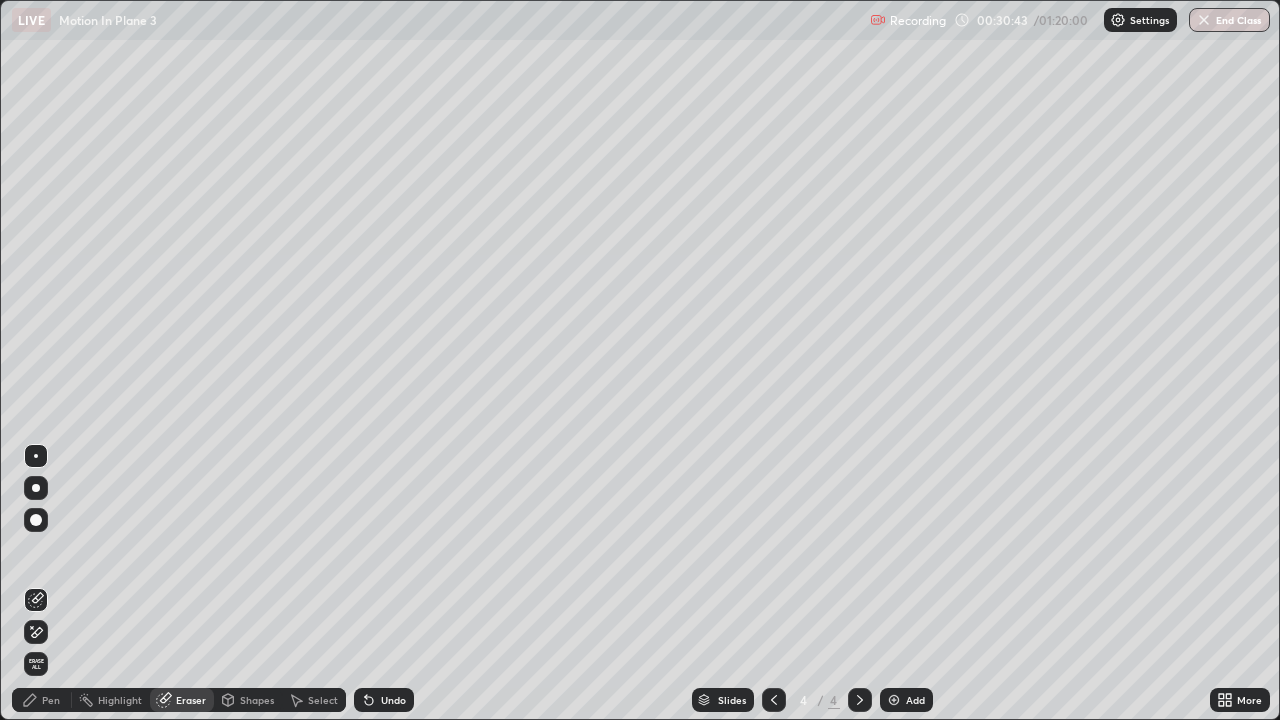 click on "Pen" at bounding box center [51, 700] 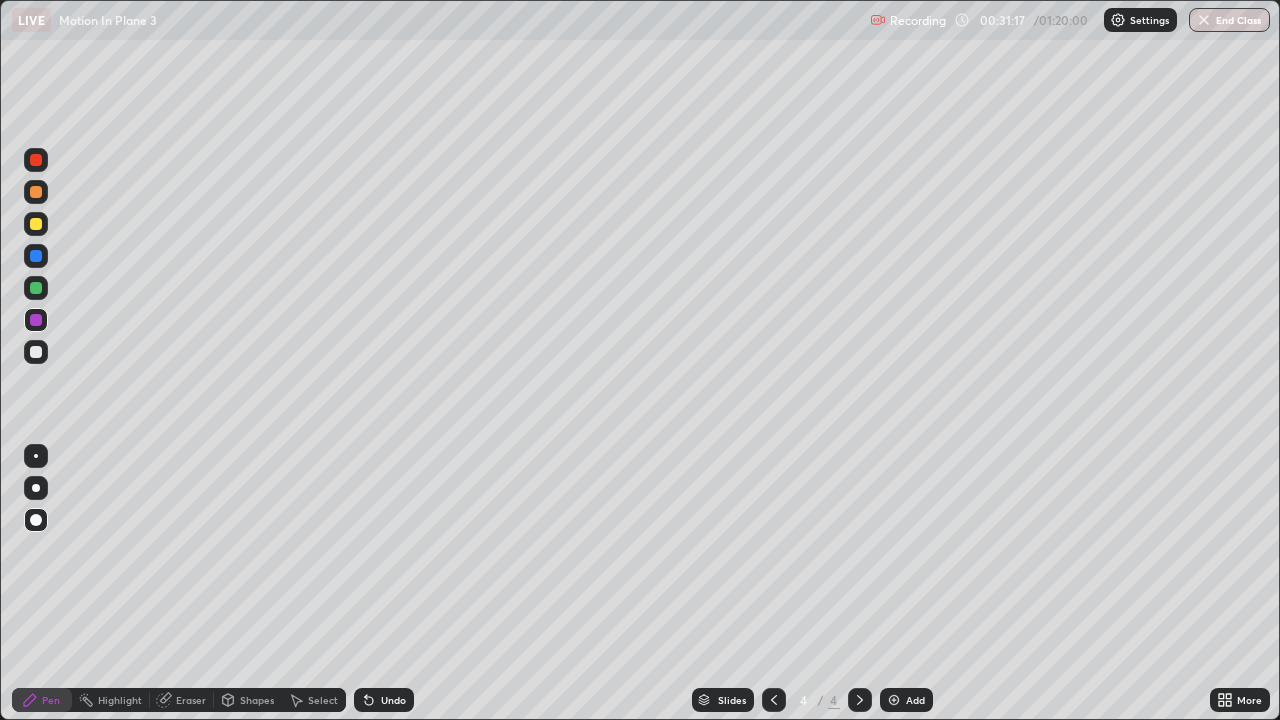 click on "Select" at bounding box center (323, 700) 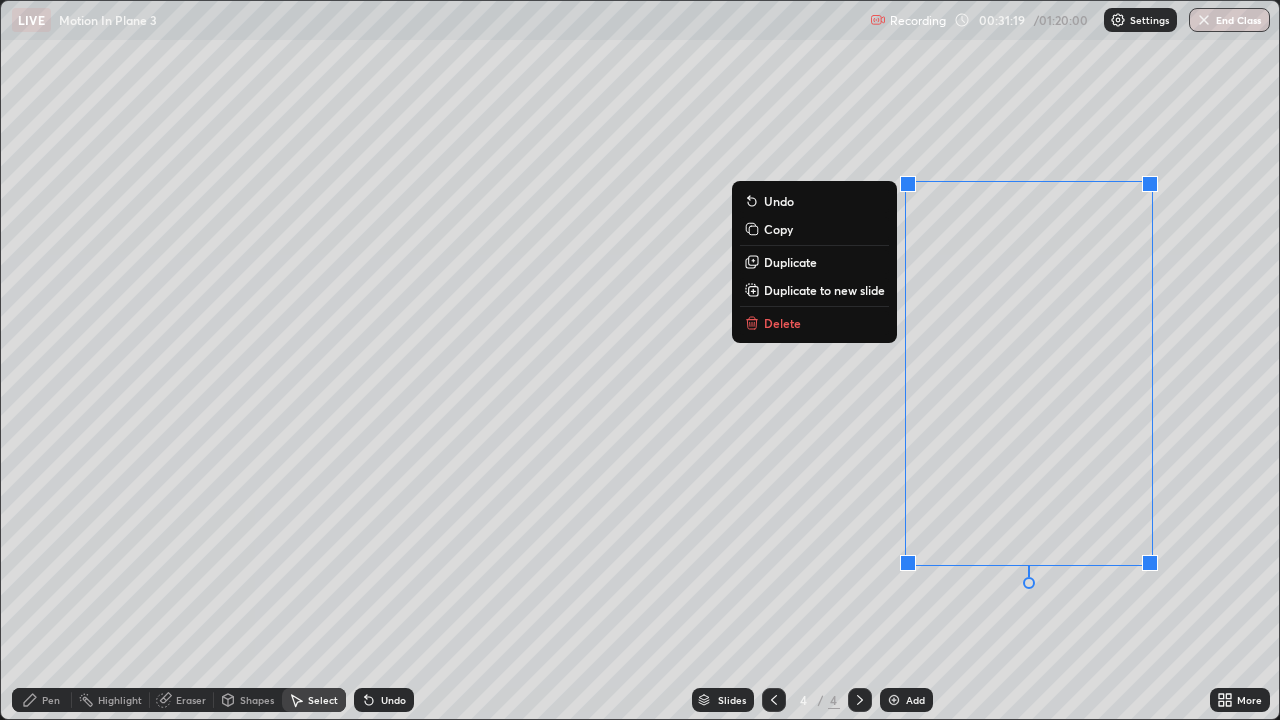 click on "Delete" at bounding box center [782, 323] 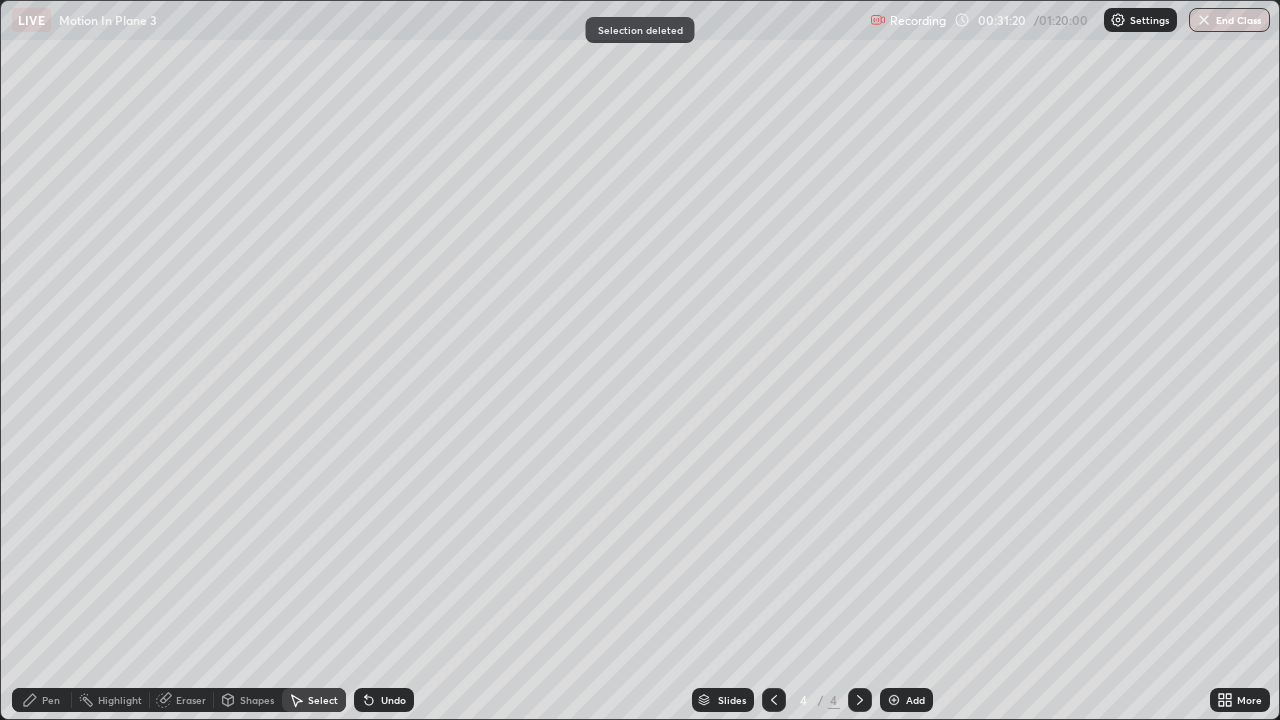 click on "Pen" at bounding box center [51, 700] 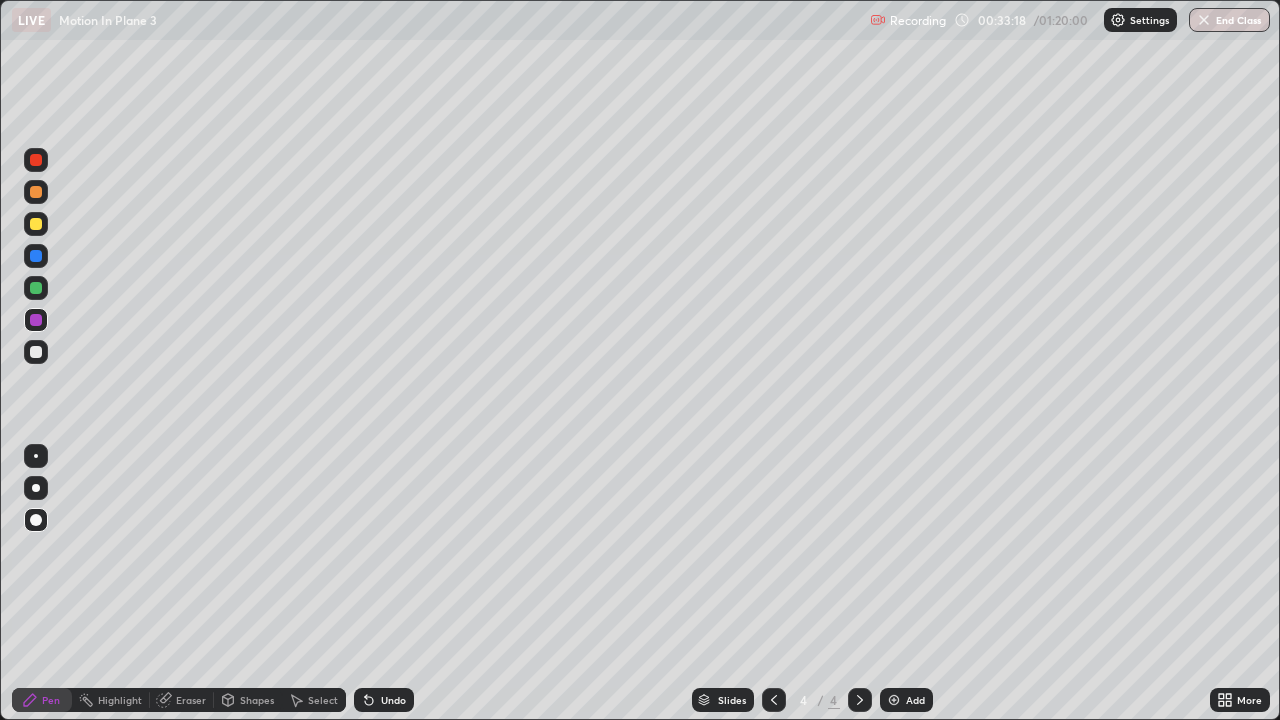 click on "Undo" at bounding box center [384, 700] 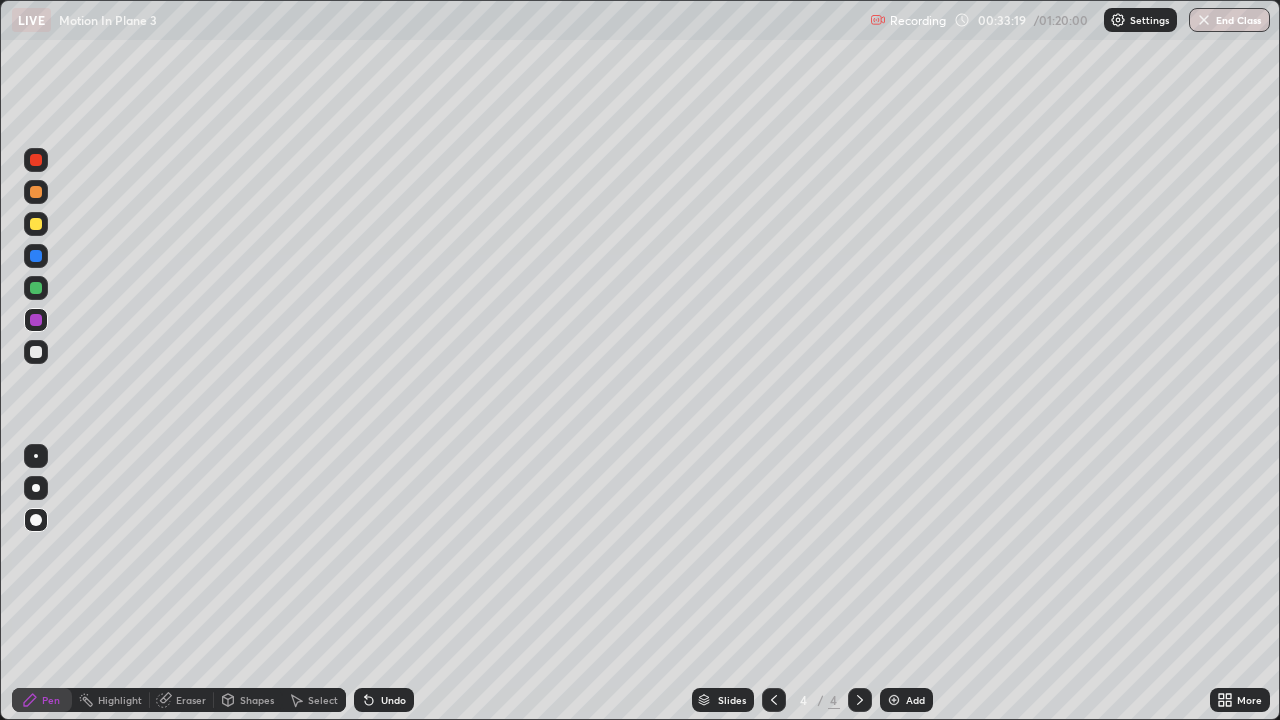 click on "Undo" at bounding box center [384, 700] 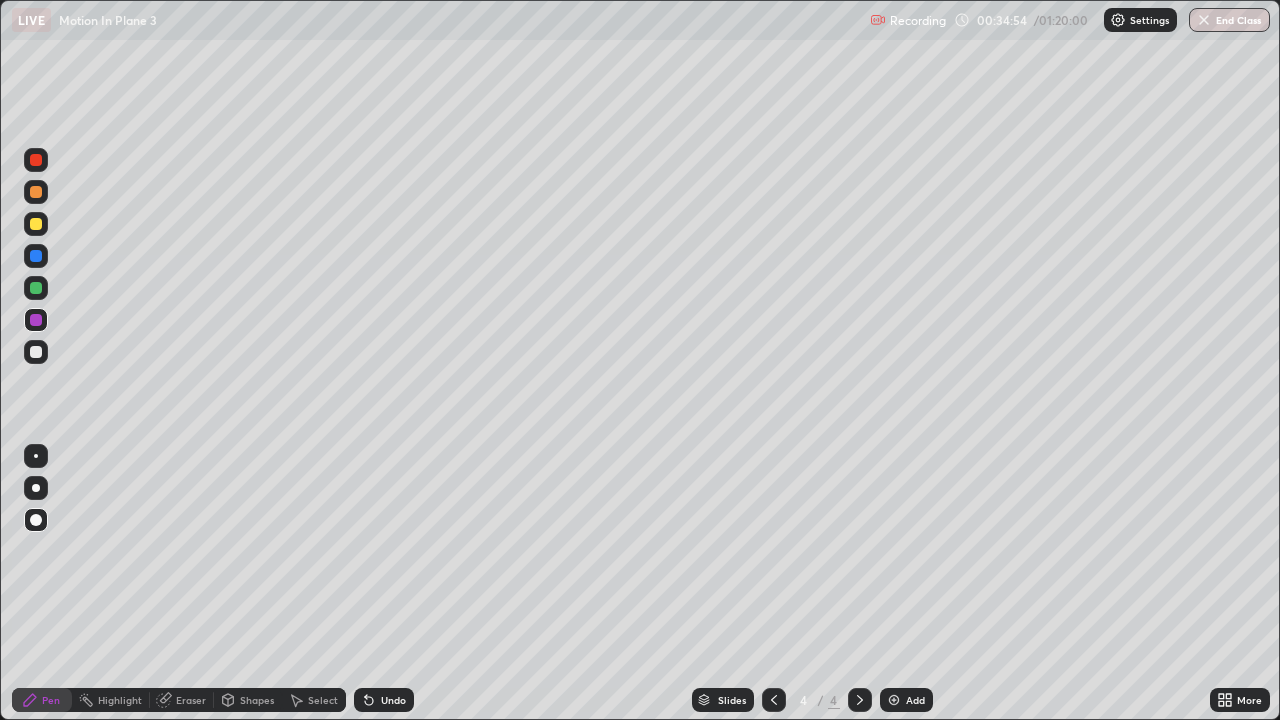click on "Undo" at bounding box center [384, 700] 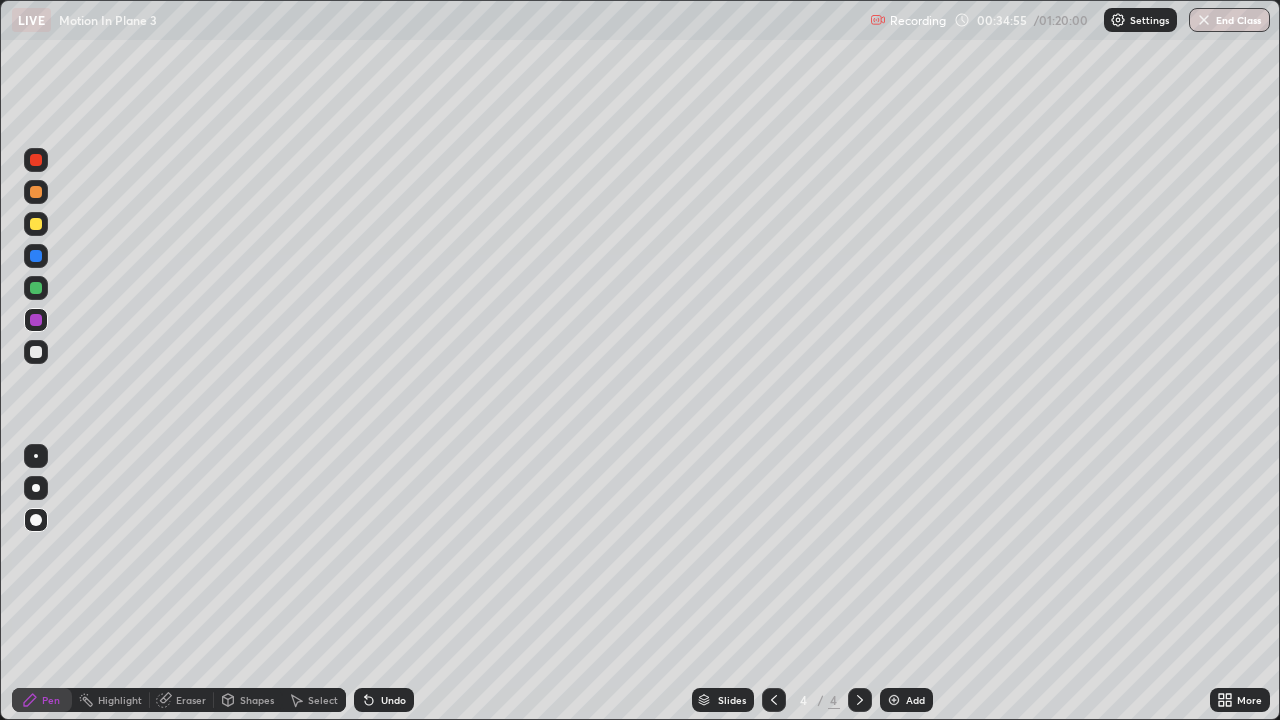 click 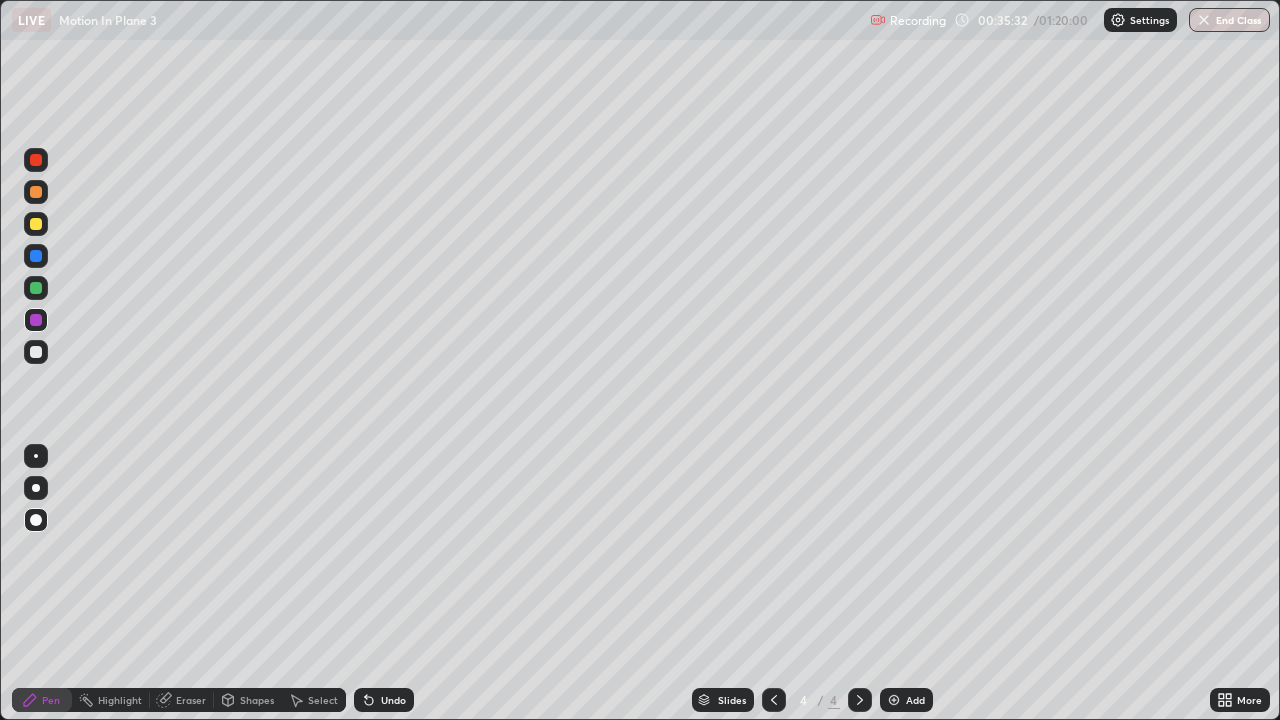 click 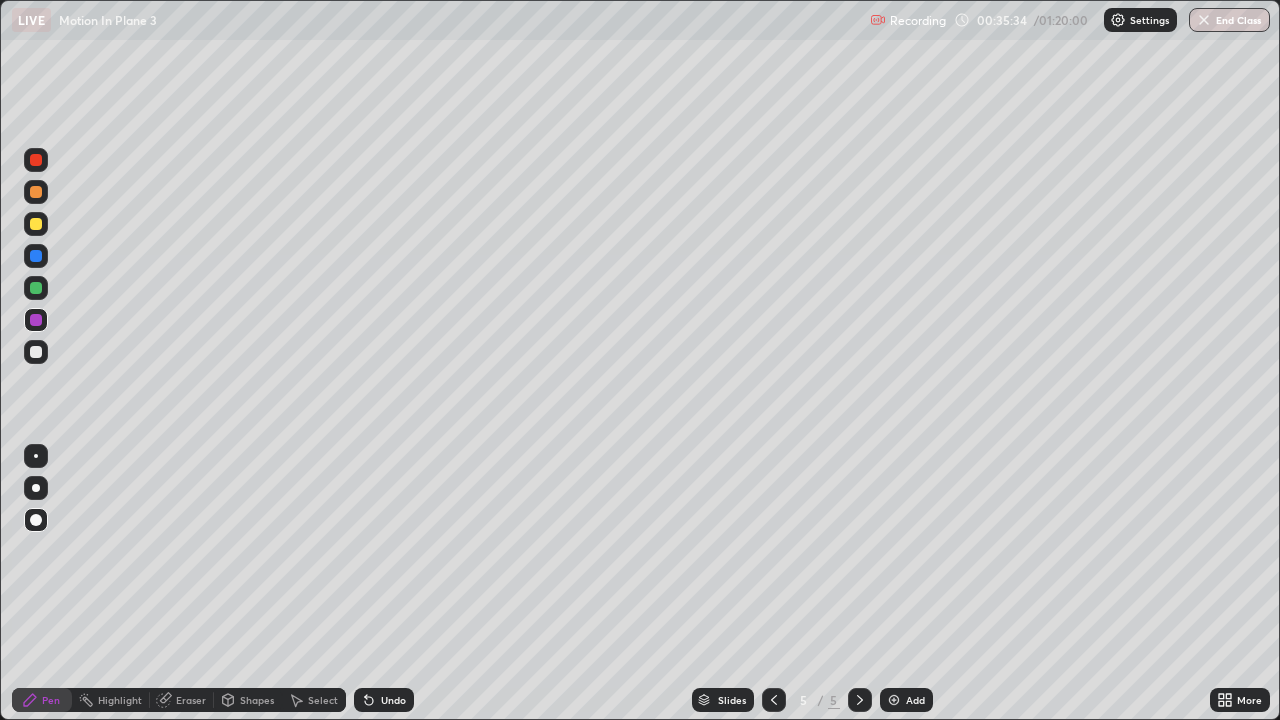 click at bounding box center [36, 256] 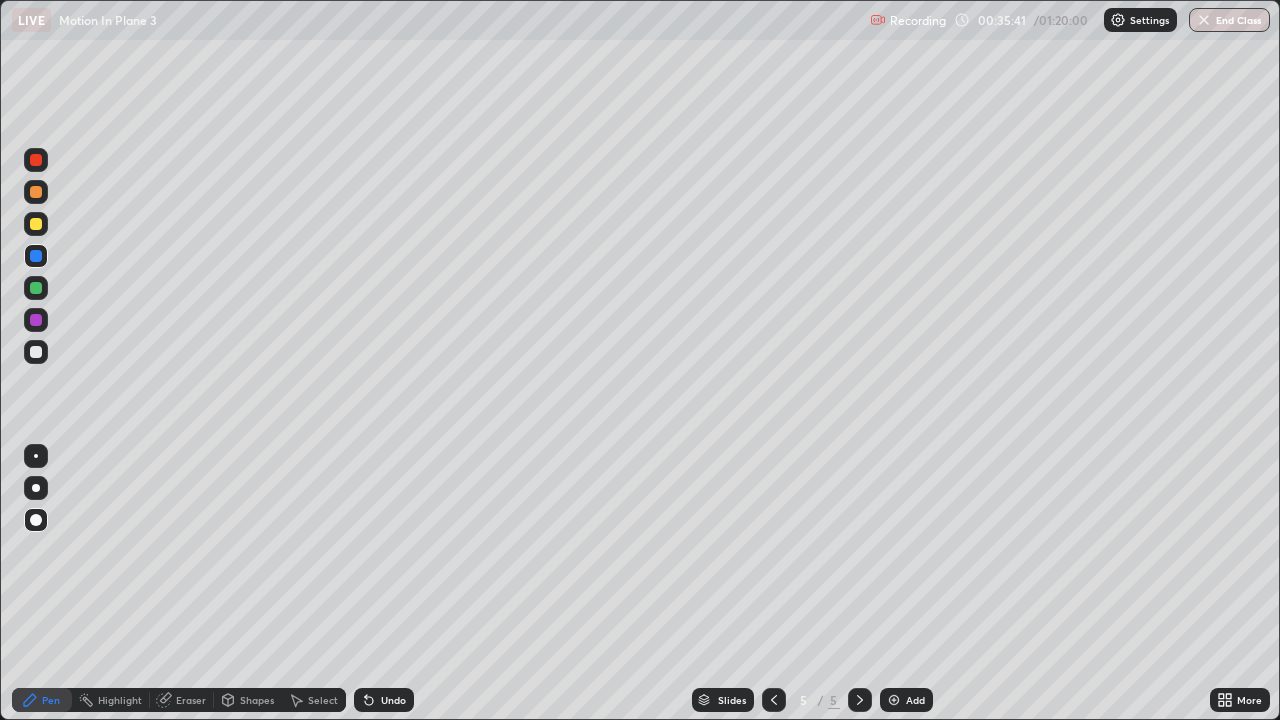 click on "Undo" at bounding box center [384, 700] 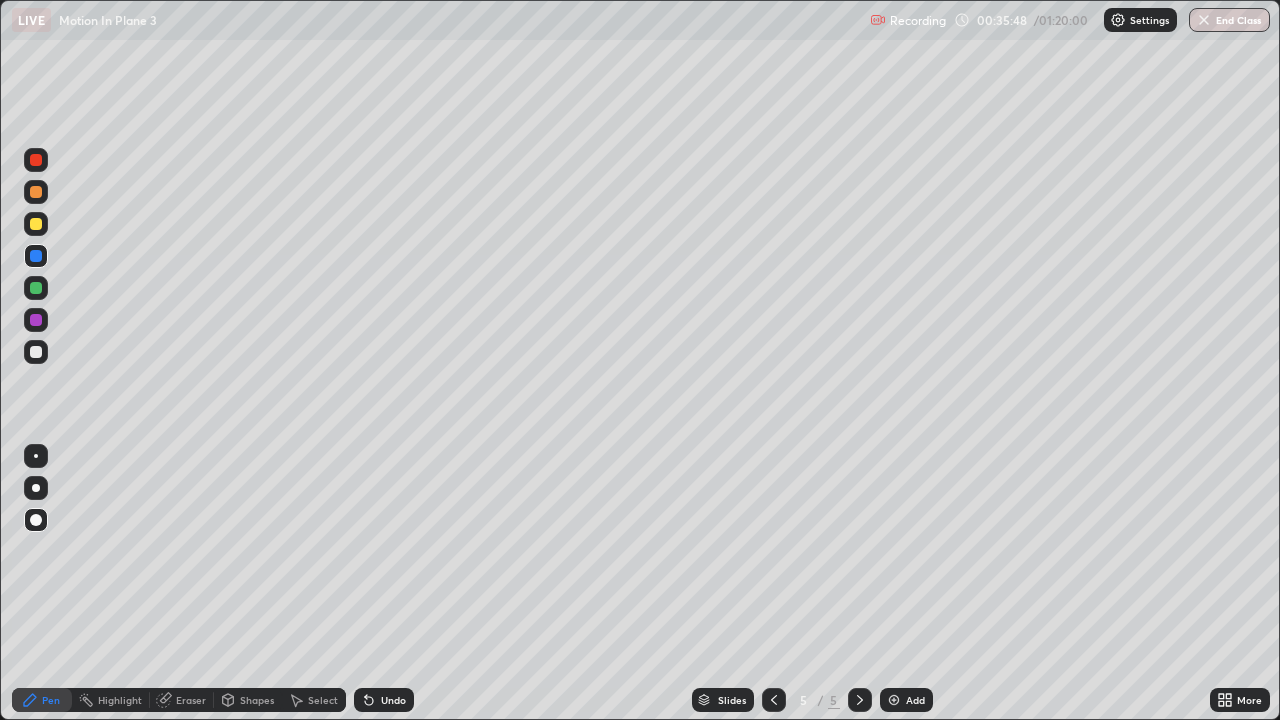 click at bounding box center (36, 352) 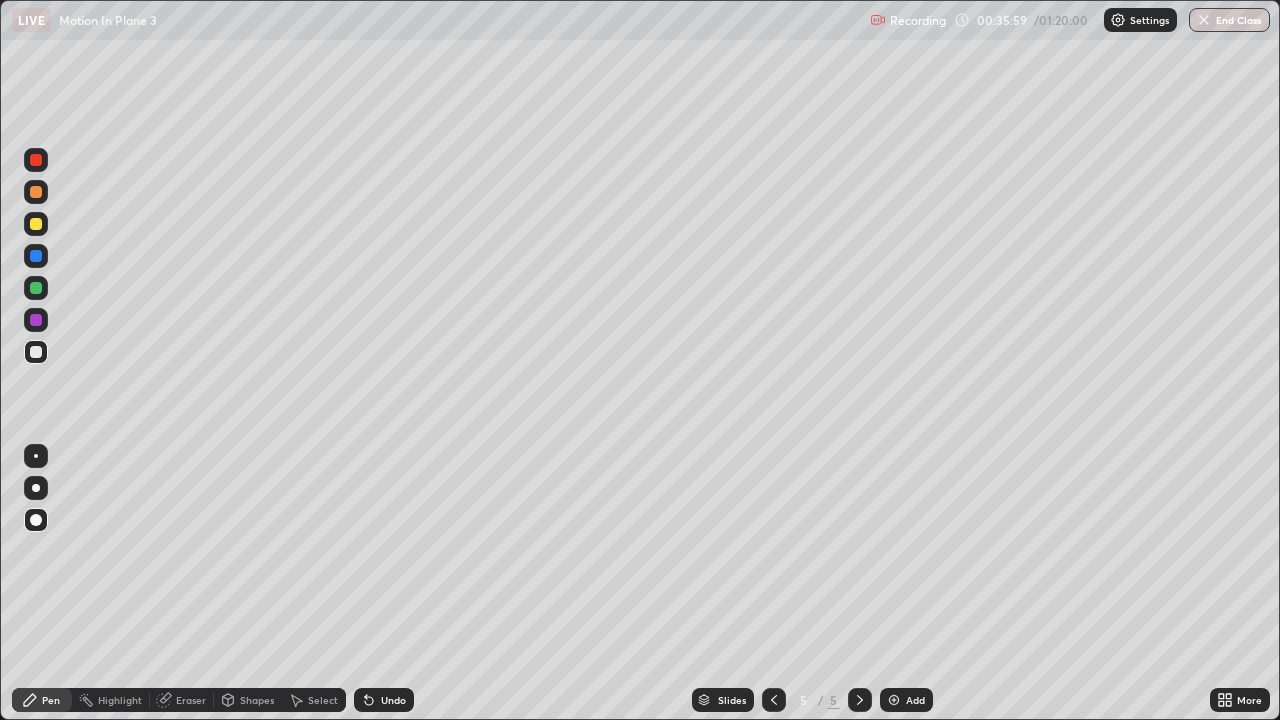 click on "Undo" at bounding box center [393, 700] 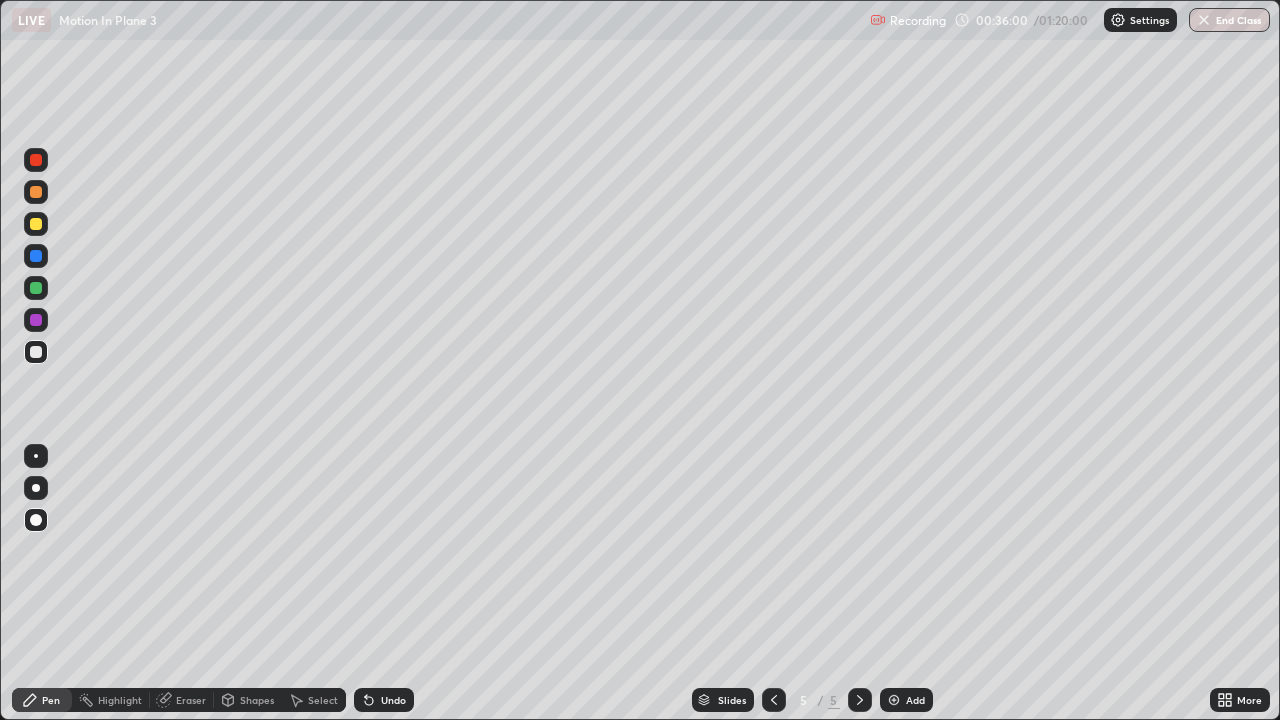 click on "Undo" at bounding box center [384, 700] 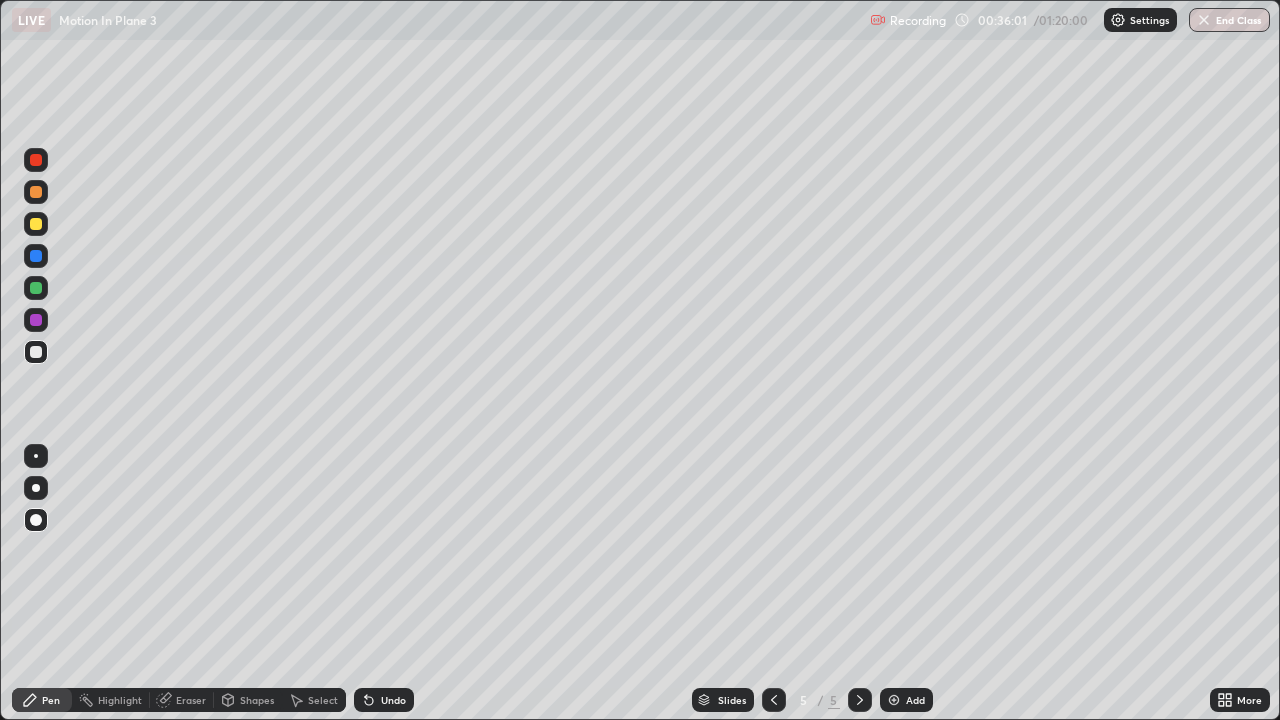 click on "Undo" at bounding box center [393, 700] 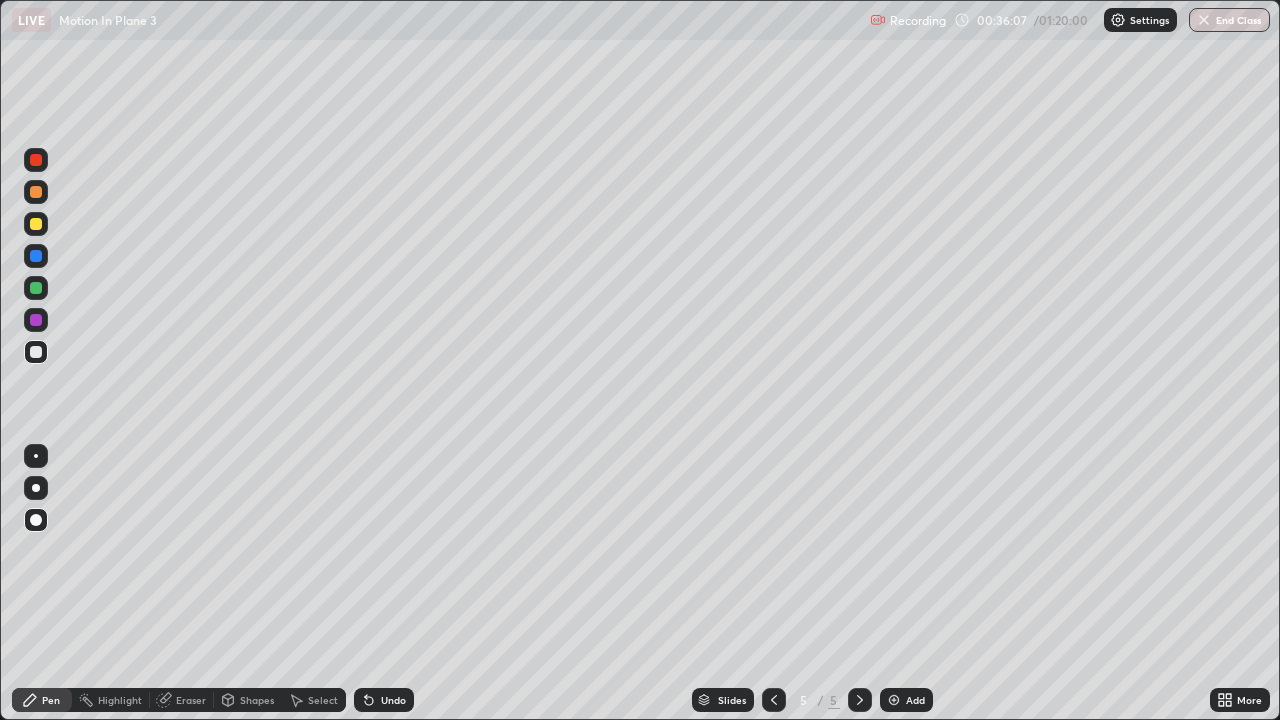 click at bounding box center (36, 224) 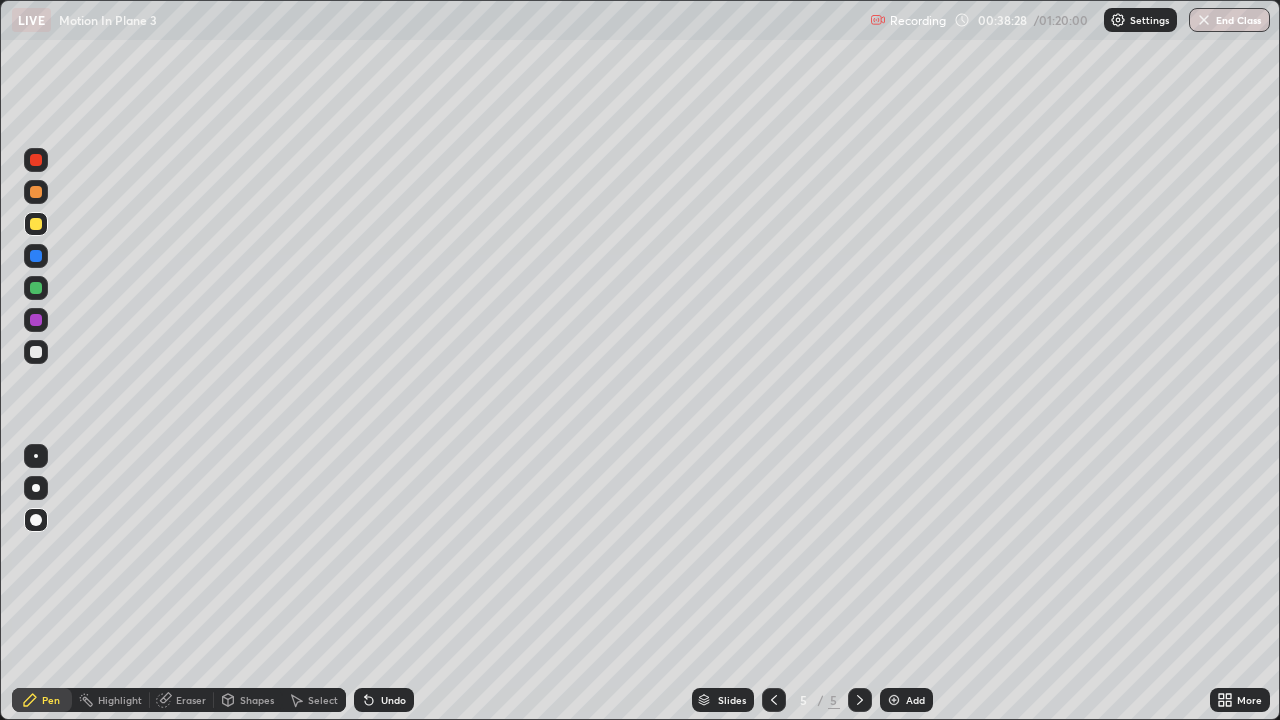 click at bounding box center (36, 288) 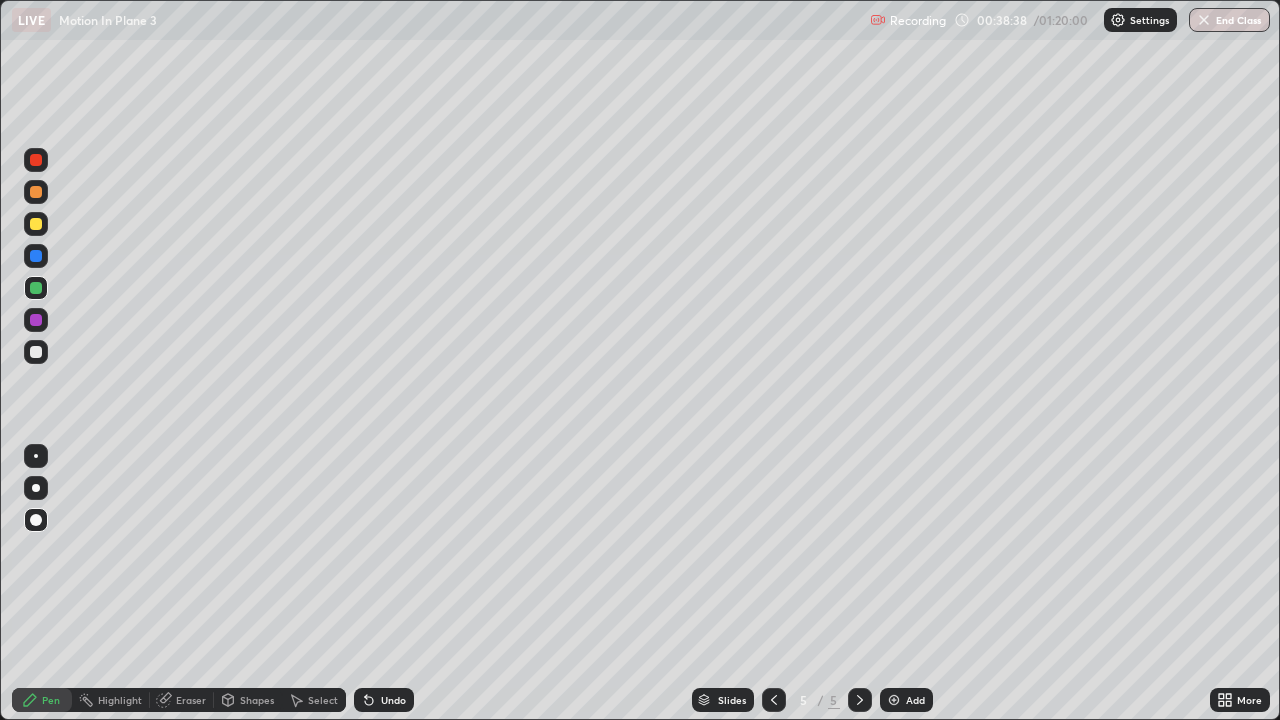 click at bounding box center (36, 352) 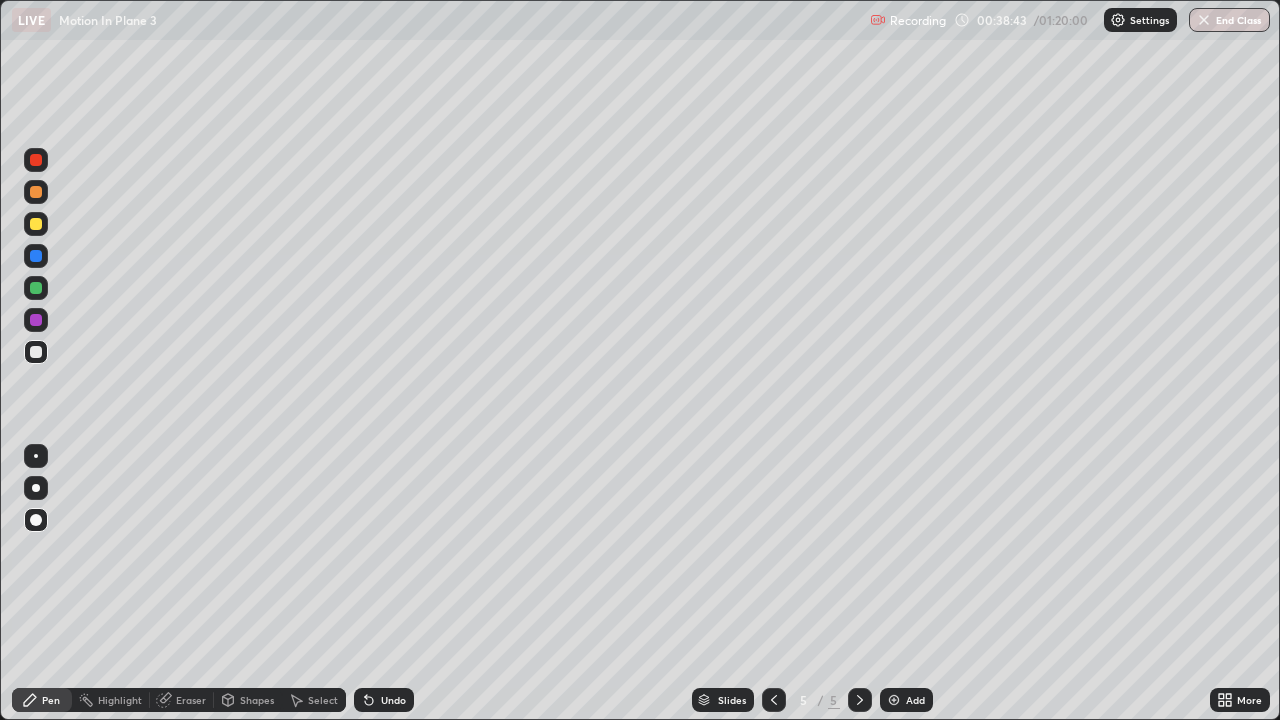 click 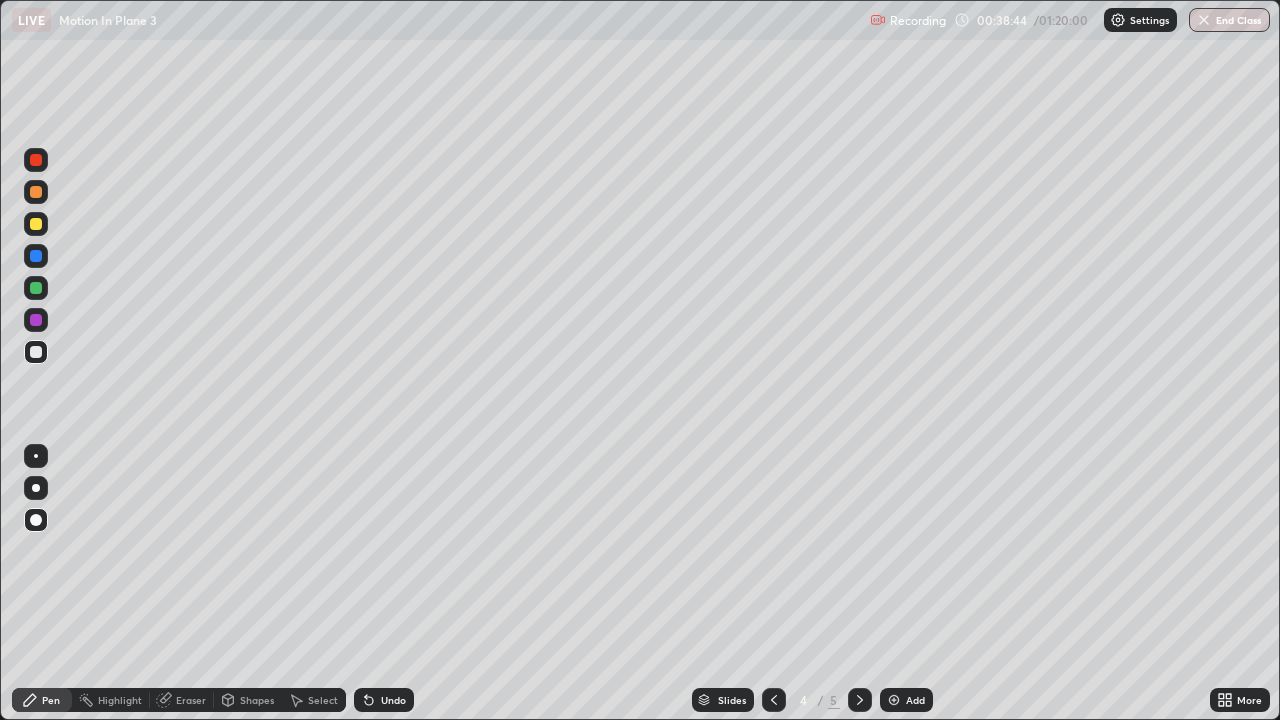 click 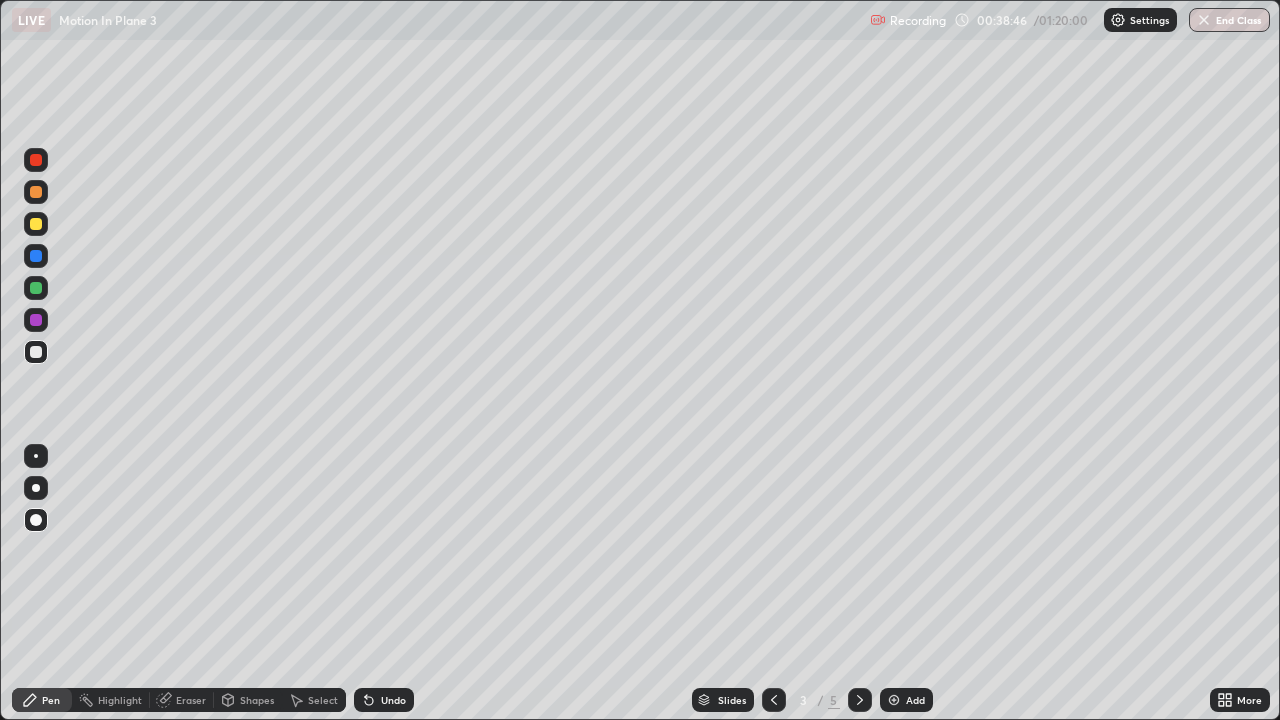 click 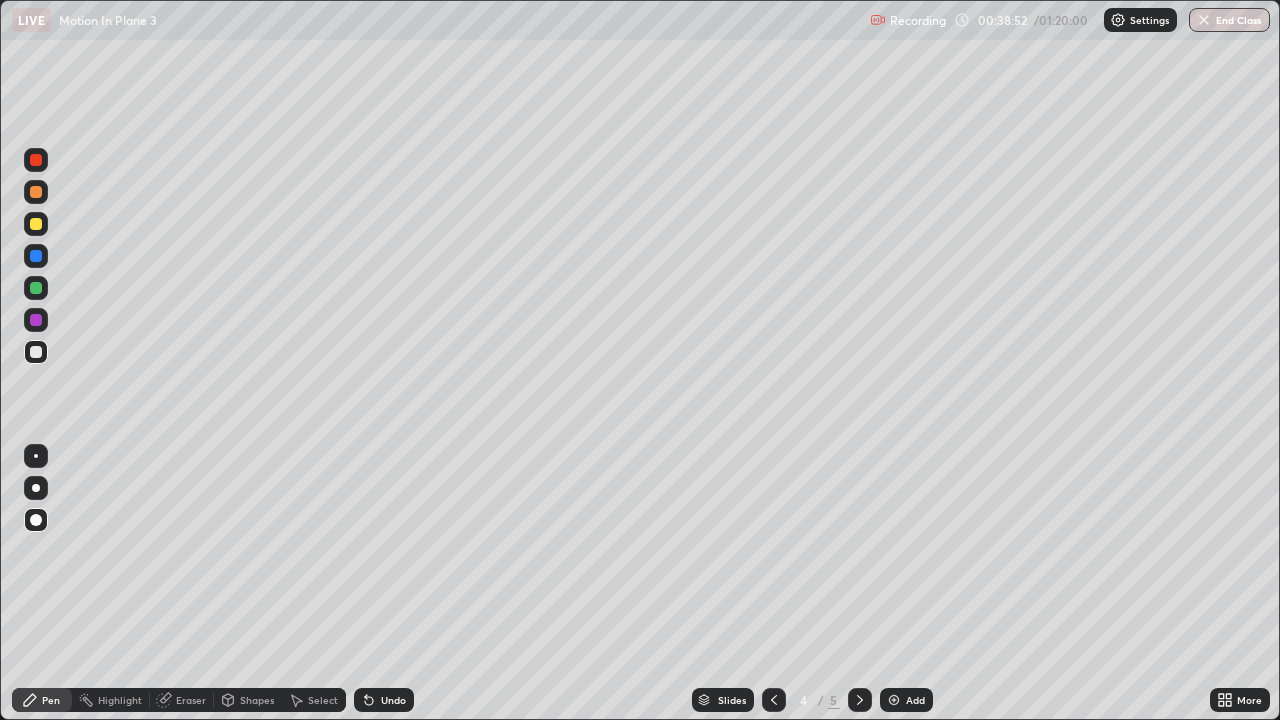 click 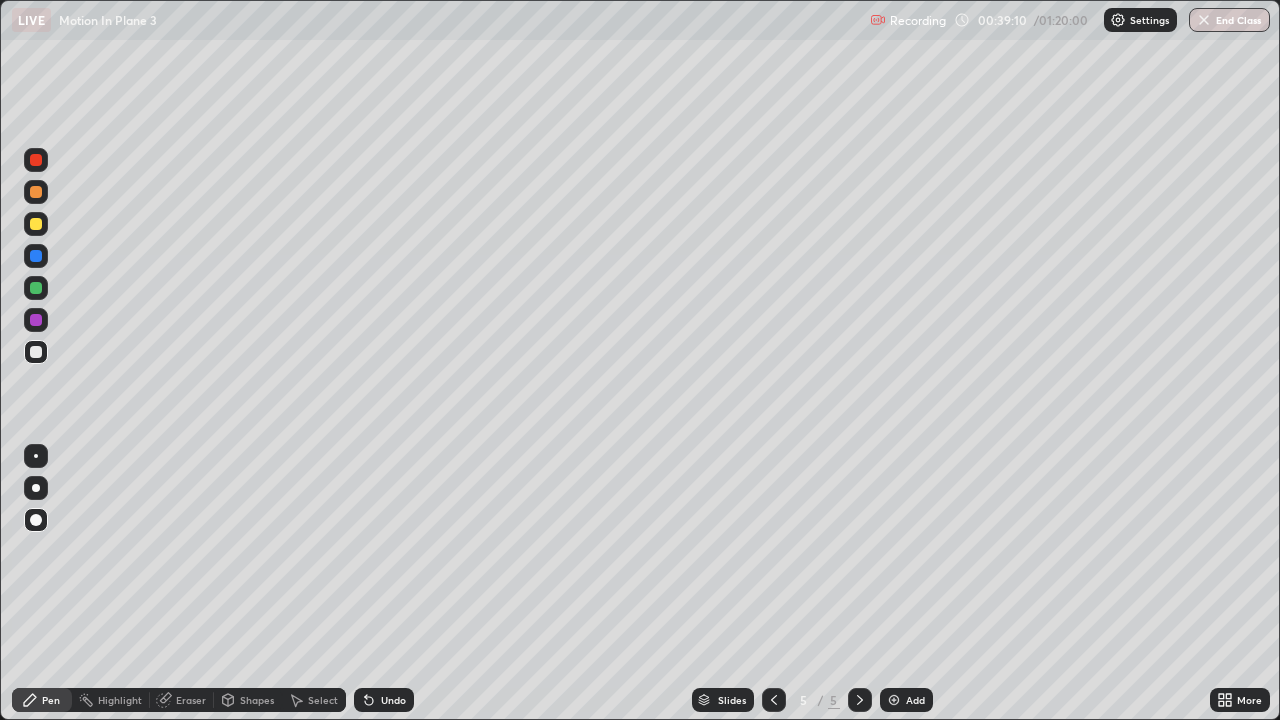 click on "Undo" at bounding box center (393, 700) 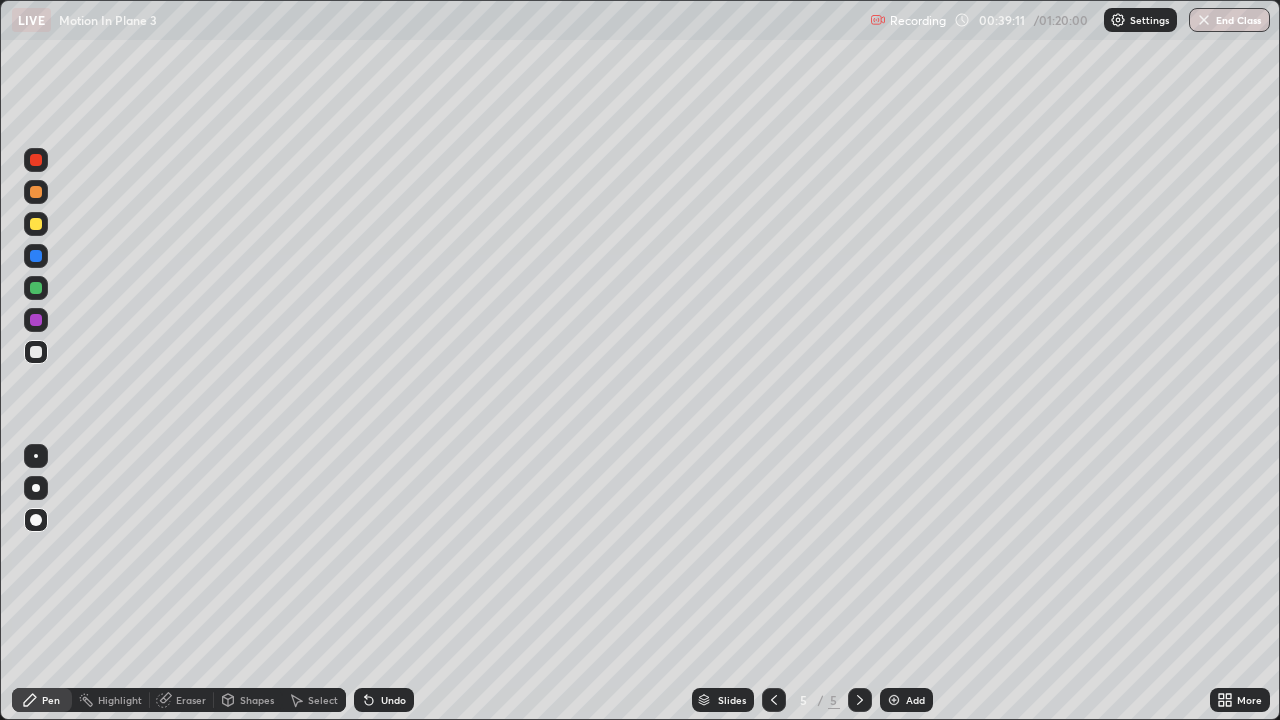 click on "Undo" at bounding box center (393, 700) 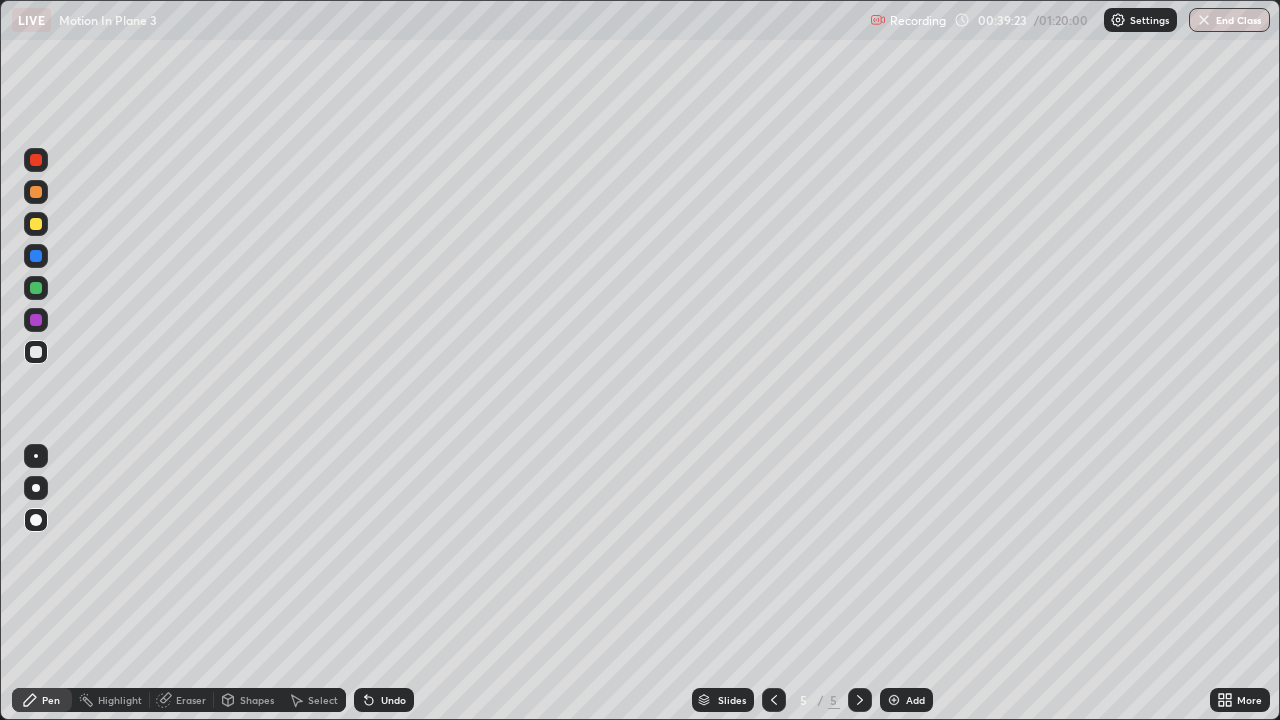 click on "Undo" at bounding box center [384, 700] 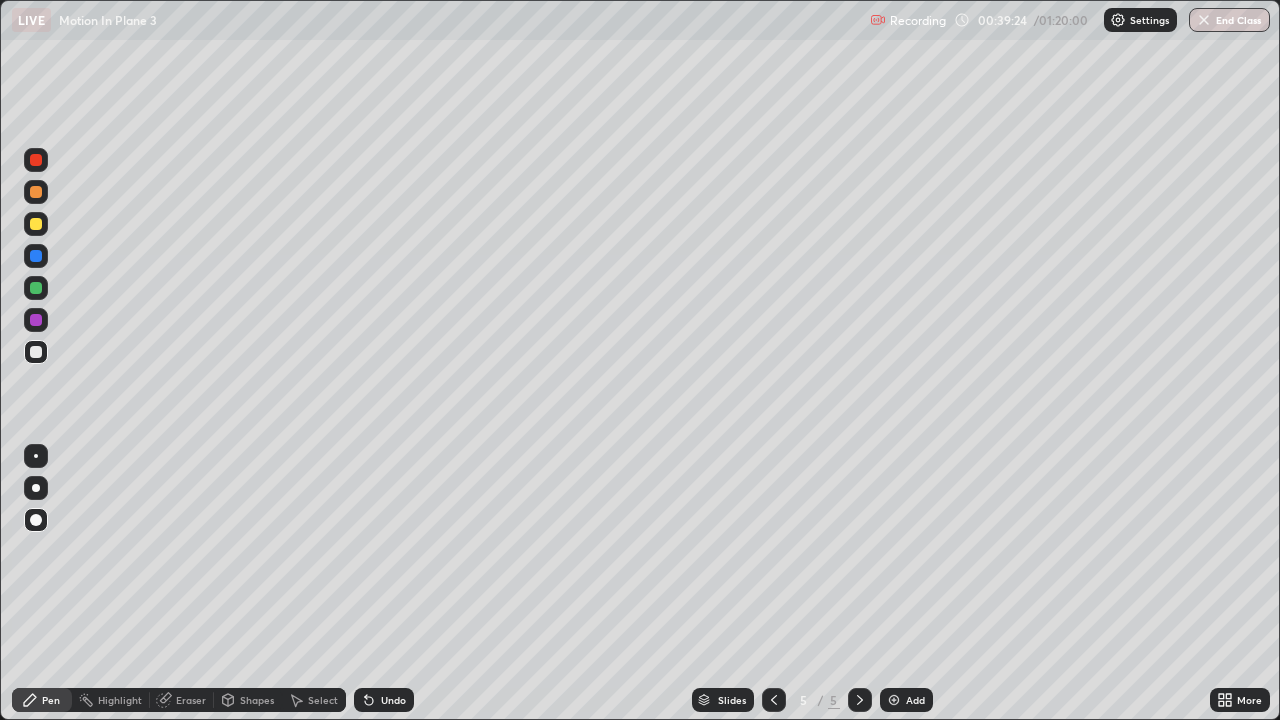 click on "Undo" at bounding box center [393, 700] 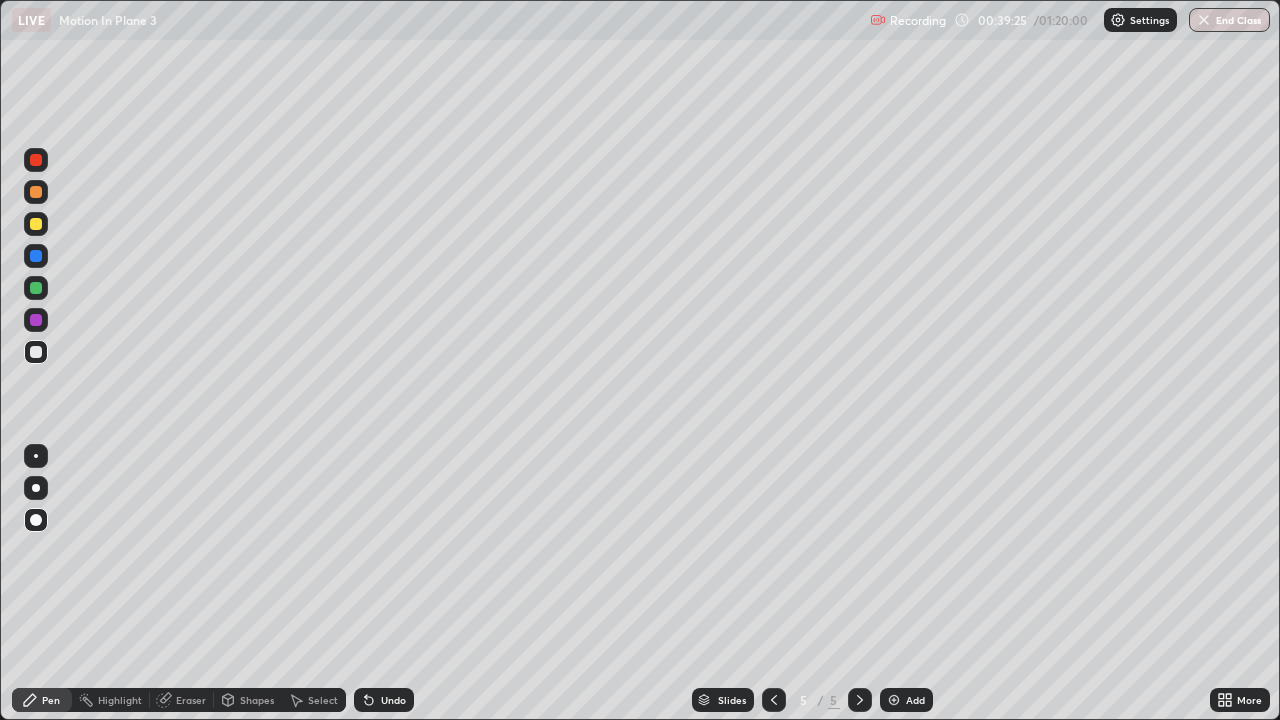 click on "Undo" at bounding box center (393, 700) 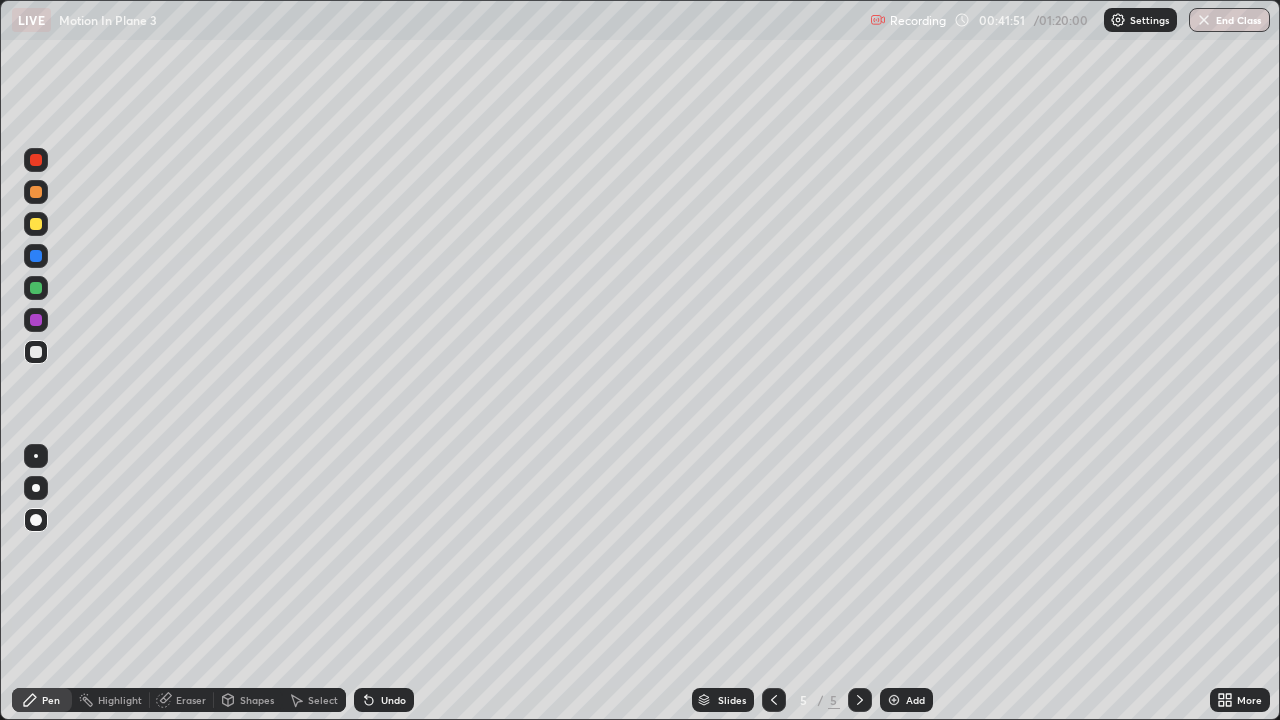 click 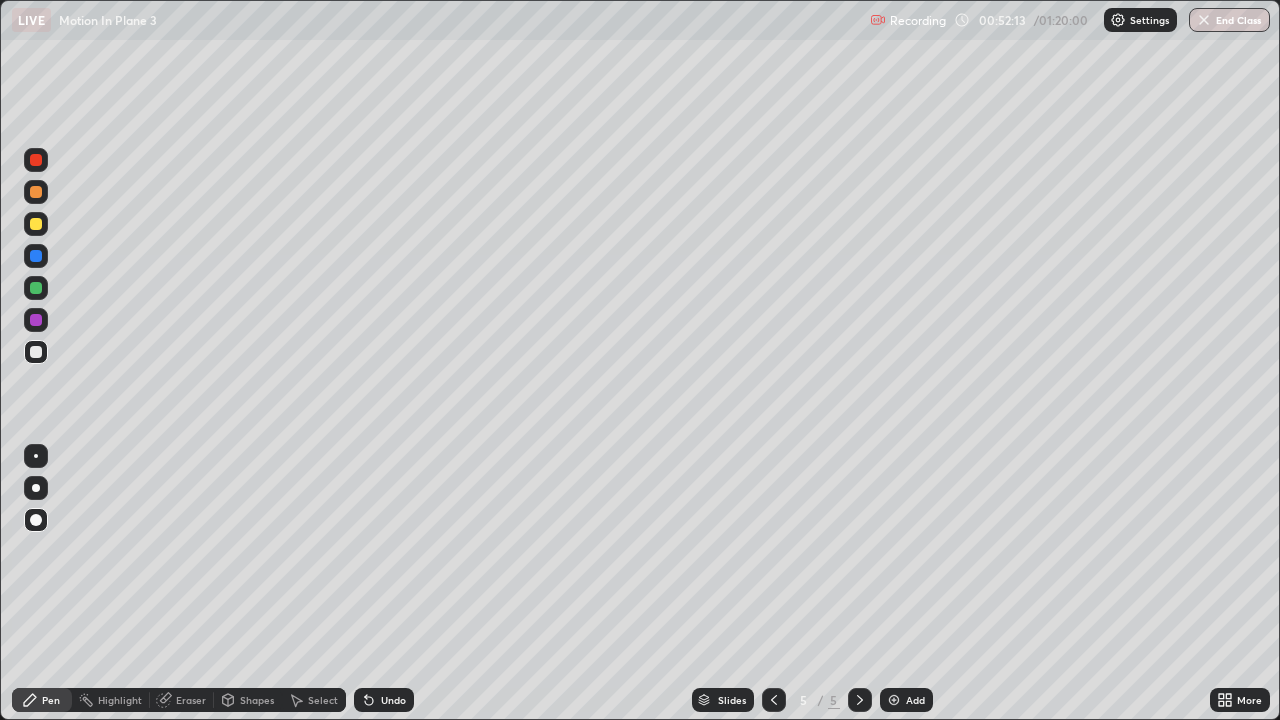 click on "Add" at bounding box center (906, 700) 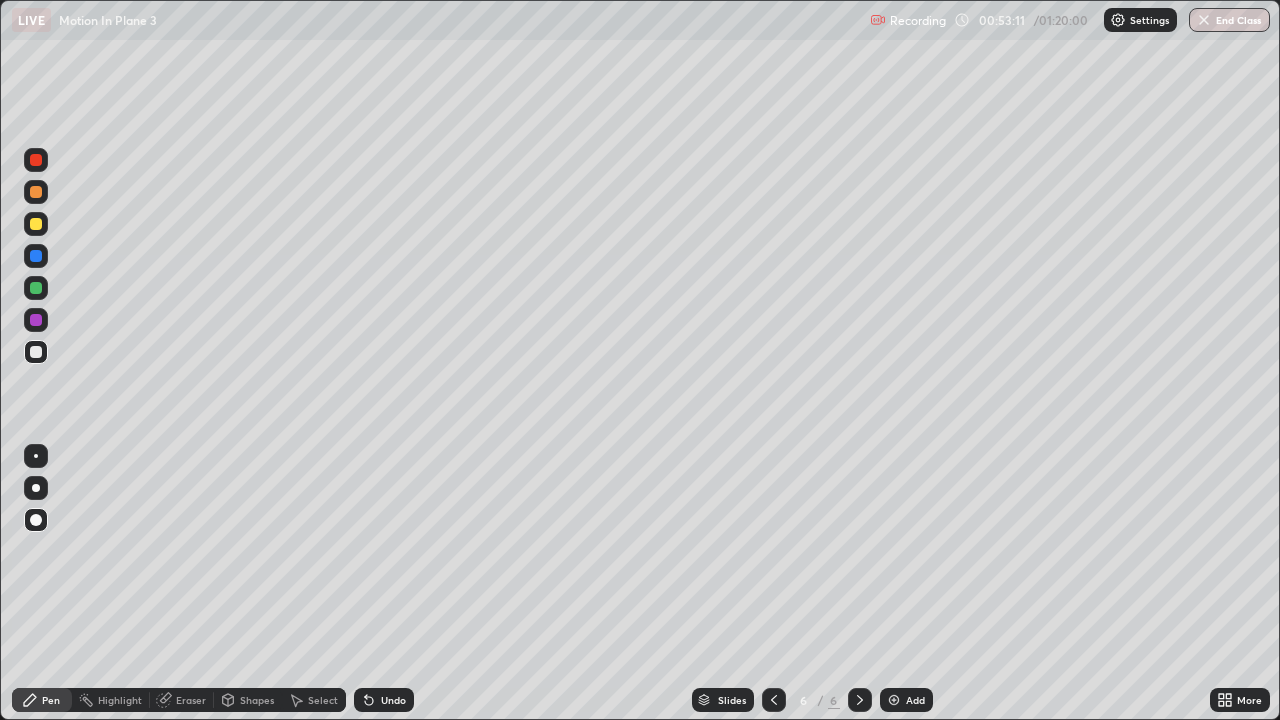 click on "Select" at bounding box center [323, 700] 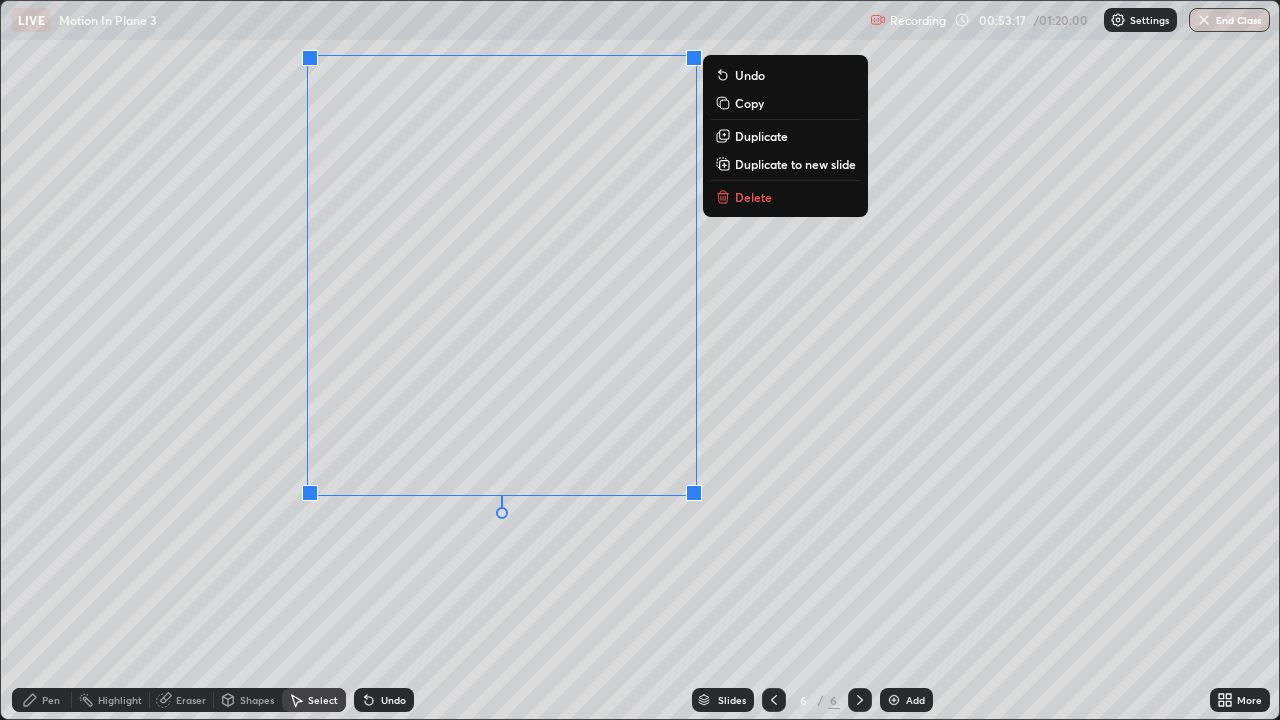 click on "0 ° Undo Copy Duplicate Duplicate to new slide Delete" at bounding box center [640, 360] 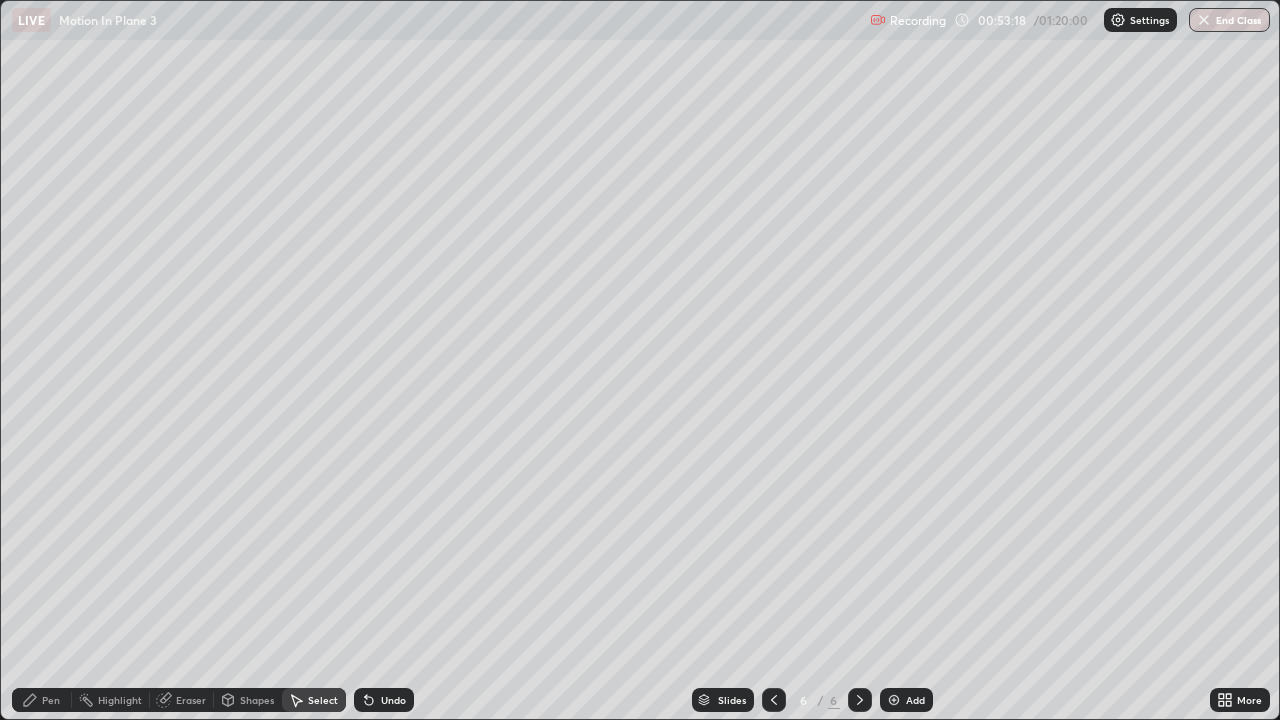 click on "Pen" at bounding box center [51, 700] 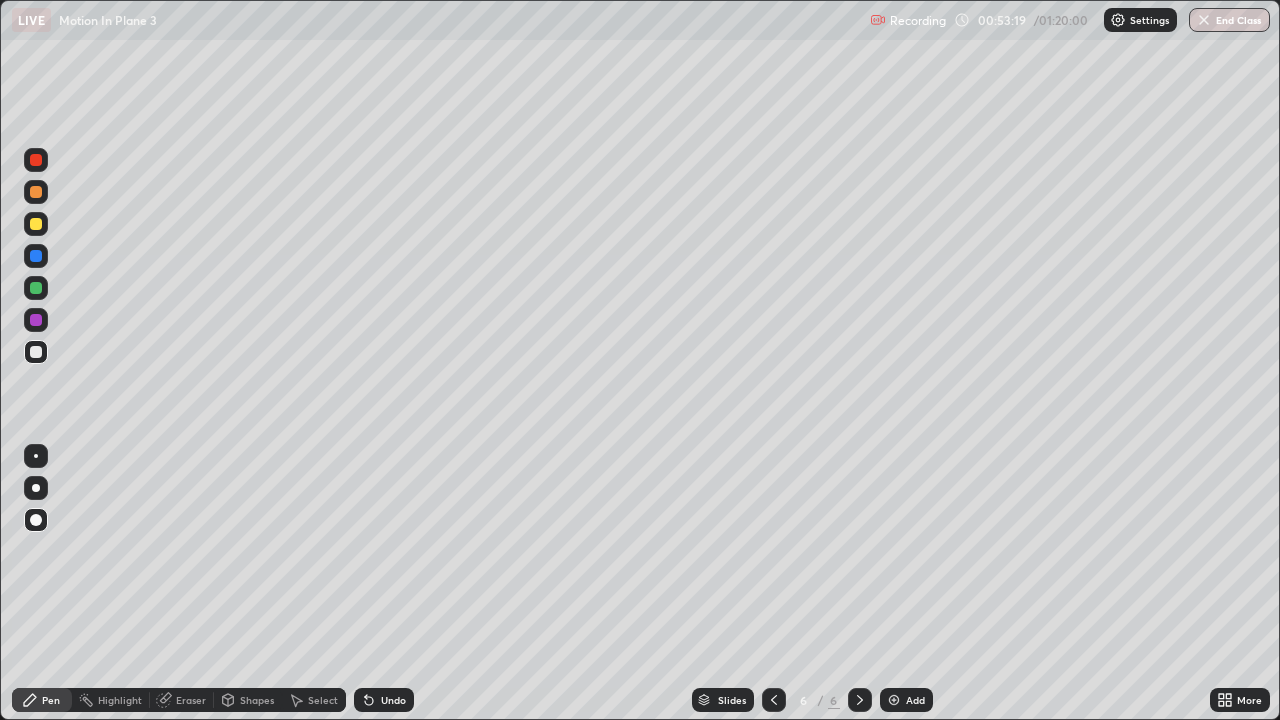 click at bounding box center (36, 352) 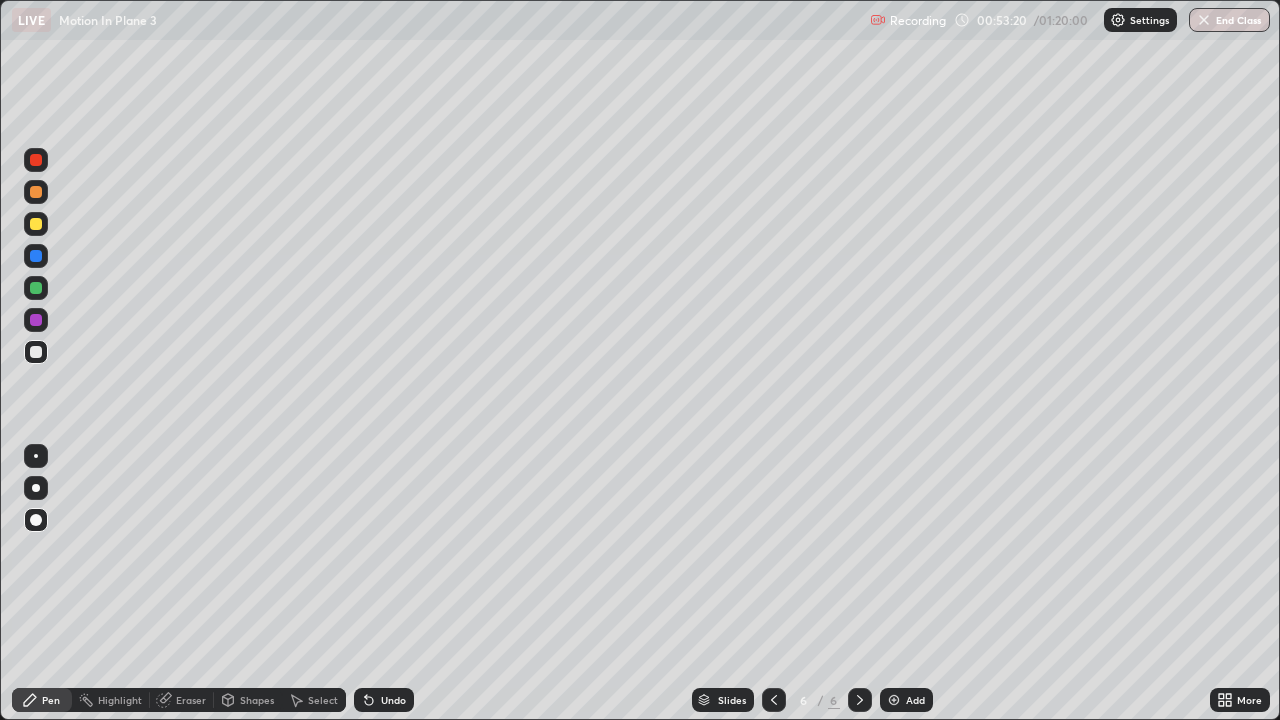 click at bounding box center (36, 160) 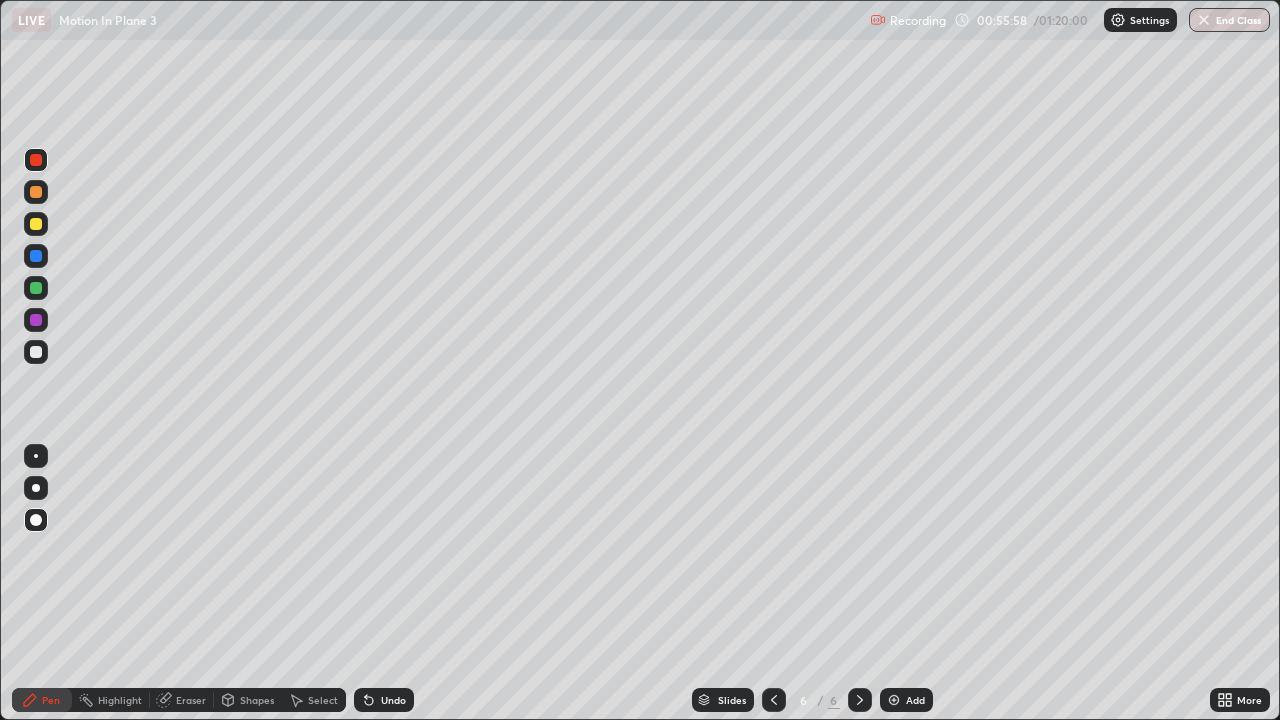 click at bounding box center (36, 288) 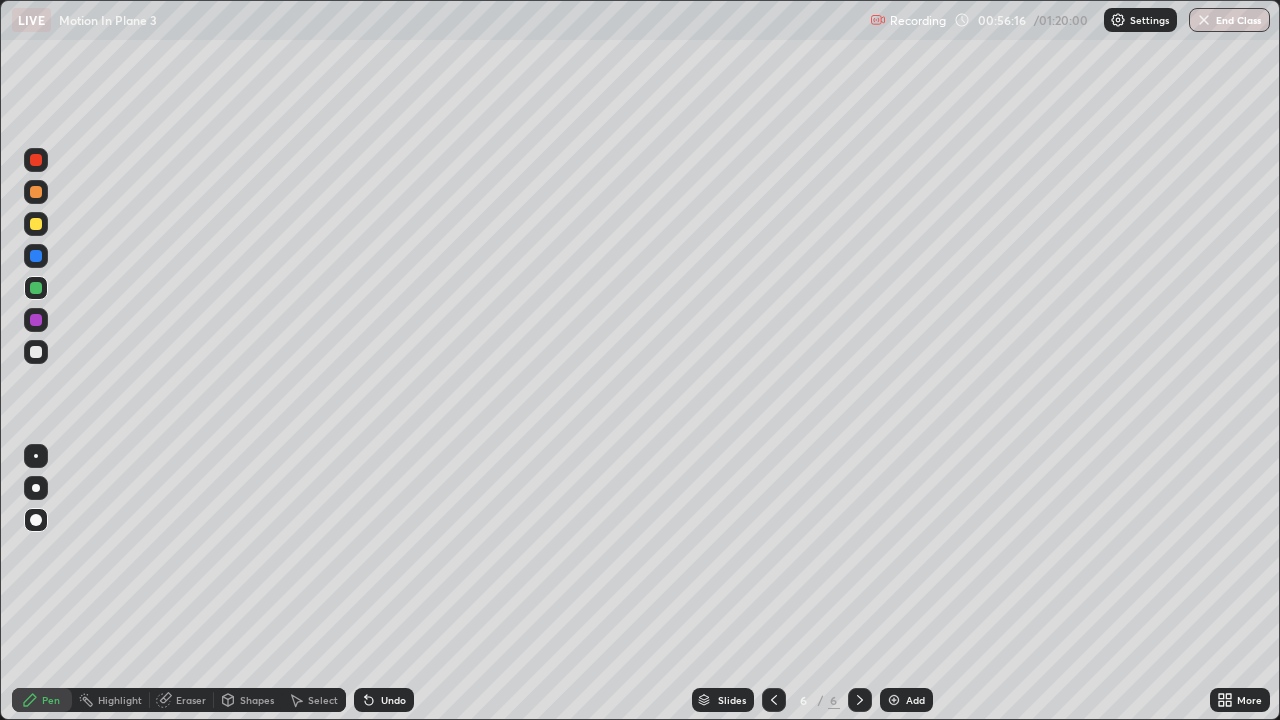 click at bounding box center [36, 320] 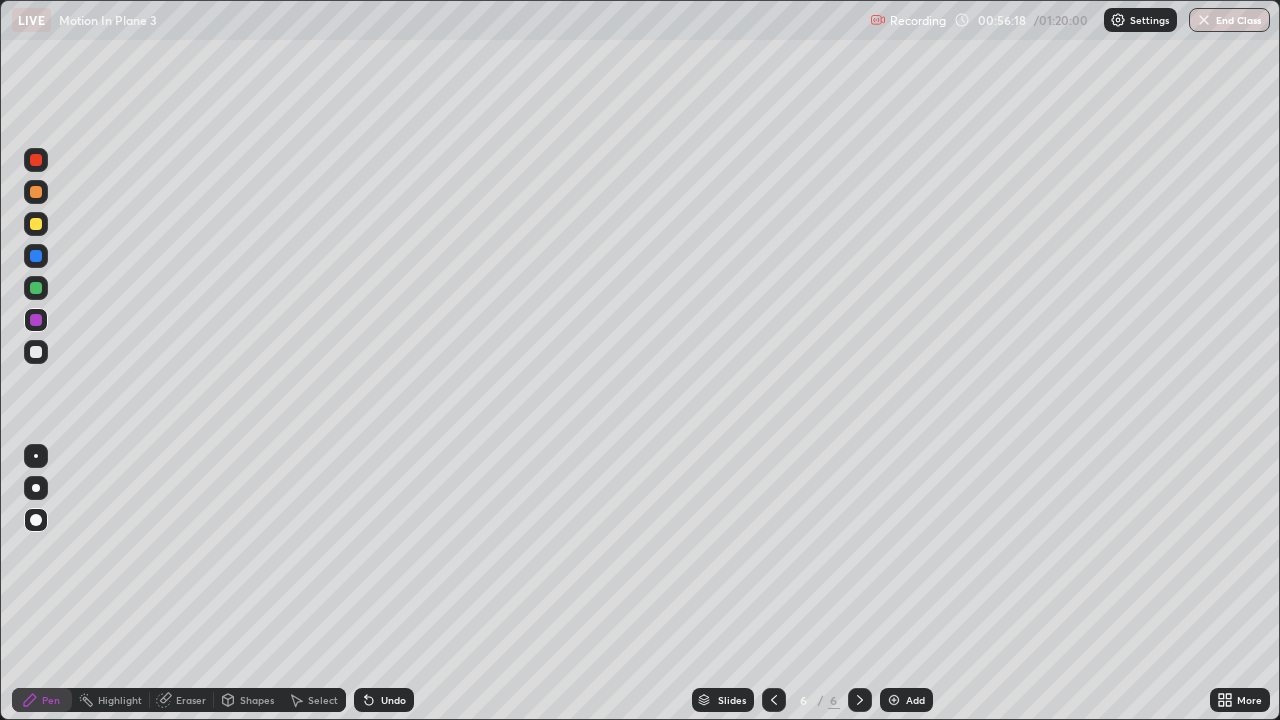 click on "Eraser" at bounding box center [191, 700] 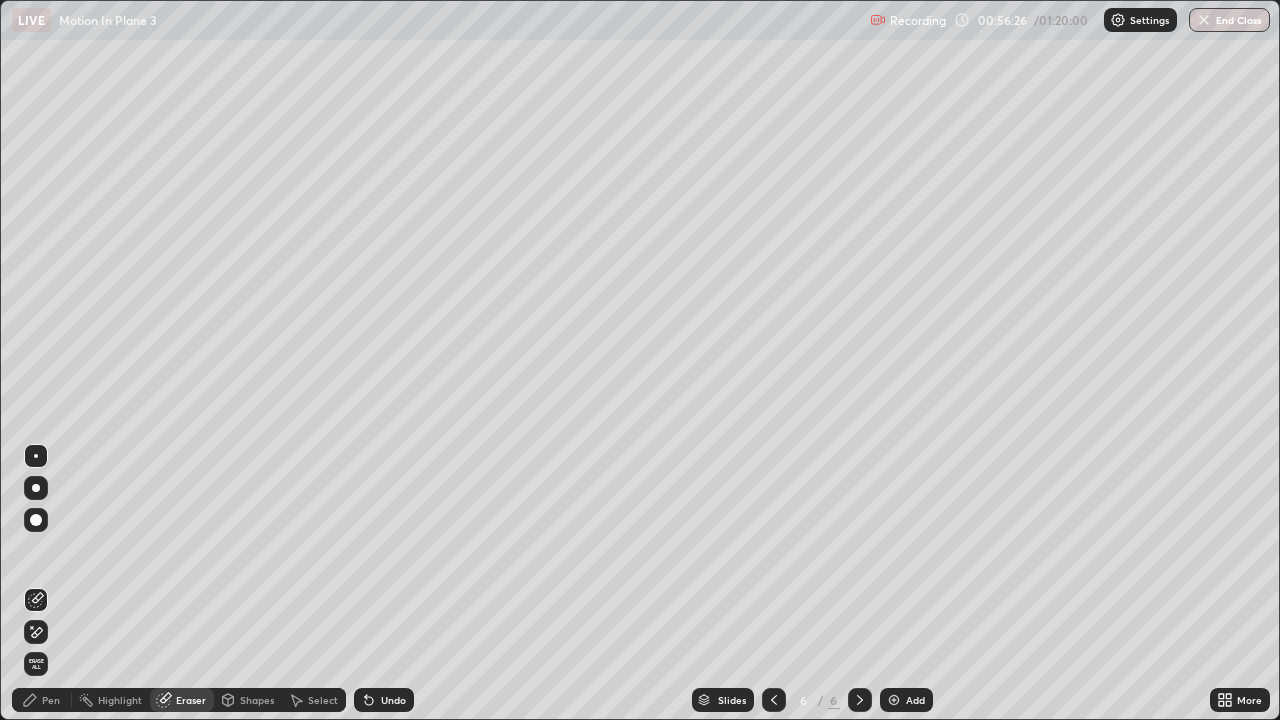 click on "Pen" at bounding box center (42, 700) 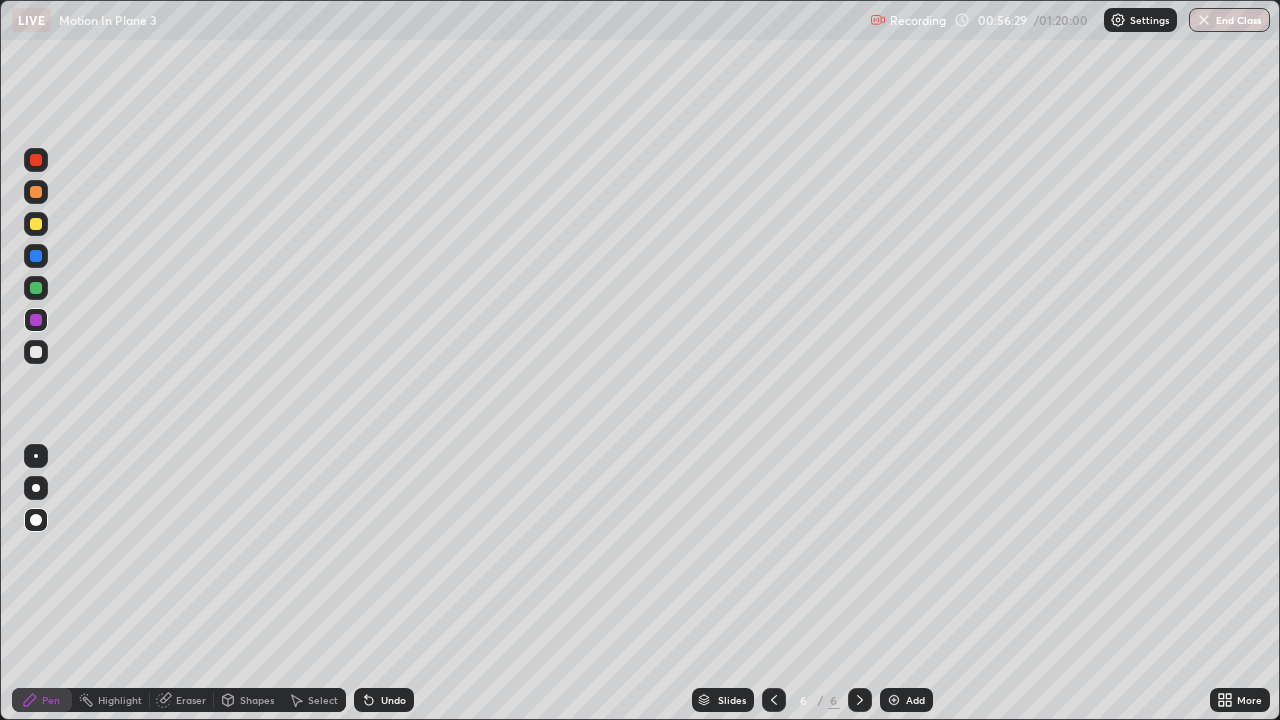 click at bounding box center (36, 160) 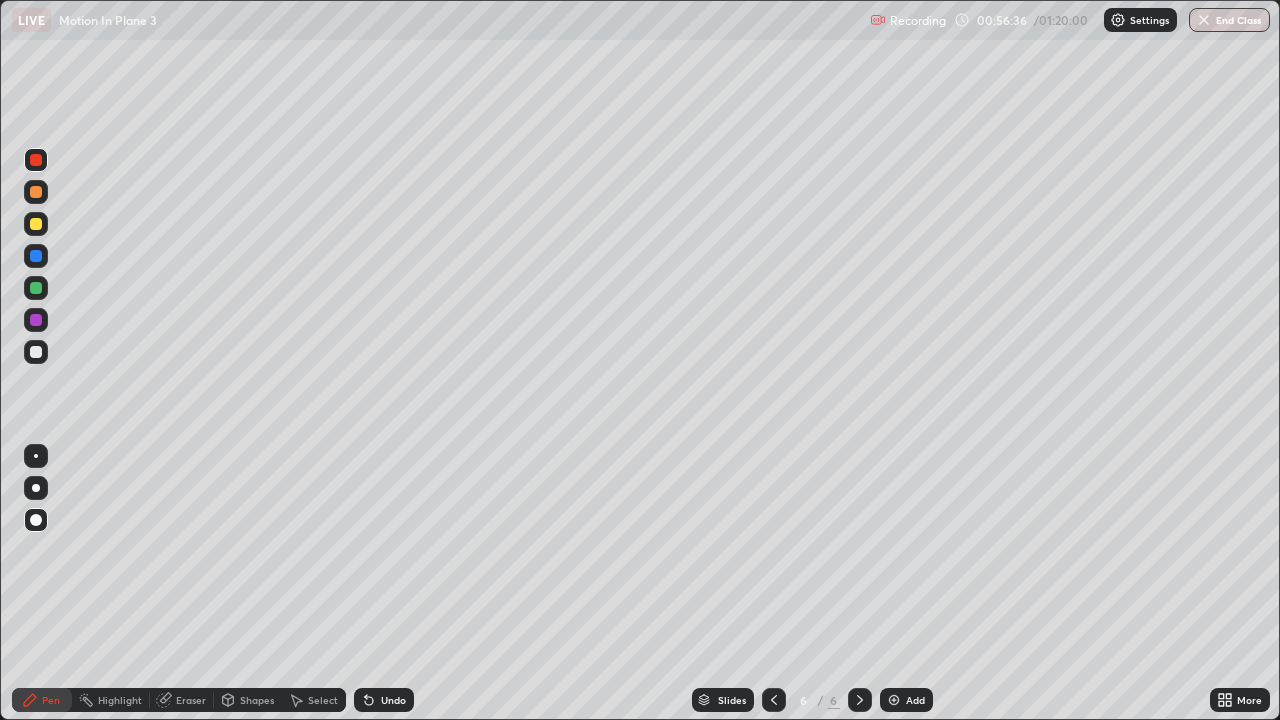 click on "Undo" at bounding box center [393, 700] 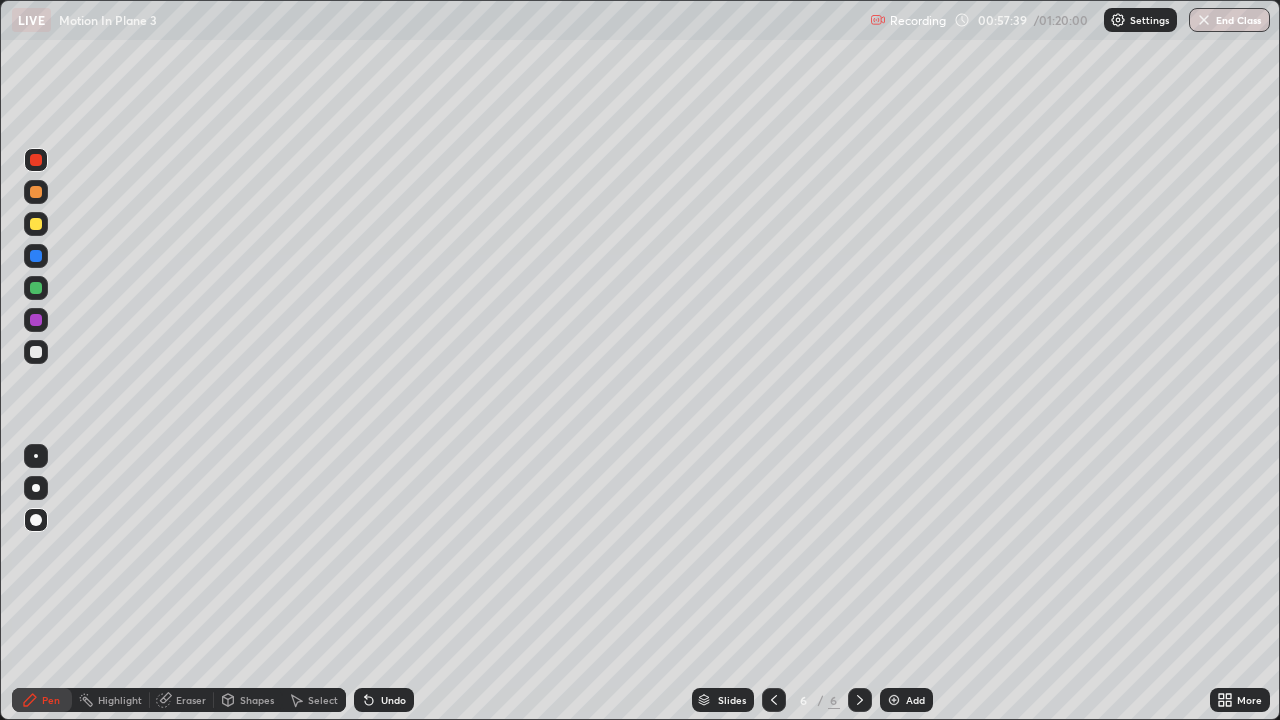 click on "Undo" at bounding box center [393, 700] 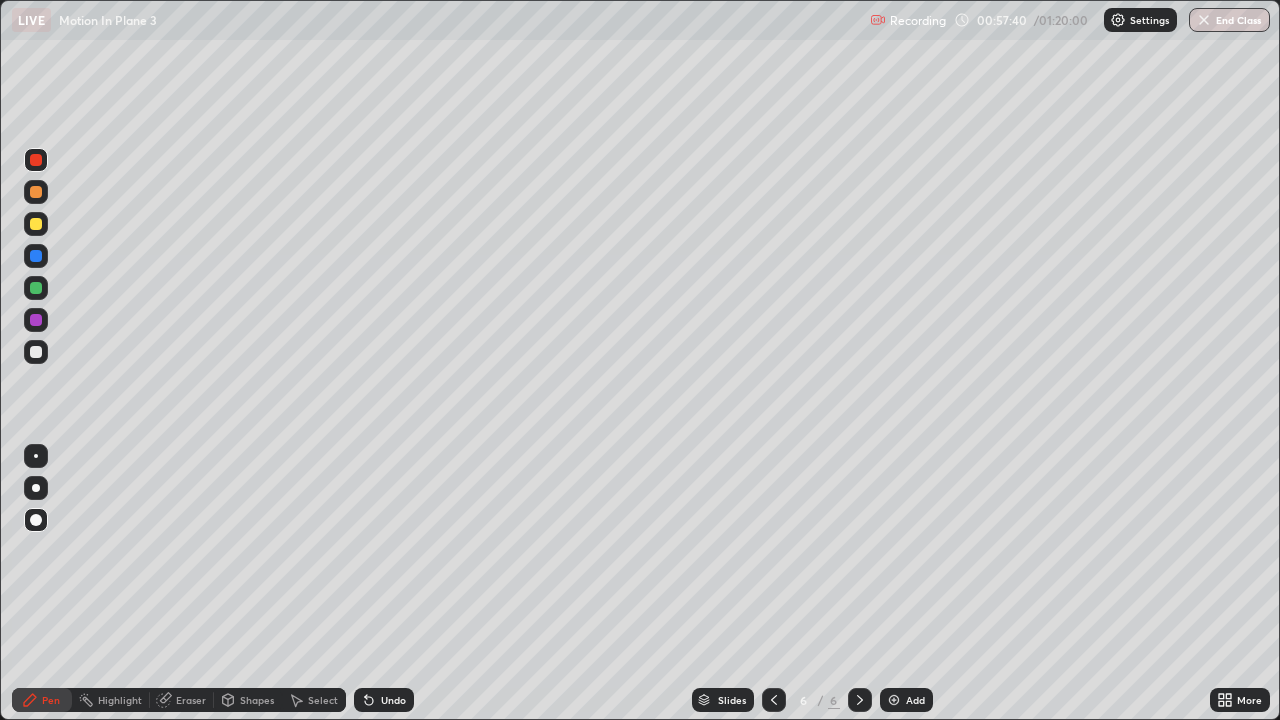 click on "Undo" at bounding box center (393, 700) 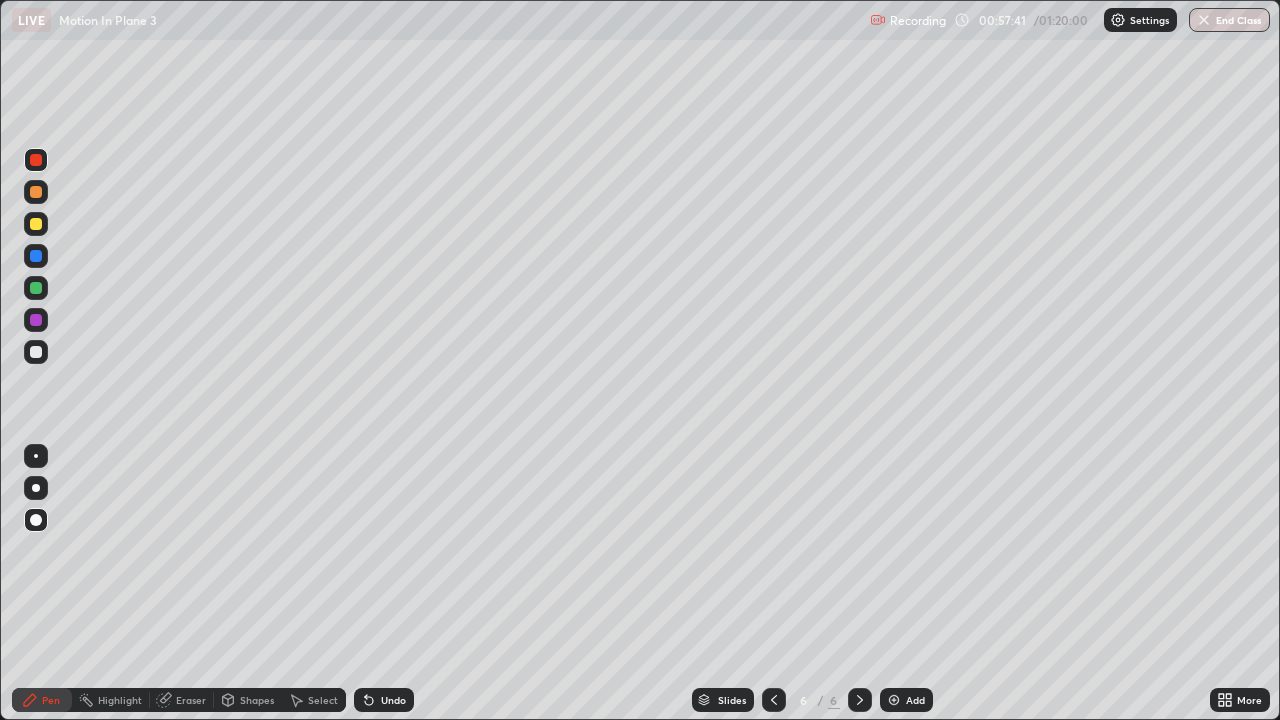 click on "Undo" at bounding box center [393, 700] 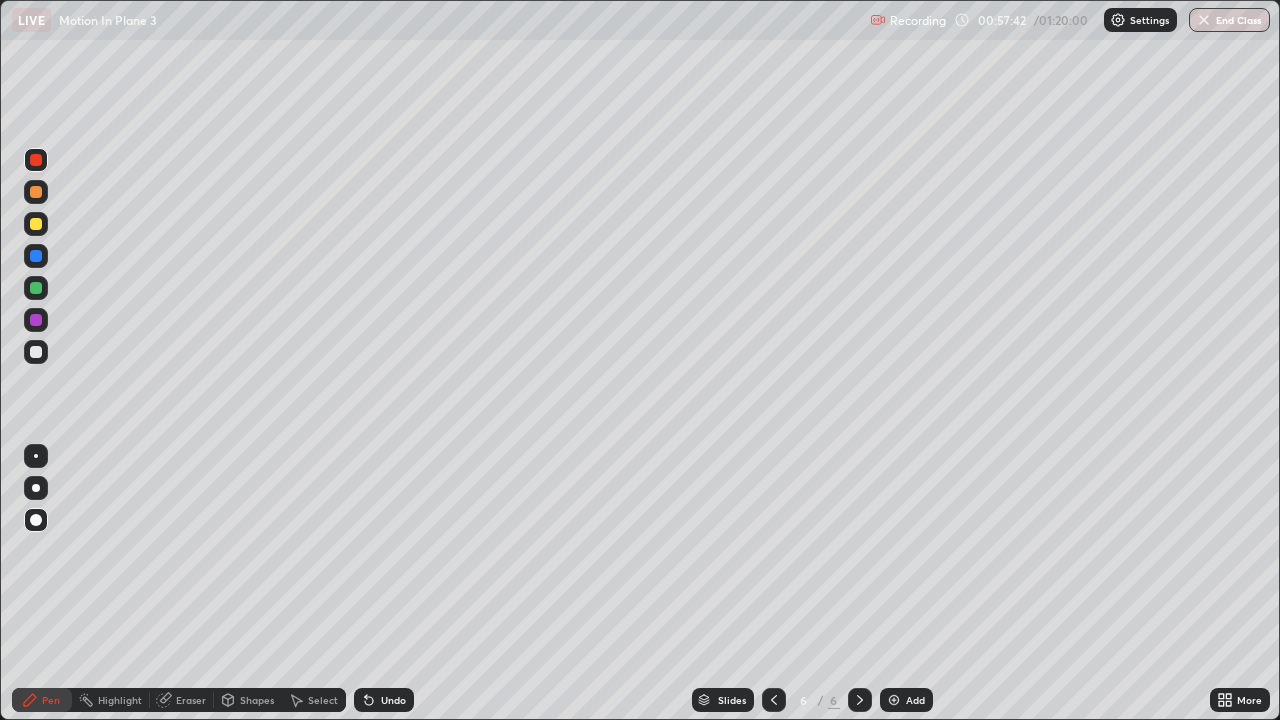 click on "Pen" at bounding box center (51, 700) 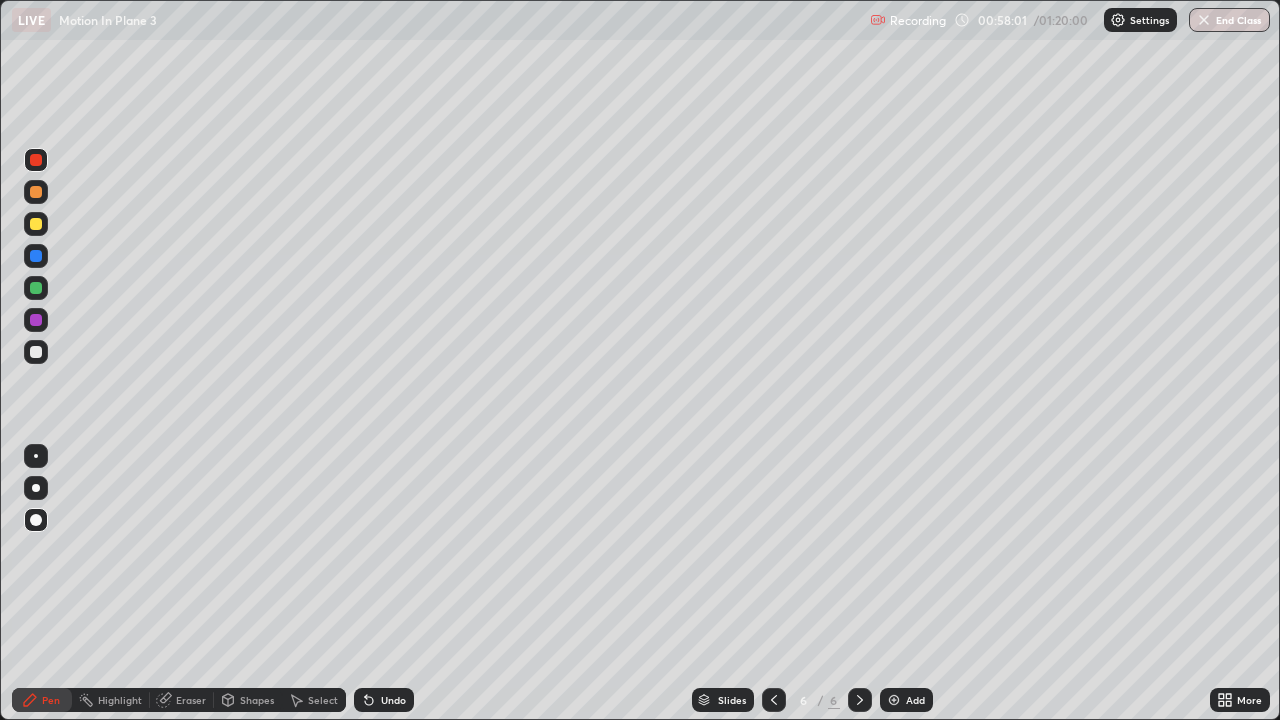 click at bounding box center [36, 224] 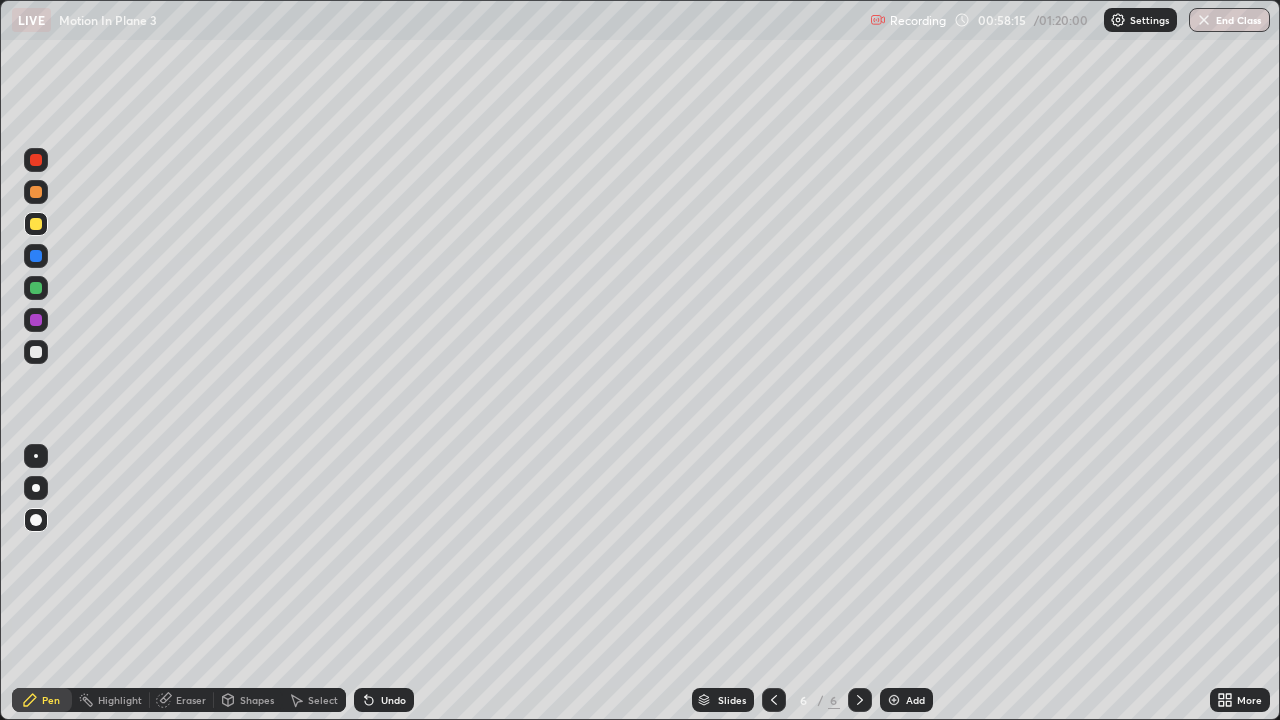 click on "Eraser" at bounding box center [182, 700] 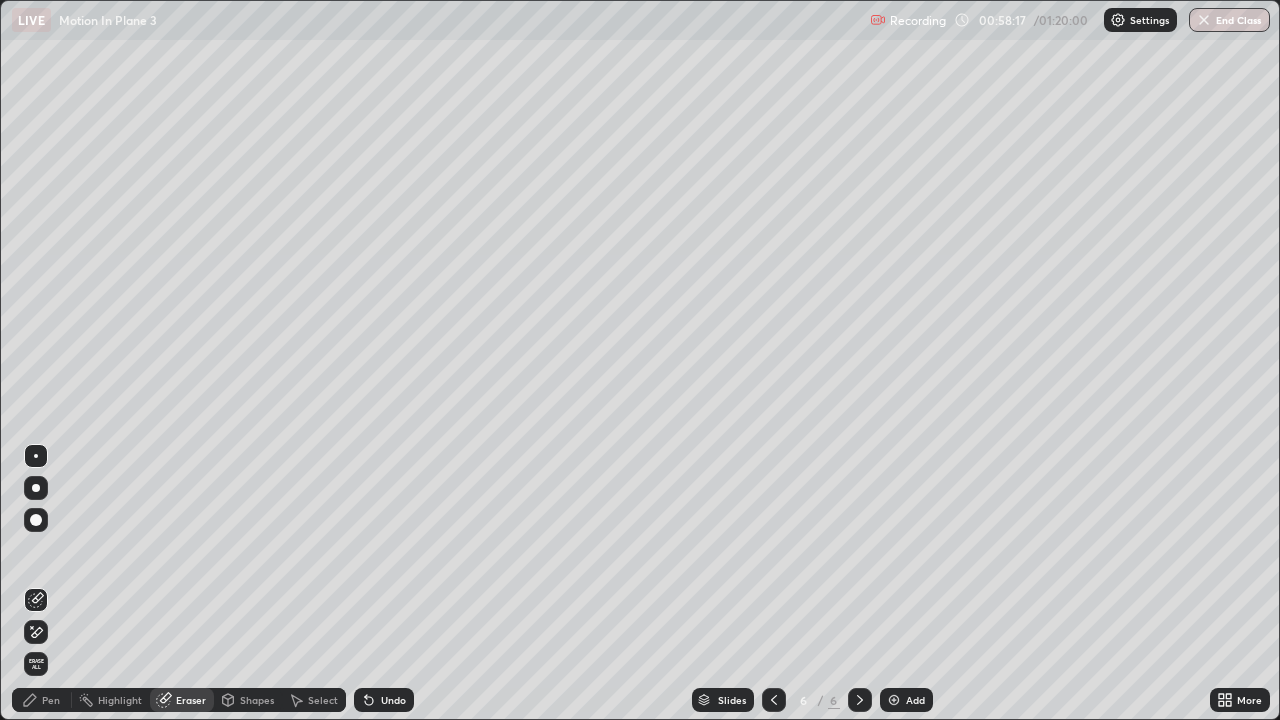 click on "Pen" at bounding box center [51, 700] 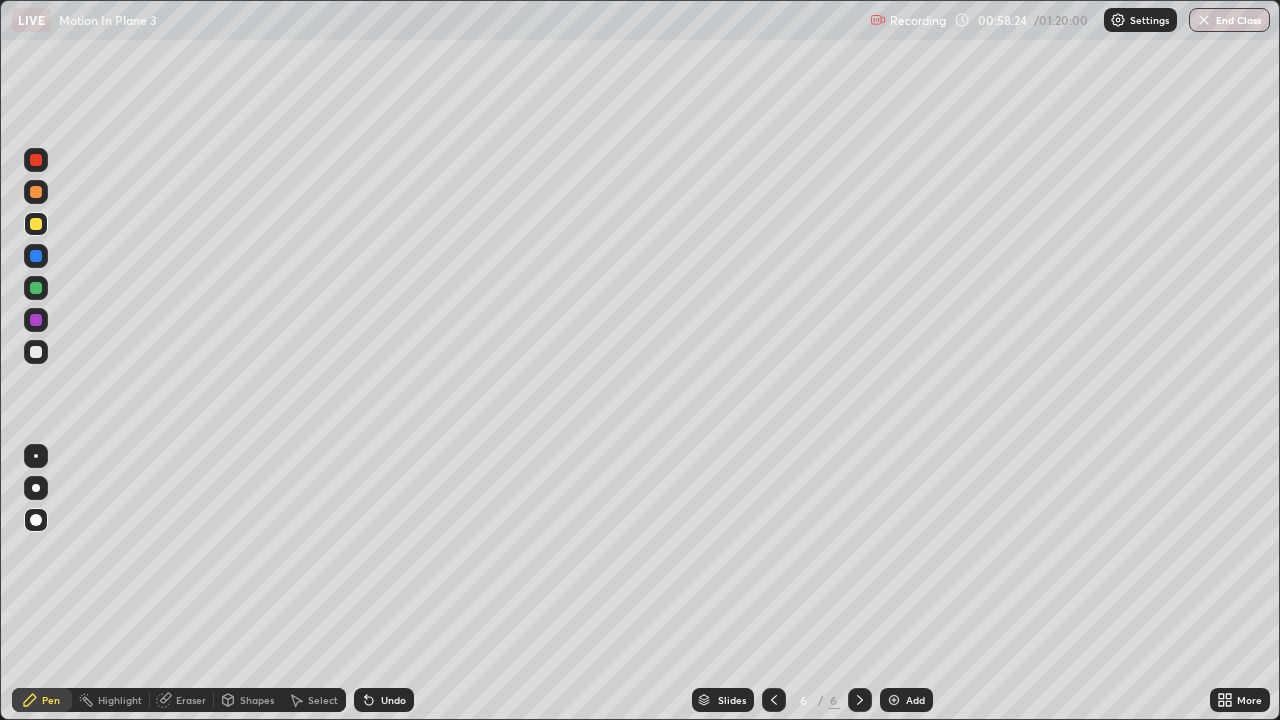 click on "Eraser" at bounding box center [191, 700] 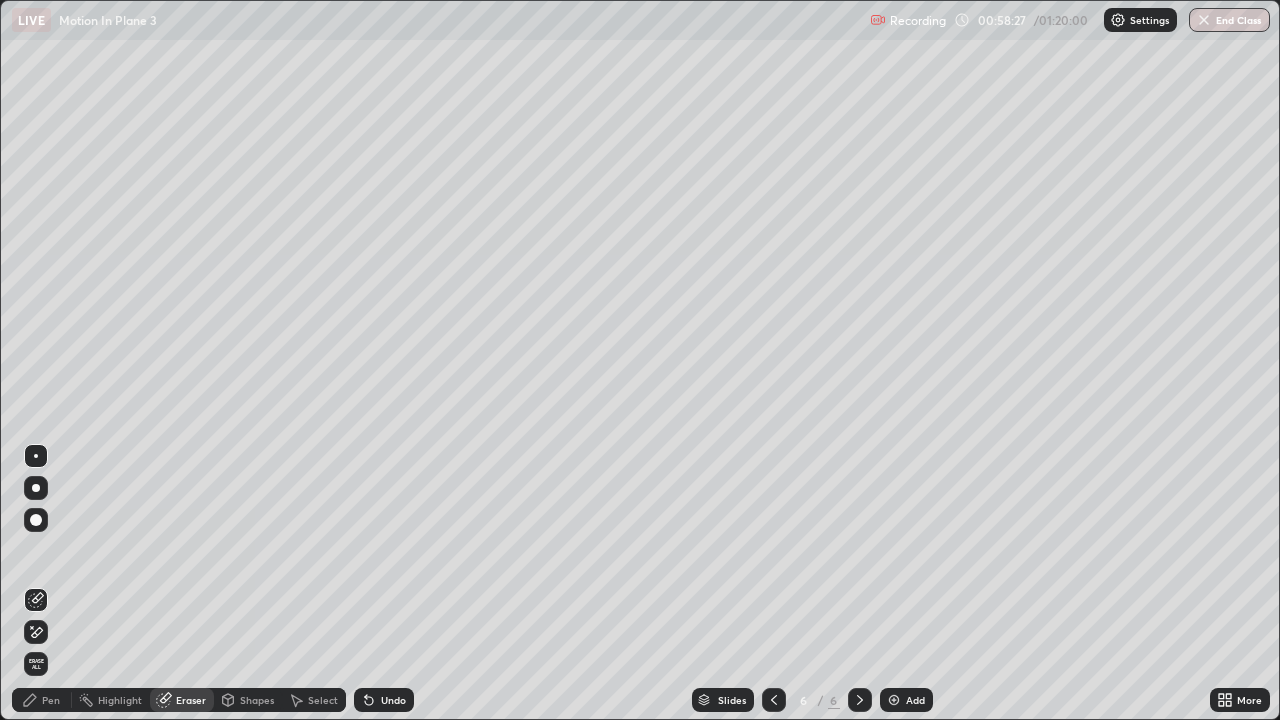 click on "Pen" at bounding box center [51, 700] 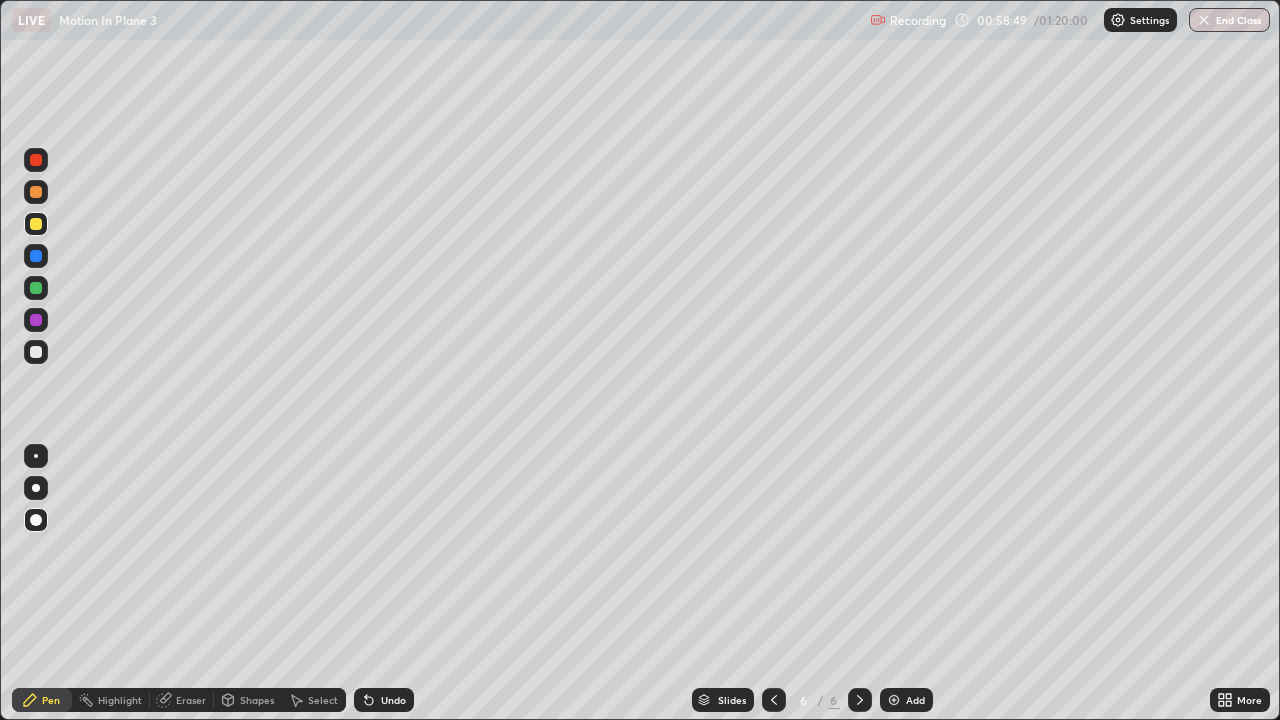 click on "Undo" at bounding box center (384, 700) 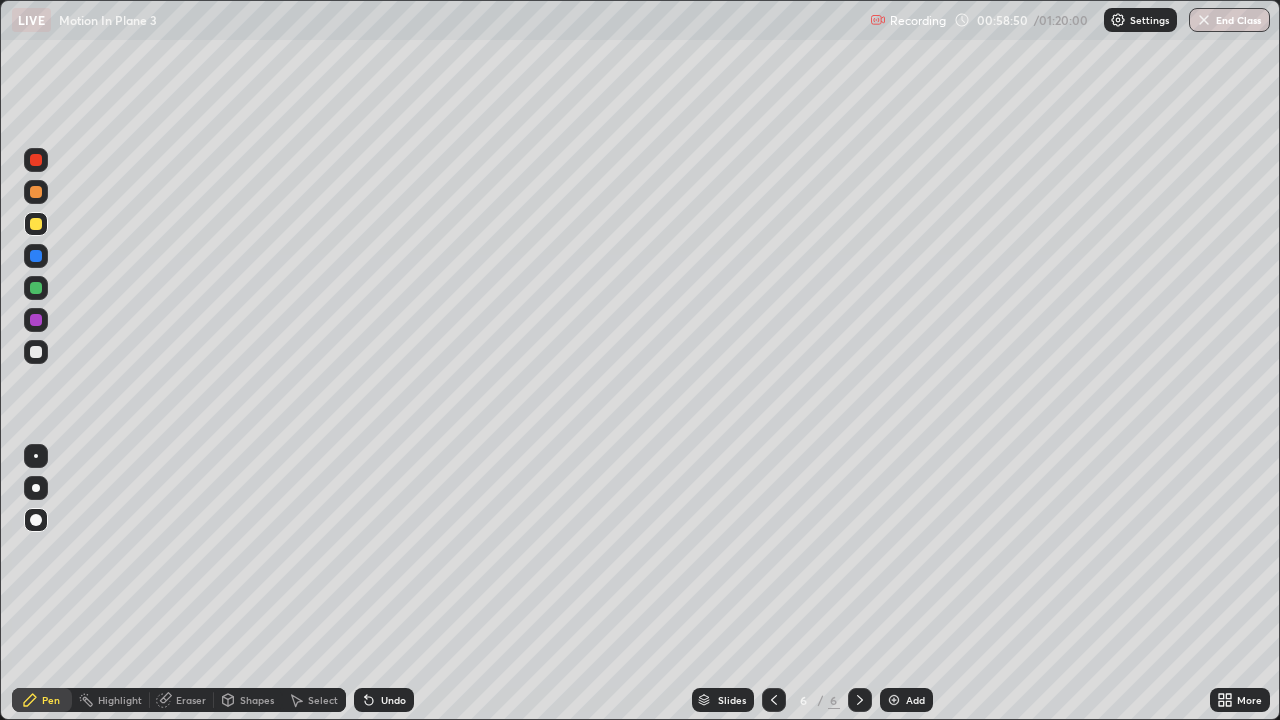 click on "Undo" at bounding box center (384, 700) 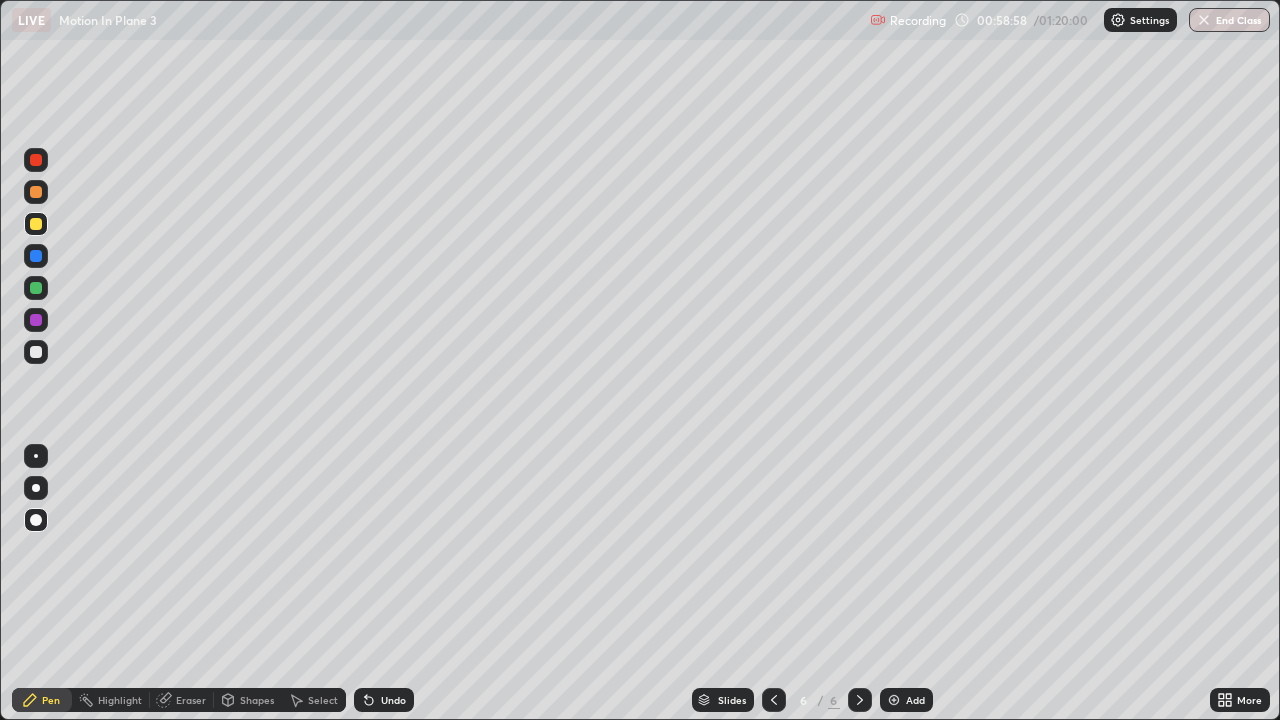 click at bounding box center (36, 352) 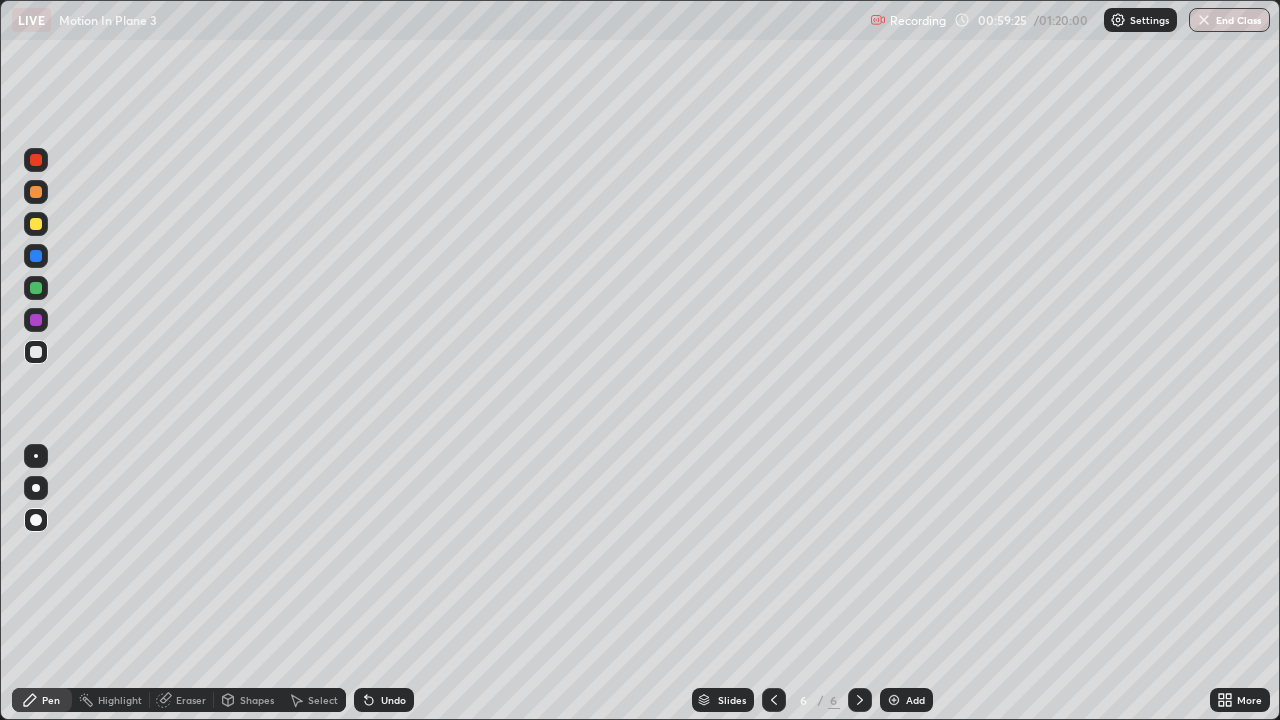 click on "Eraser" at bounding box center [191, 700] 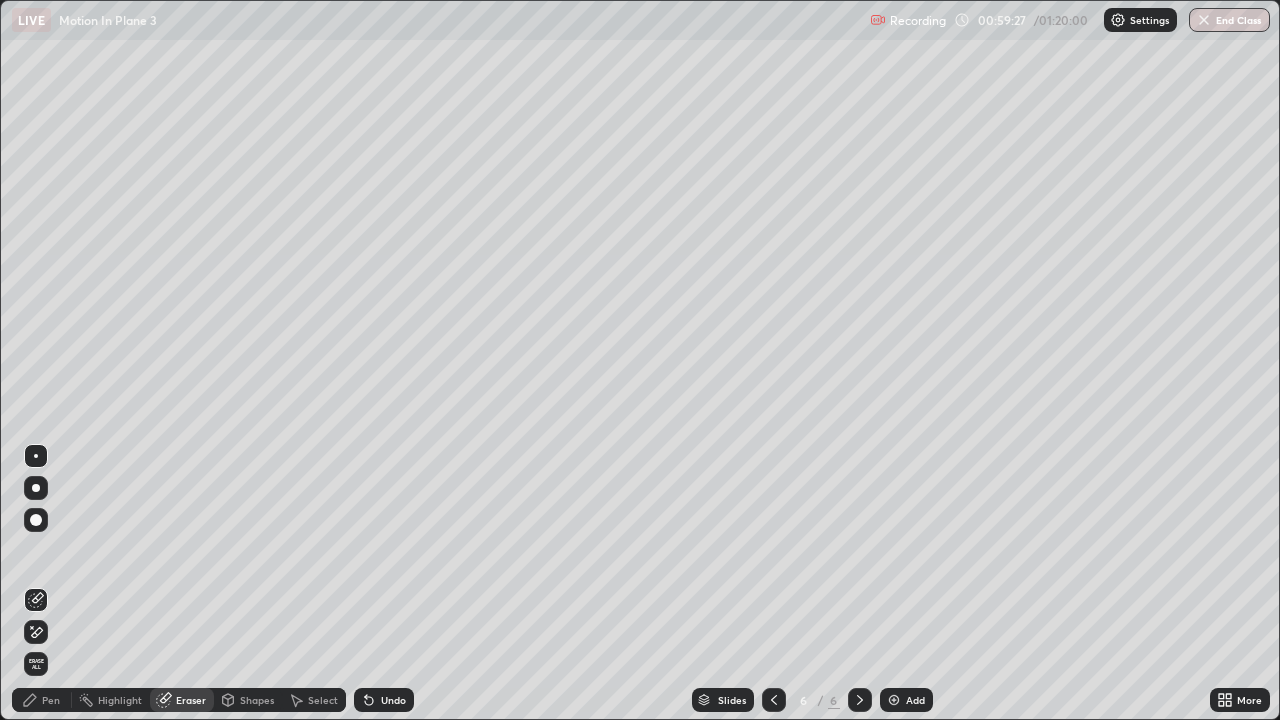 click on "Pen" at bounding box center (51, 700) 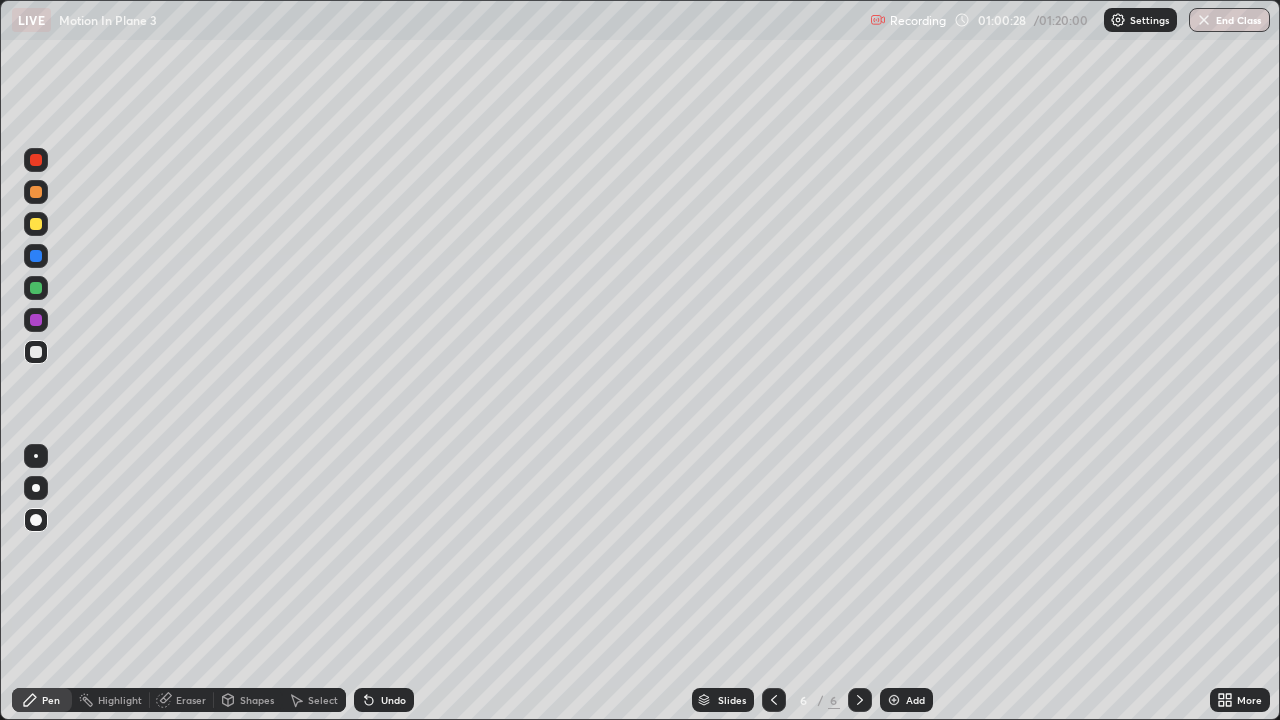 click on "Undo" at bounding box center [384, 700] 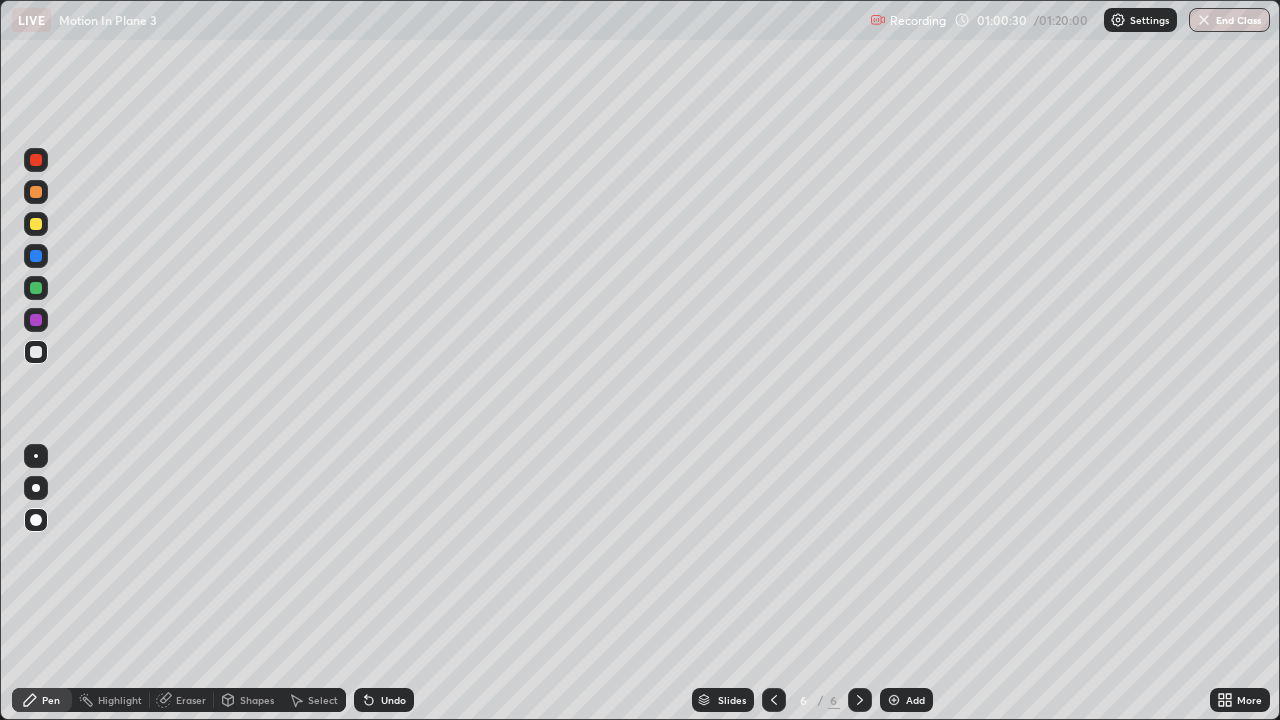 click on "Undo" at bounding box center (384, 700) 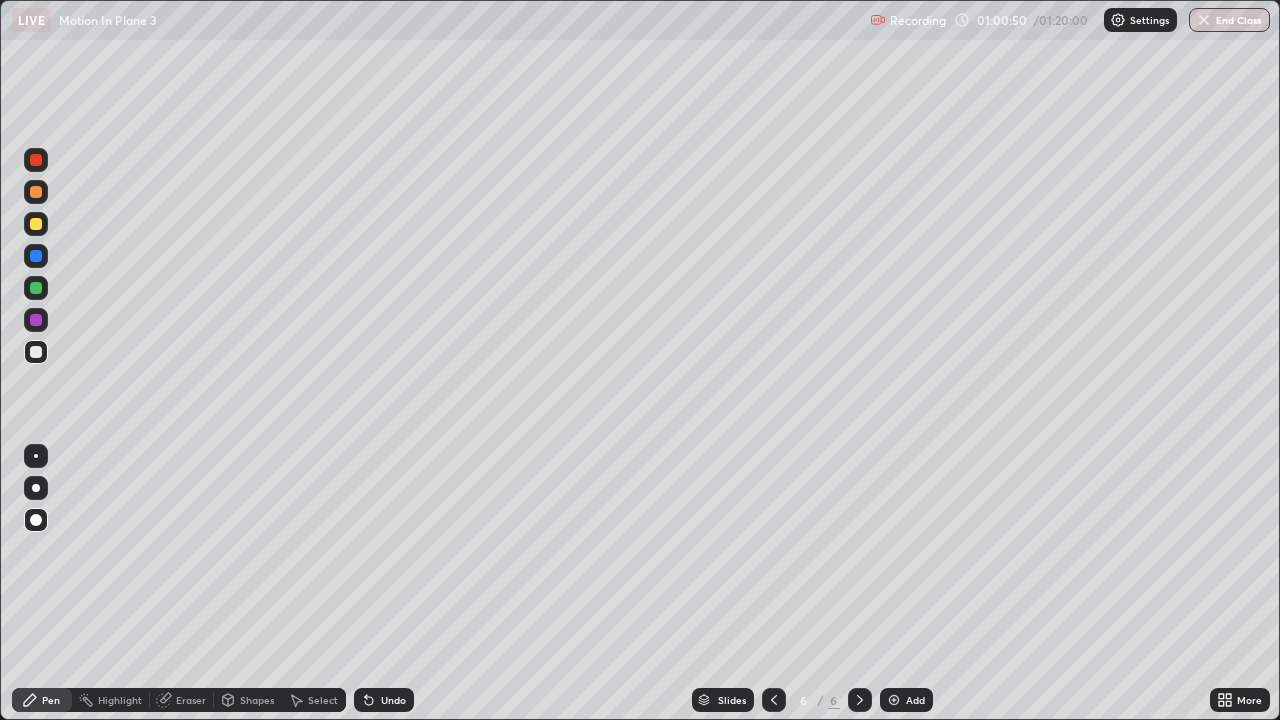 click on "Eraser" at bounding box center (191, 700) 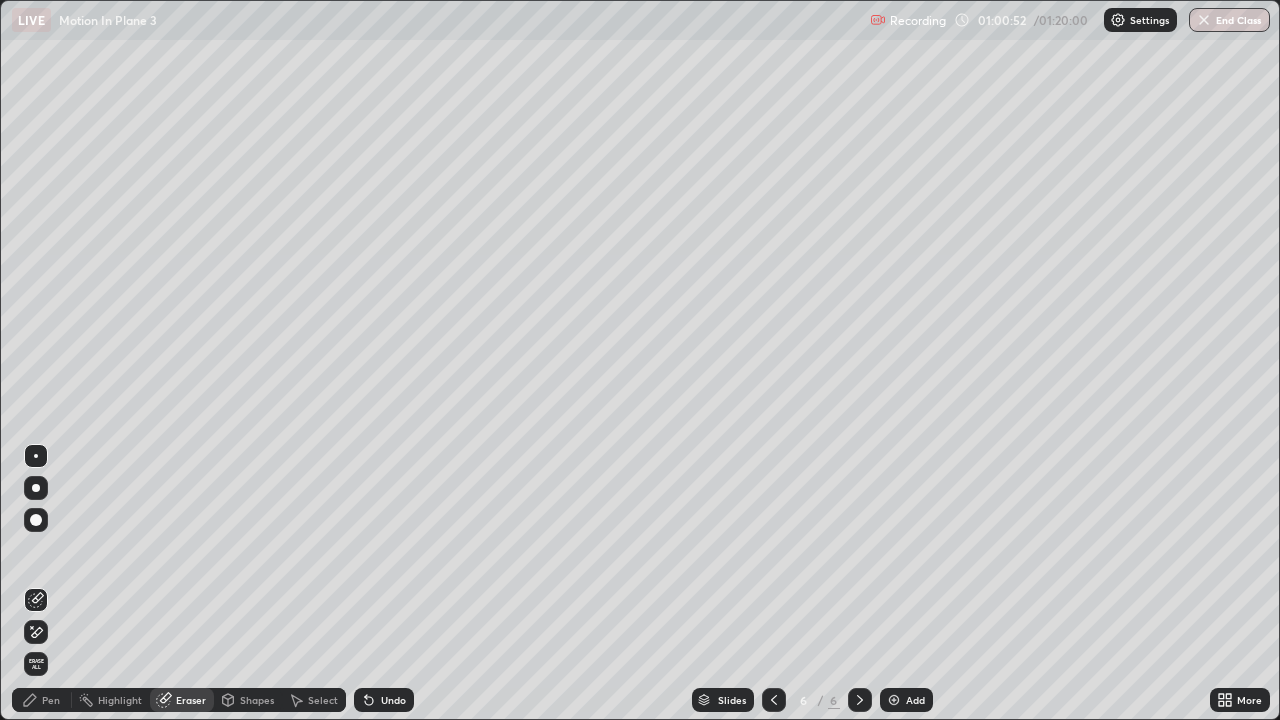 click on "Pen" at bounding box center (51, 700) 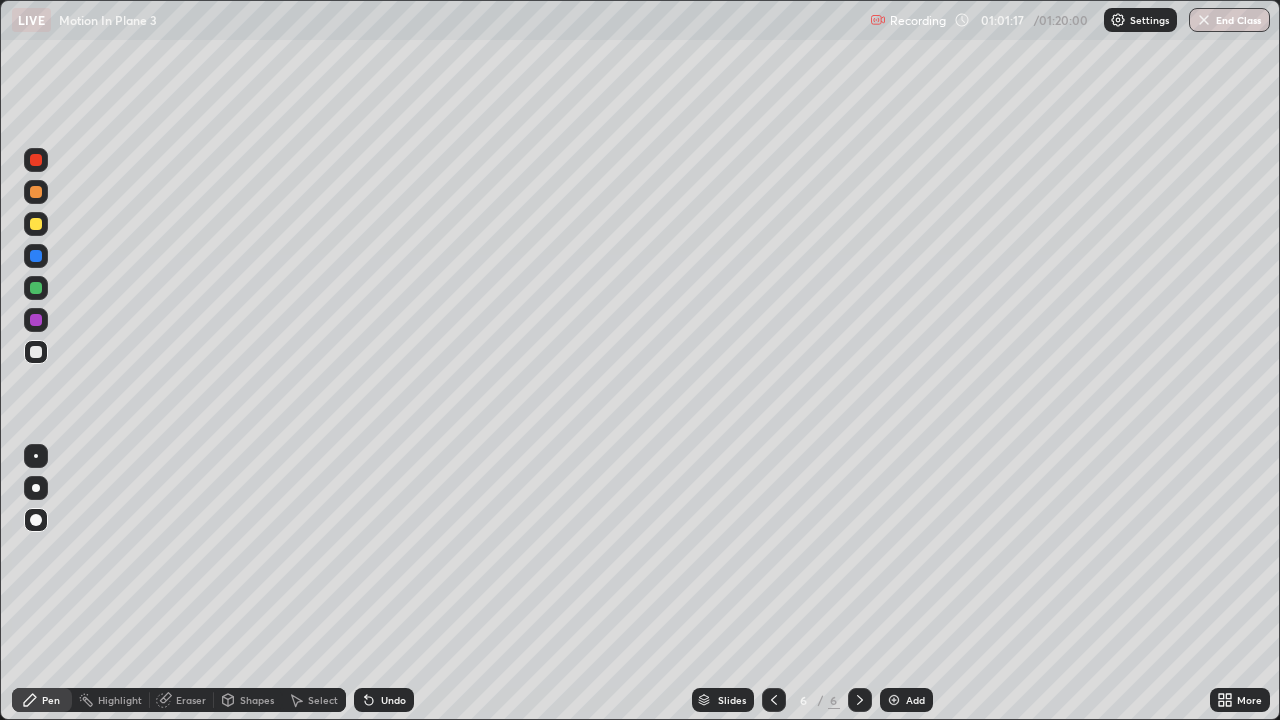 click at bounding box center (36, 192) 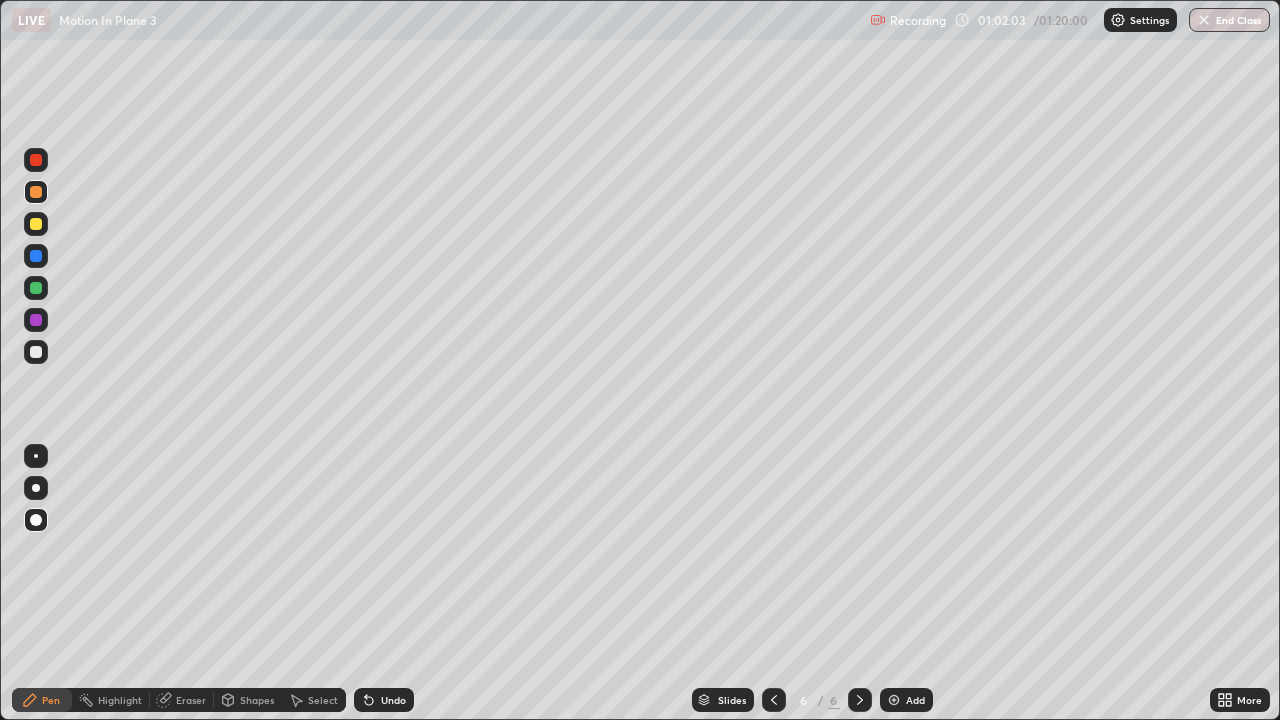 click on "Undo" at bounding box center [393, 700] 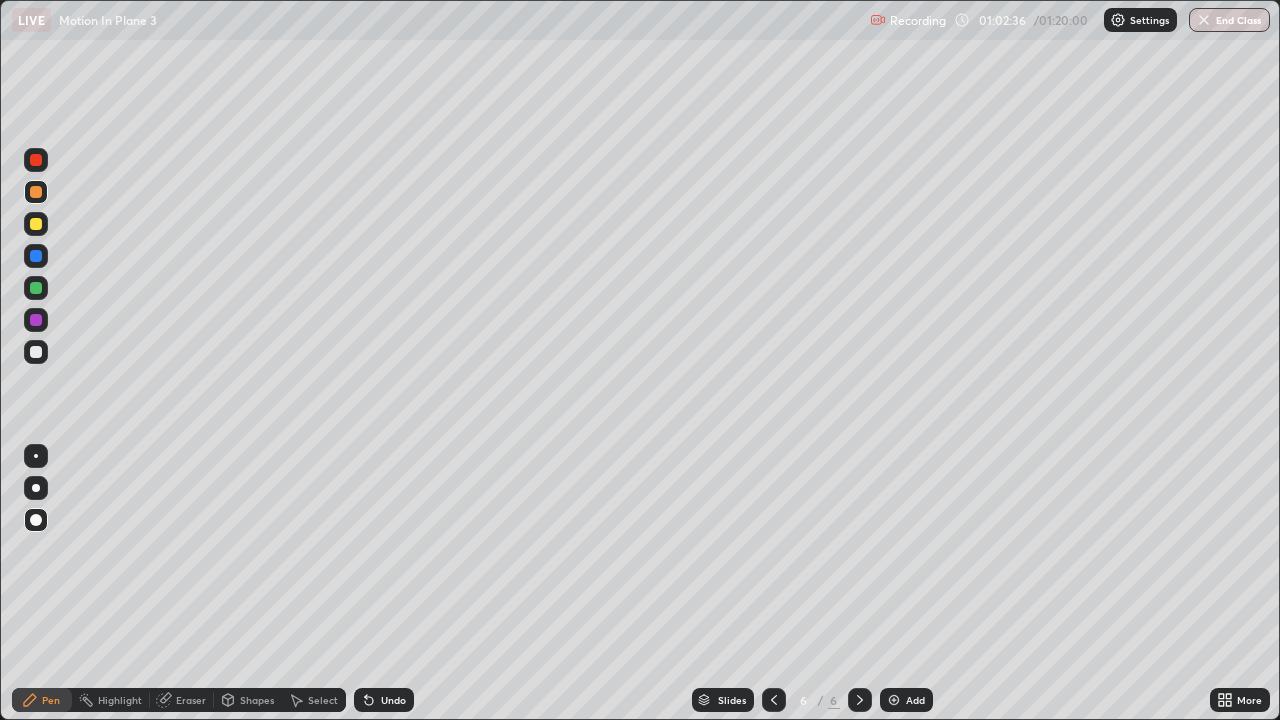 click at bounding box center (36, 224) 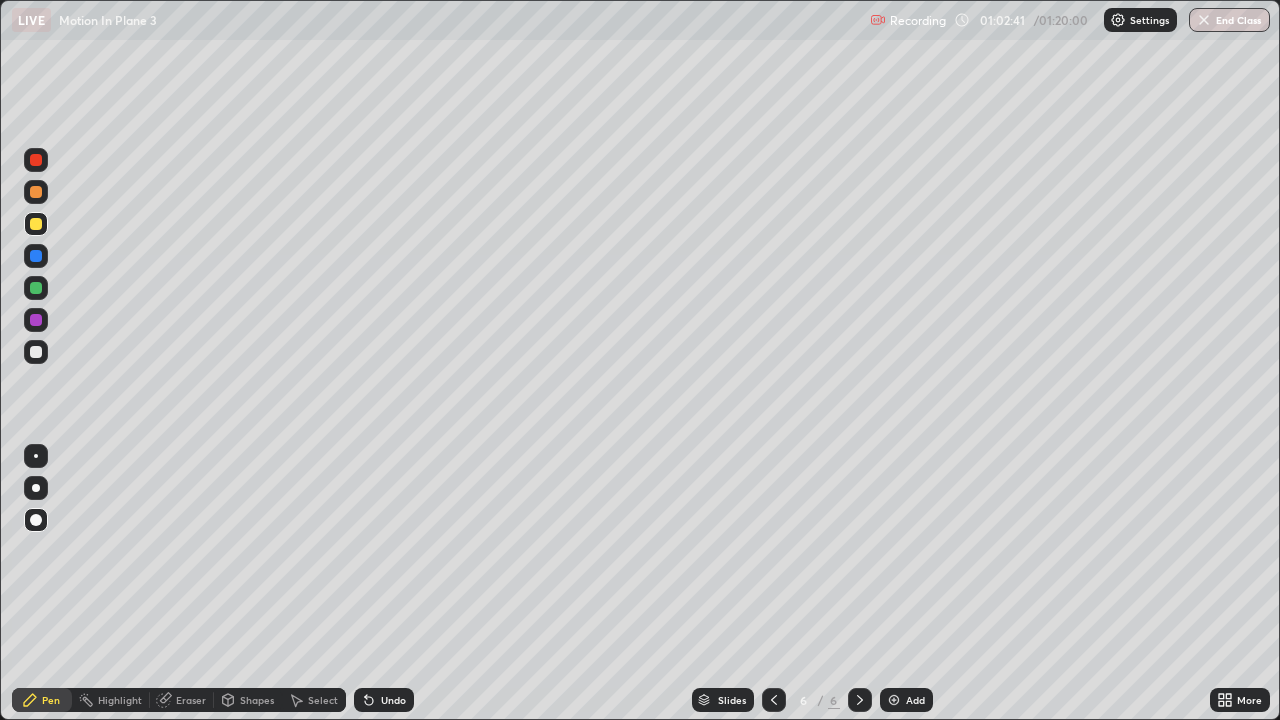 click on "Eraser" at bounding box center (191, 700) 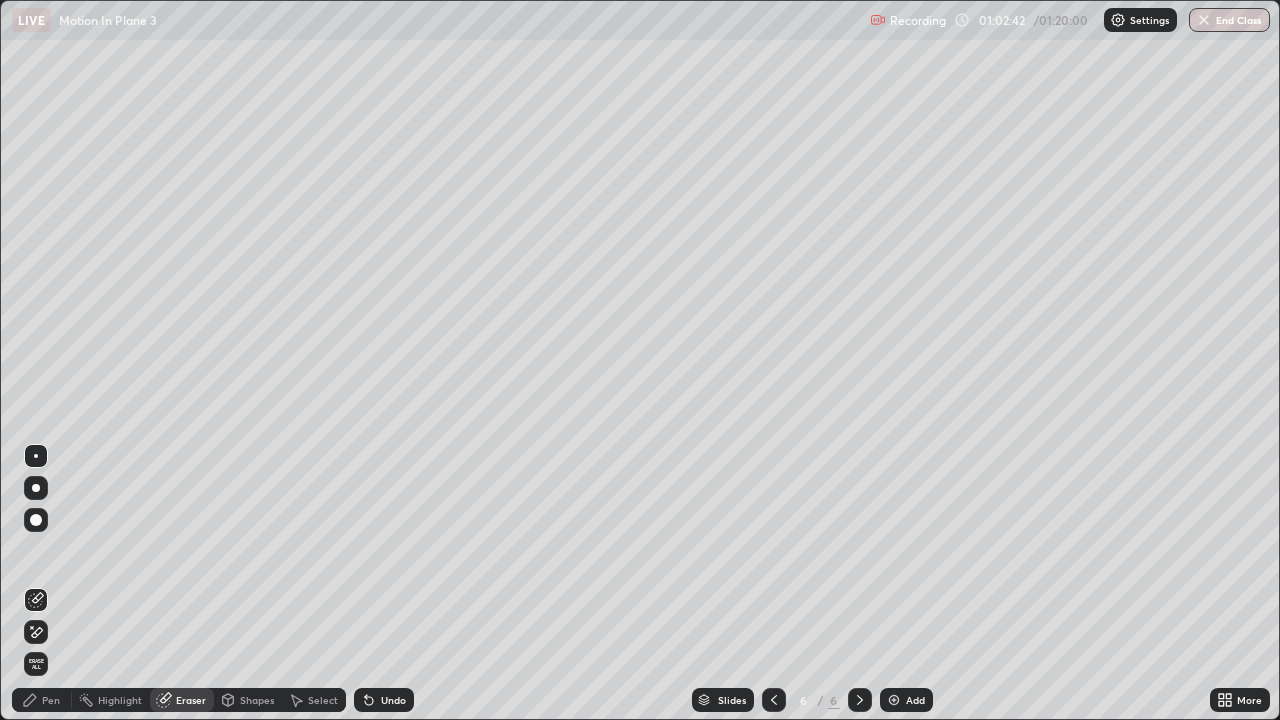 click on "Pen" at bounding box center [42, 700] 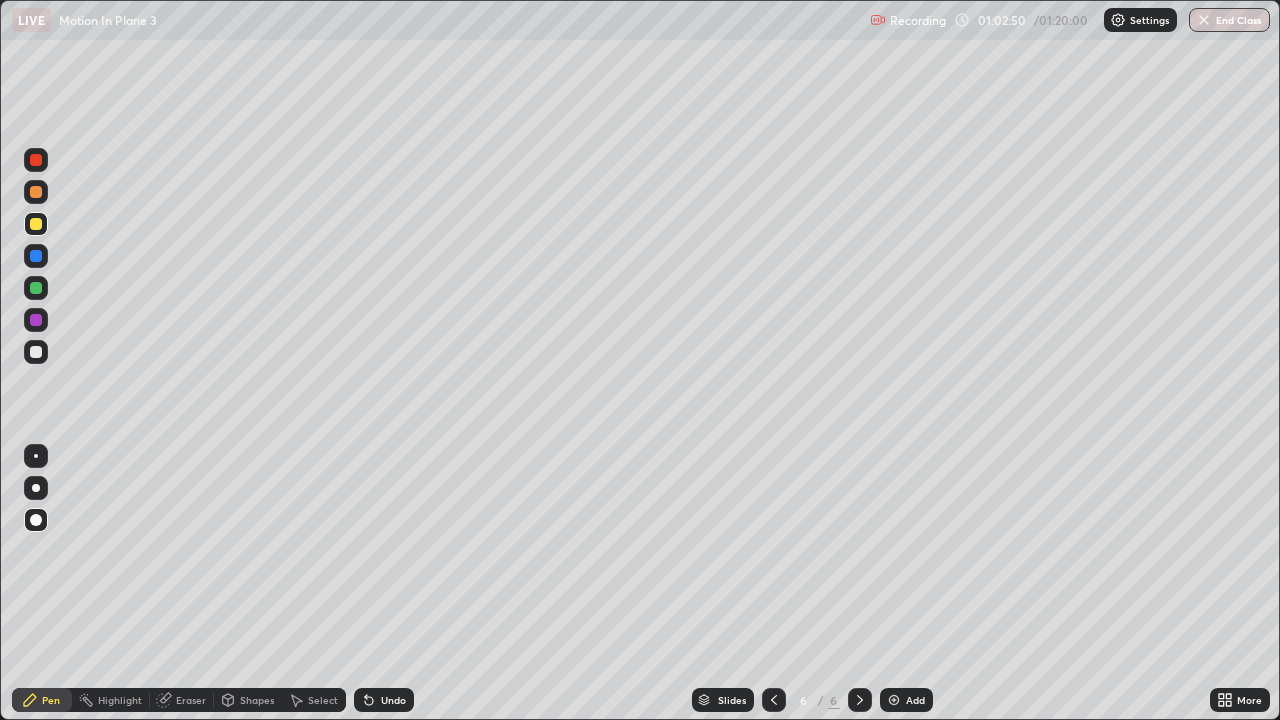 click at bounding box center (36, 288) 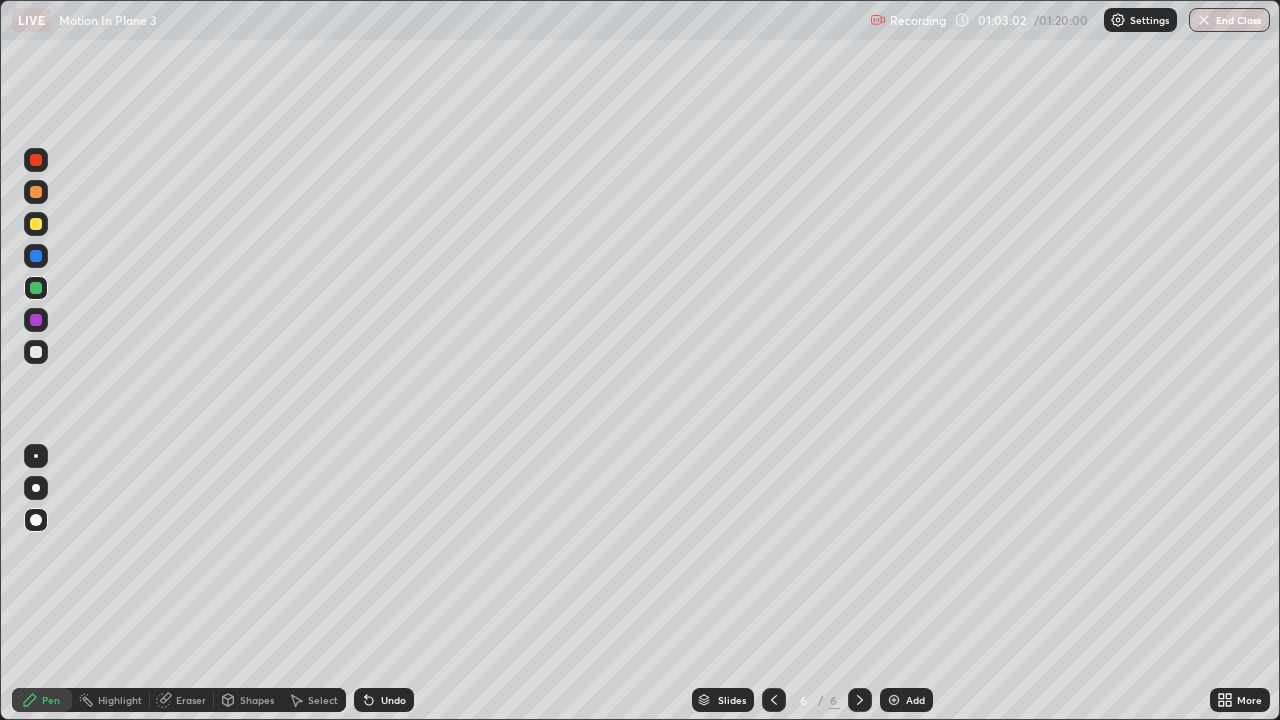 click on "Eraser" at bounding box center (191, 700) 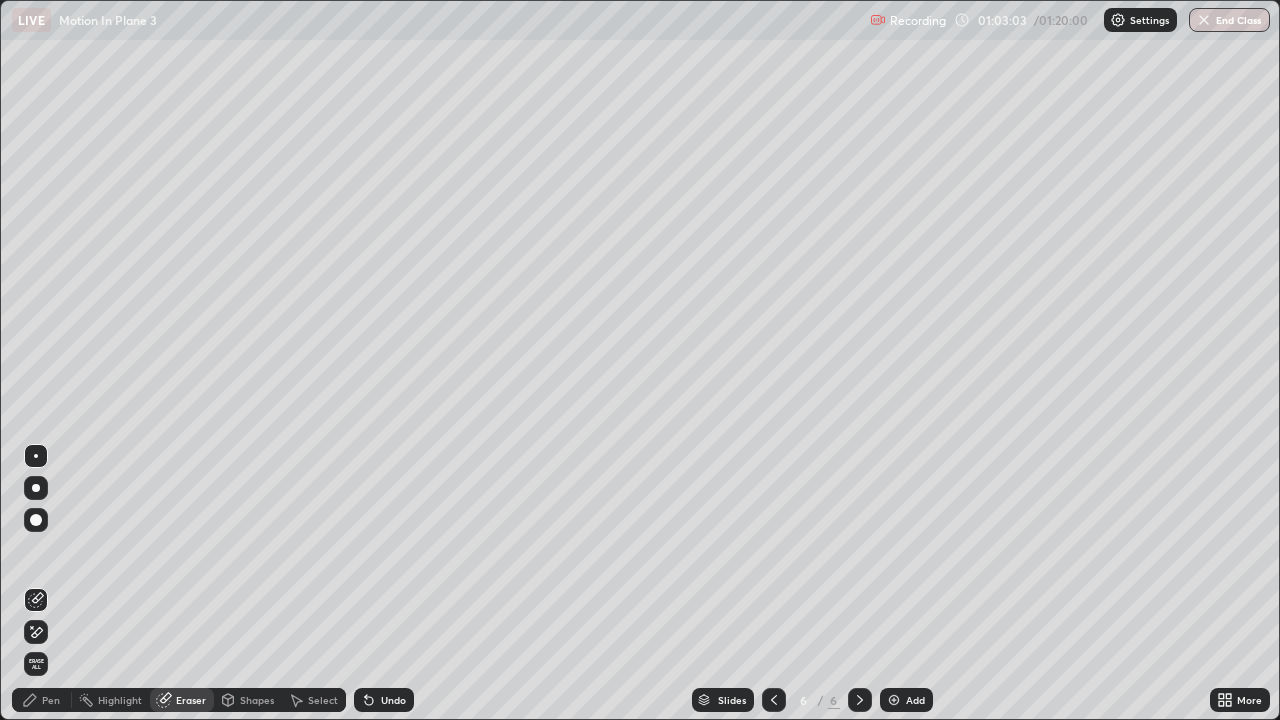 click 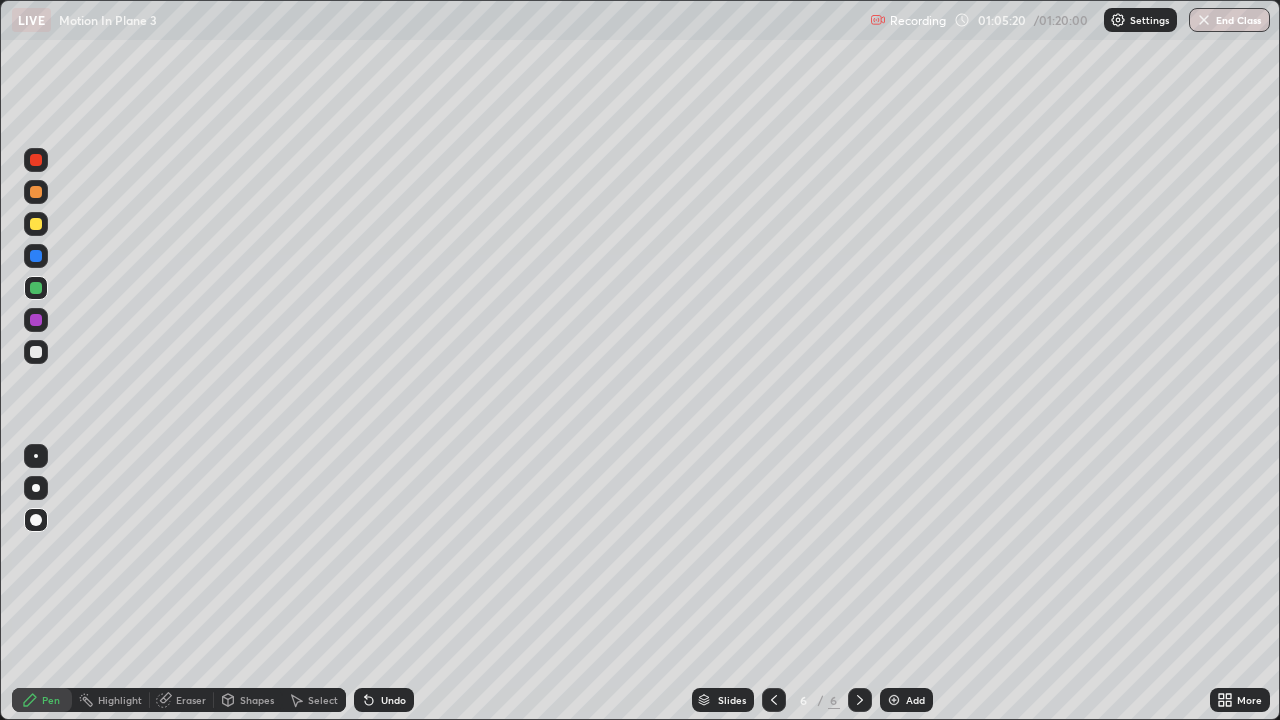click 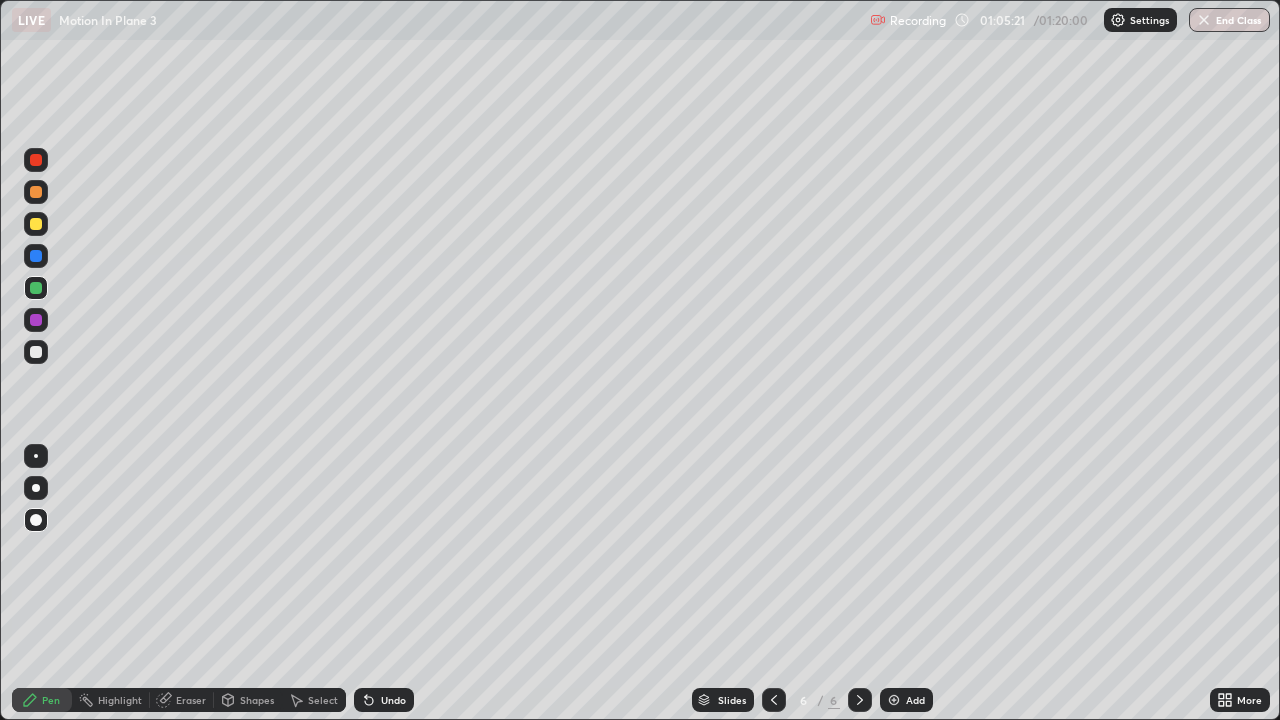 click at bounding box center [894, 700] 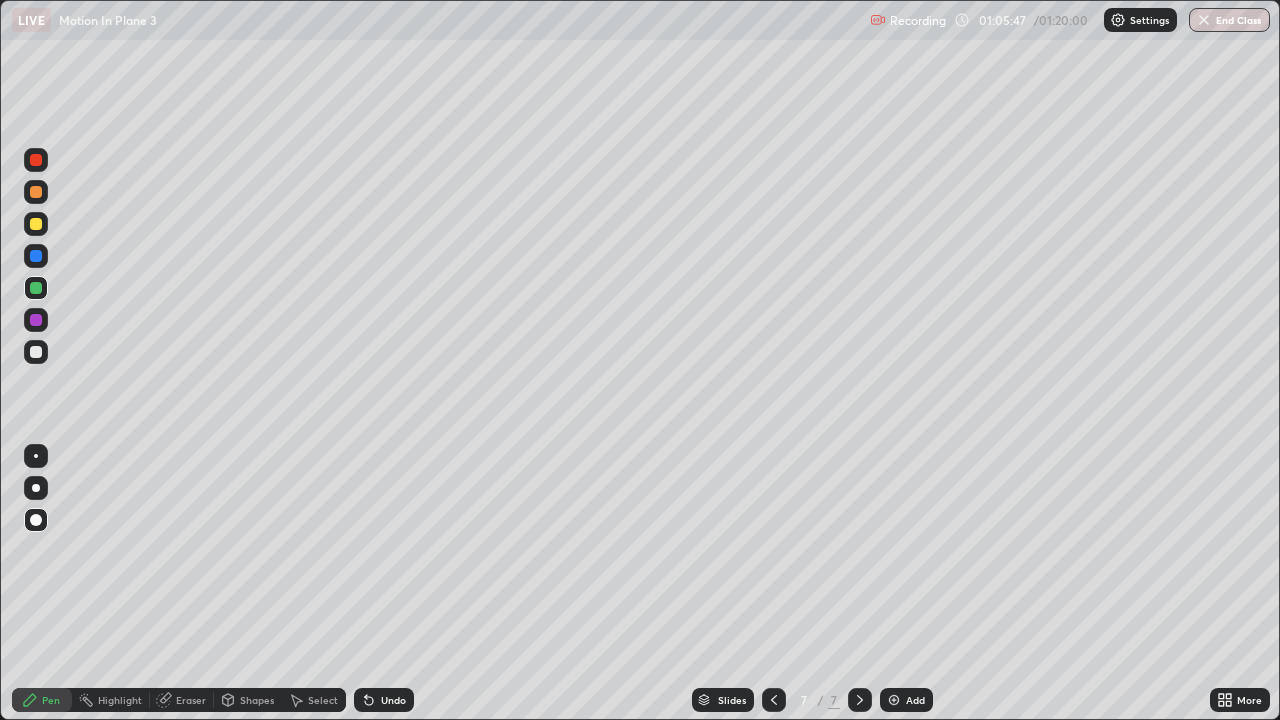 click at bounding box center (36, 352) 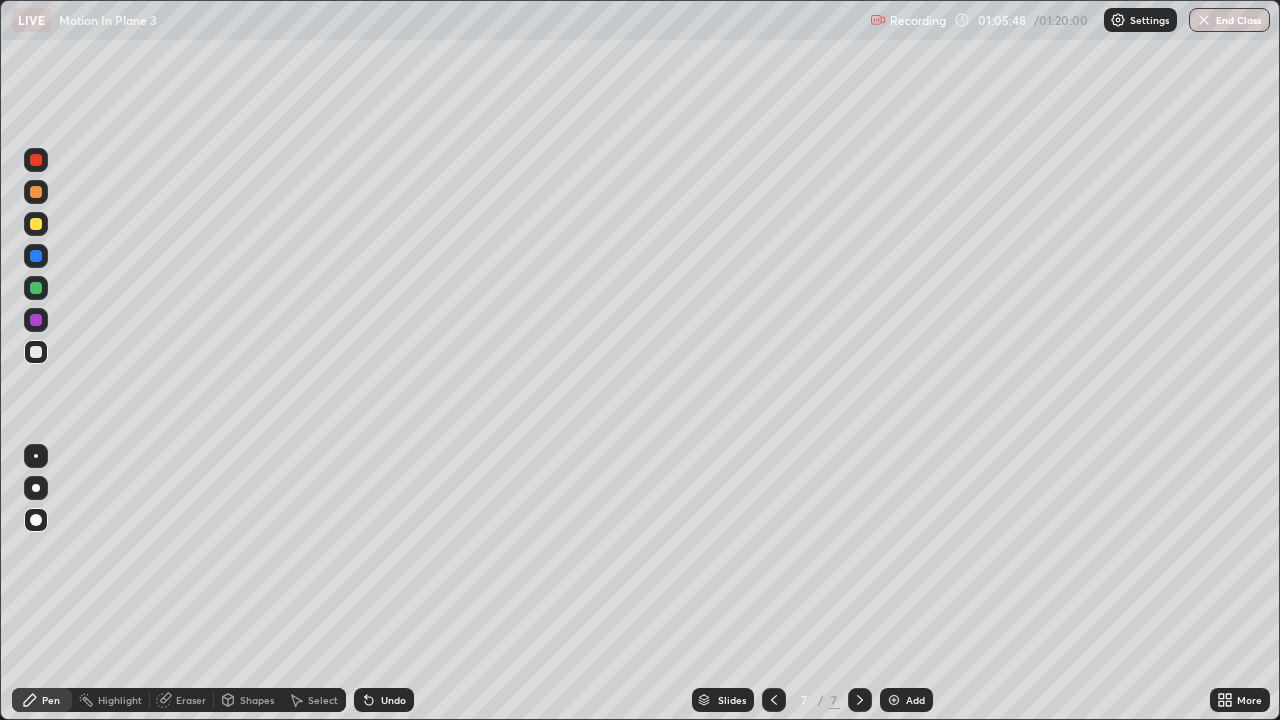 click at bounding box center (36, 256) 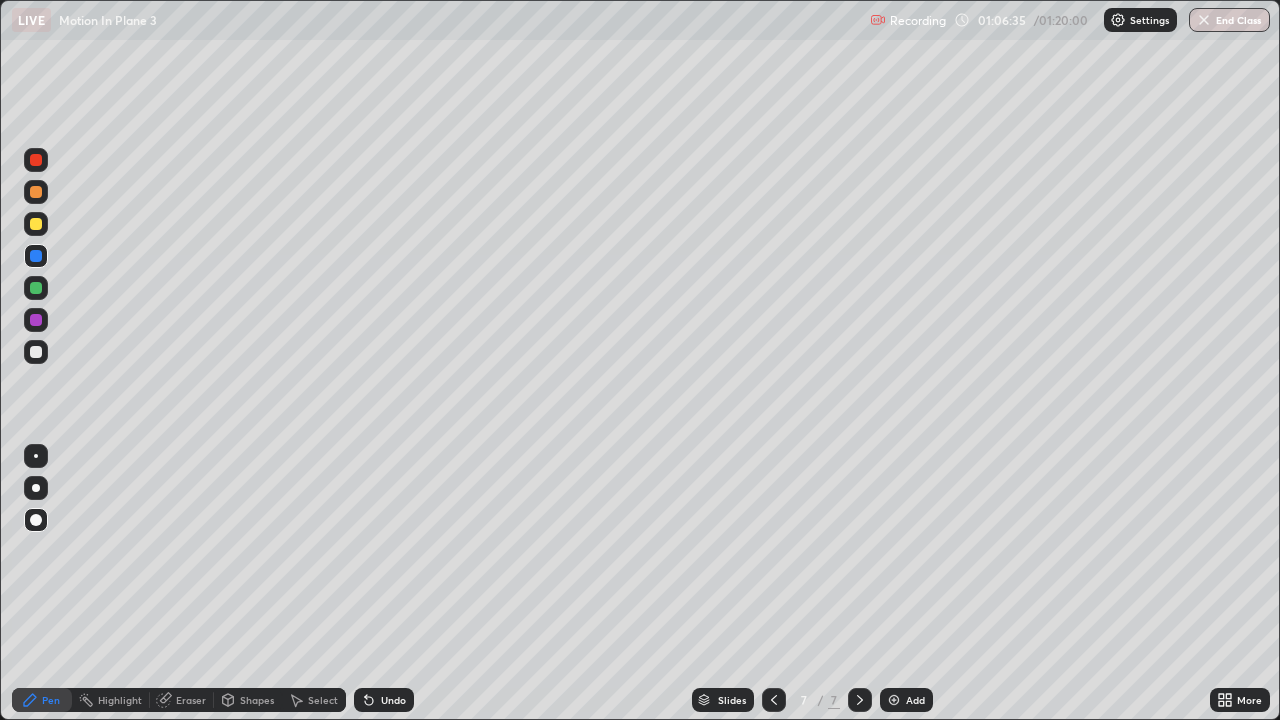 click on "Undo" at bounding box center [393, 700] 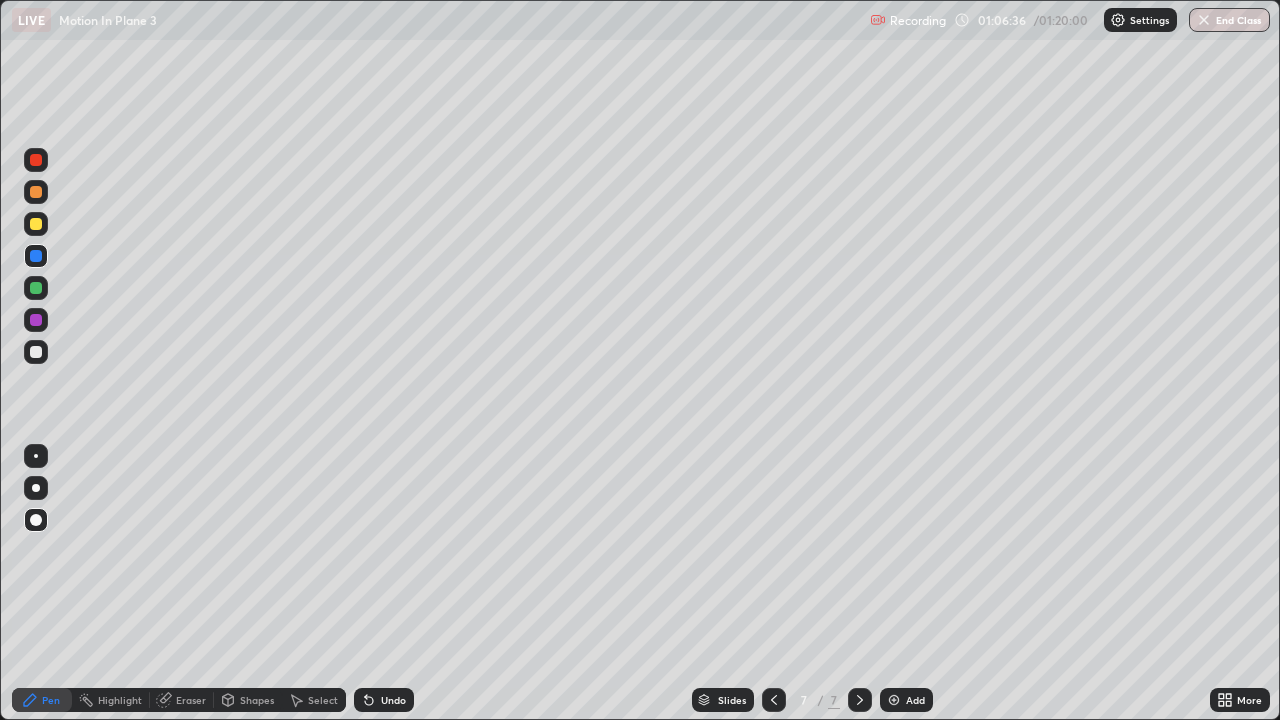 click on "Undo" at bounding box center (384, 700) 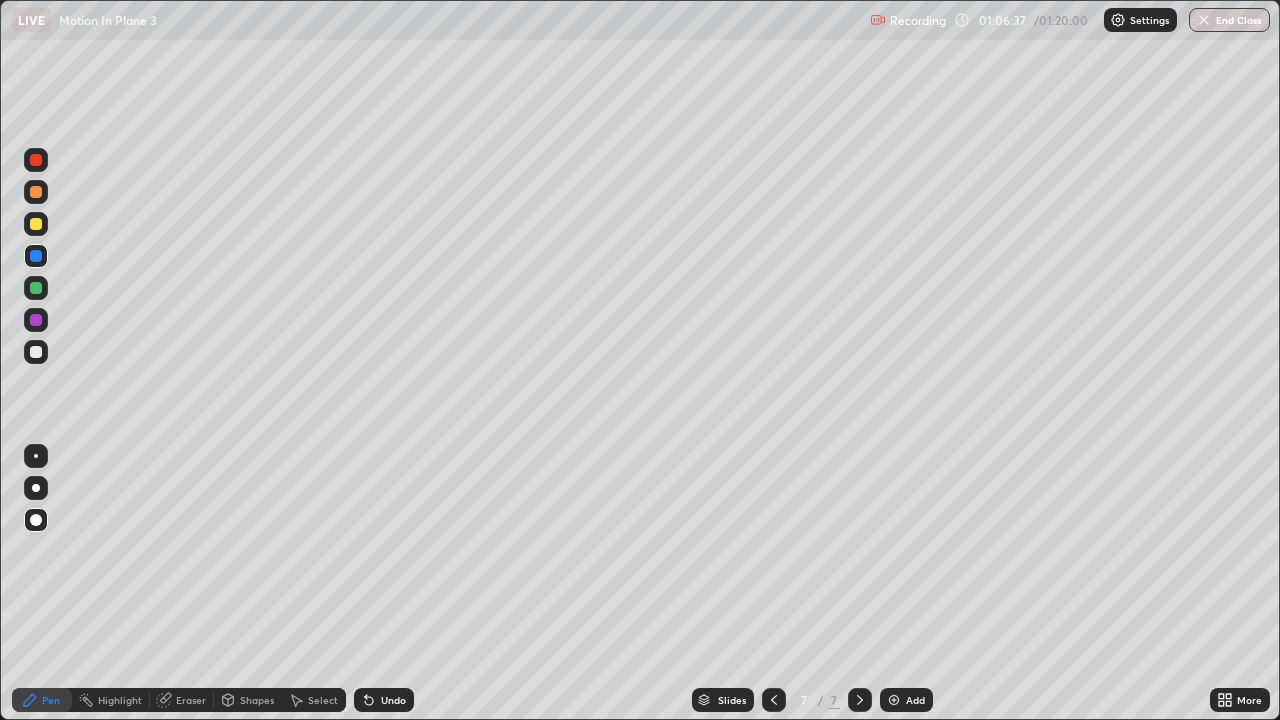 click on "Undo" at bounding box center (384, 700) 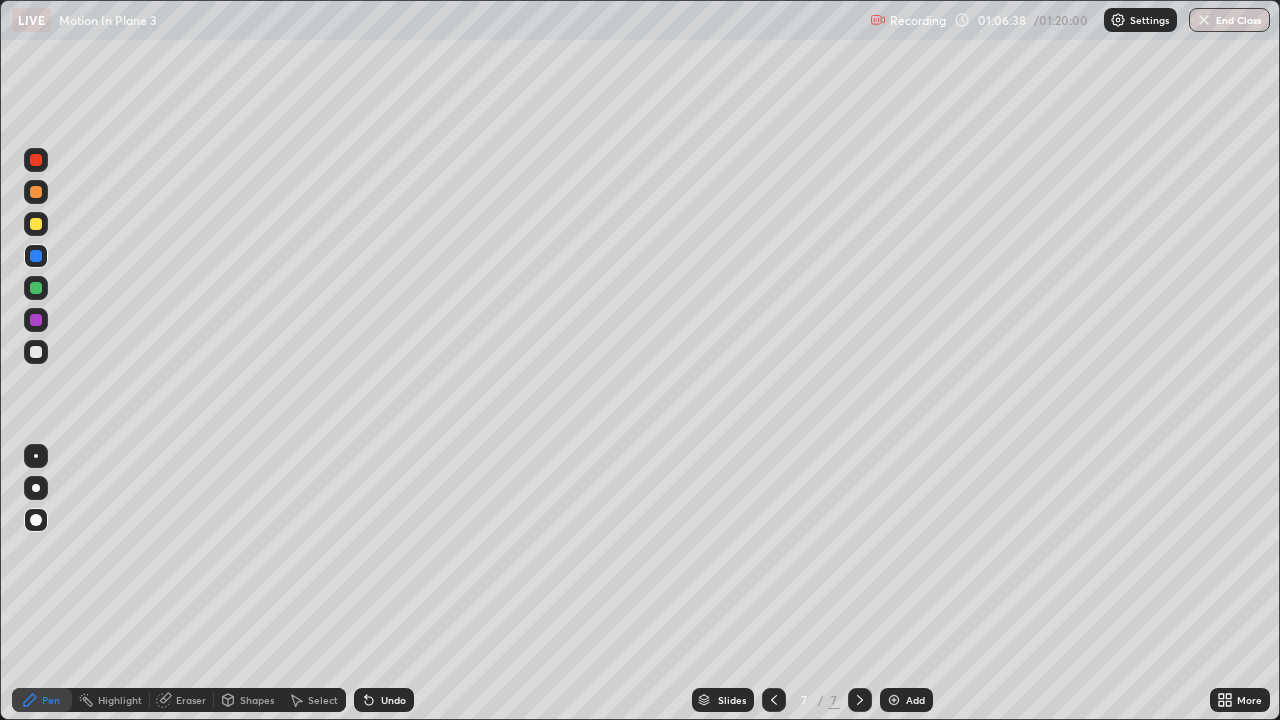 click on "Undo" at bounding box center (380, 700) 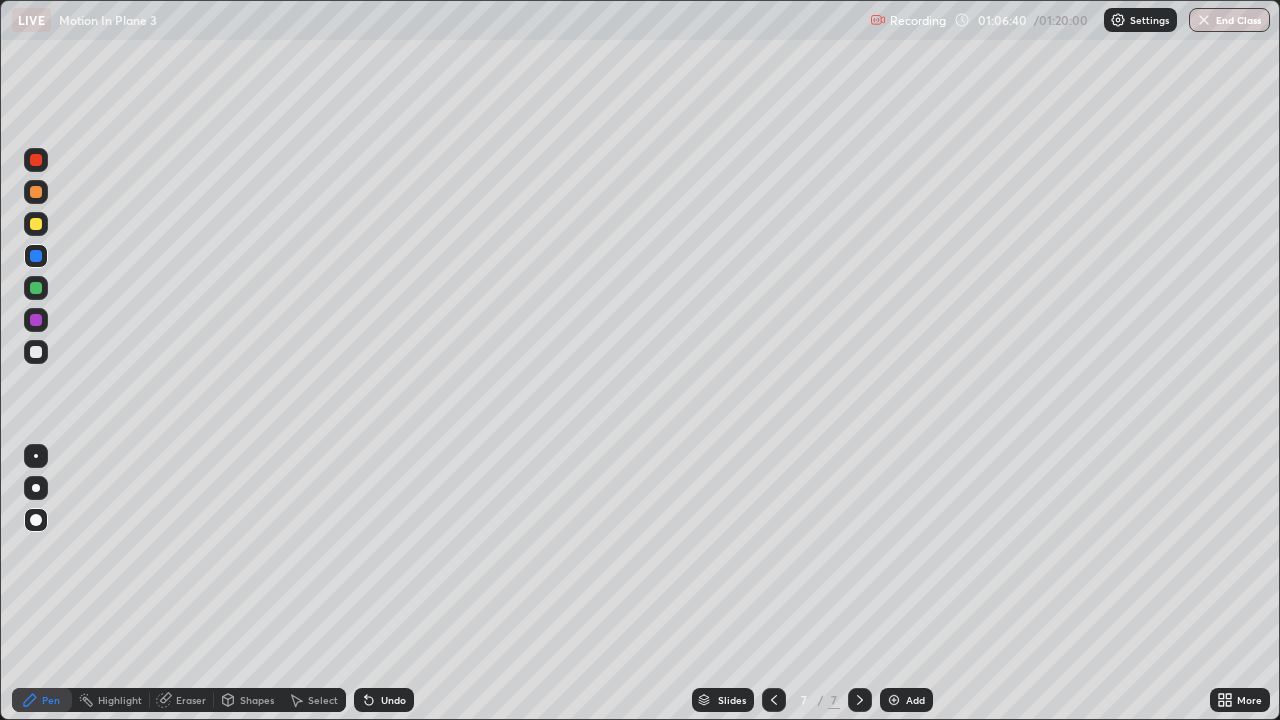 click at bounding box center (36, 352) 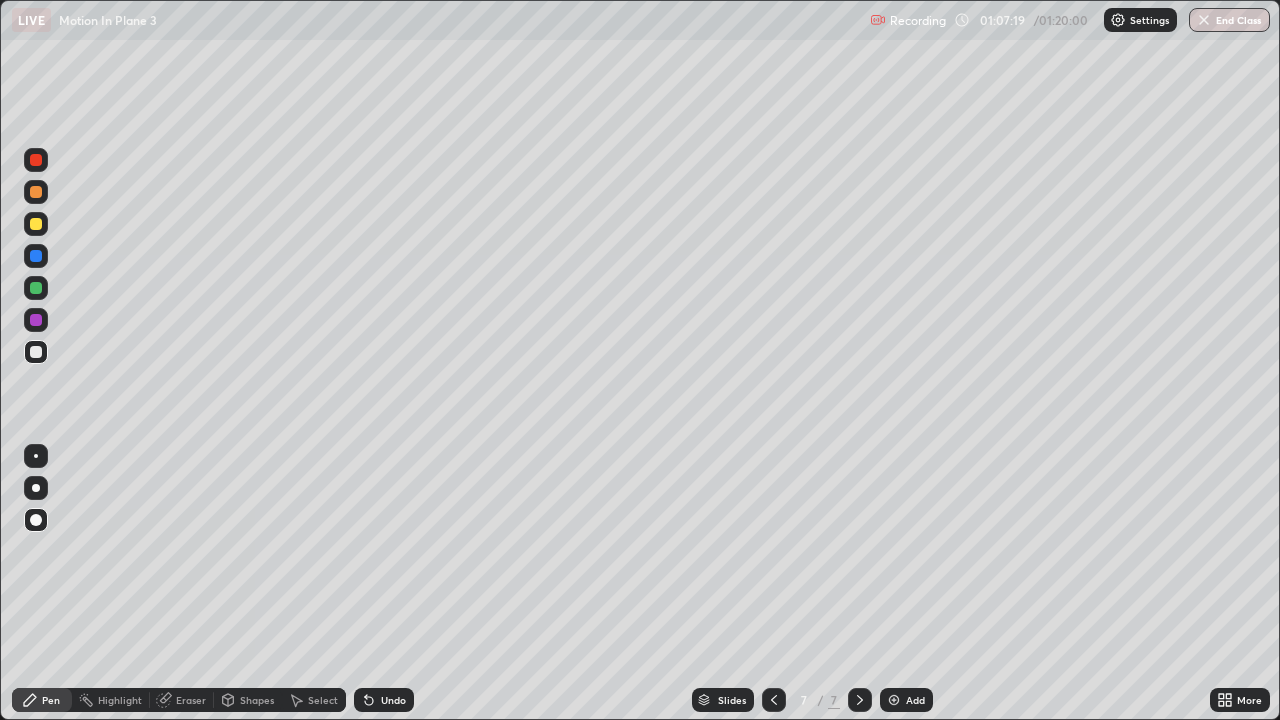 click at bounding box center (36, 352) 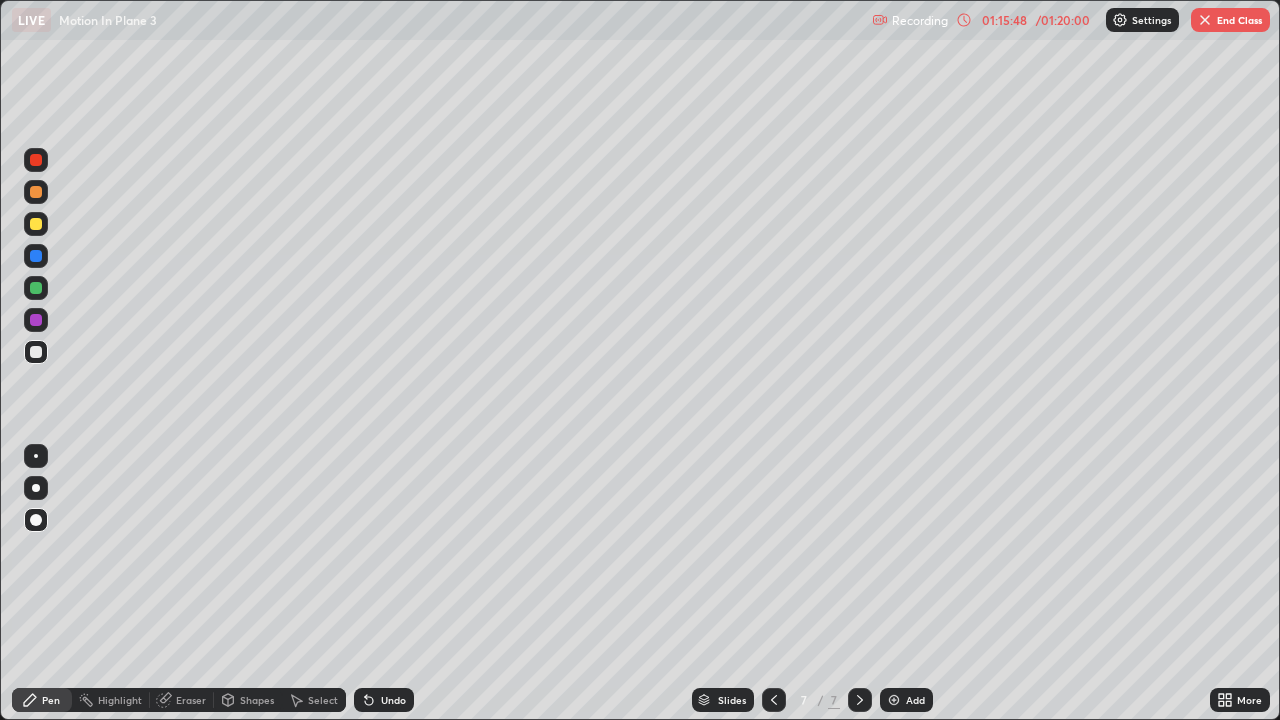 click on "End Class" at bounding box center [1230, 20] 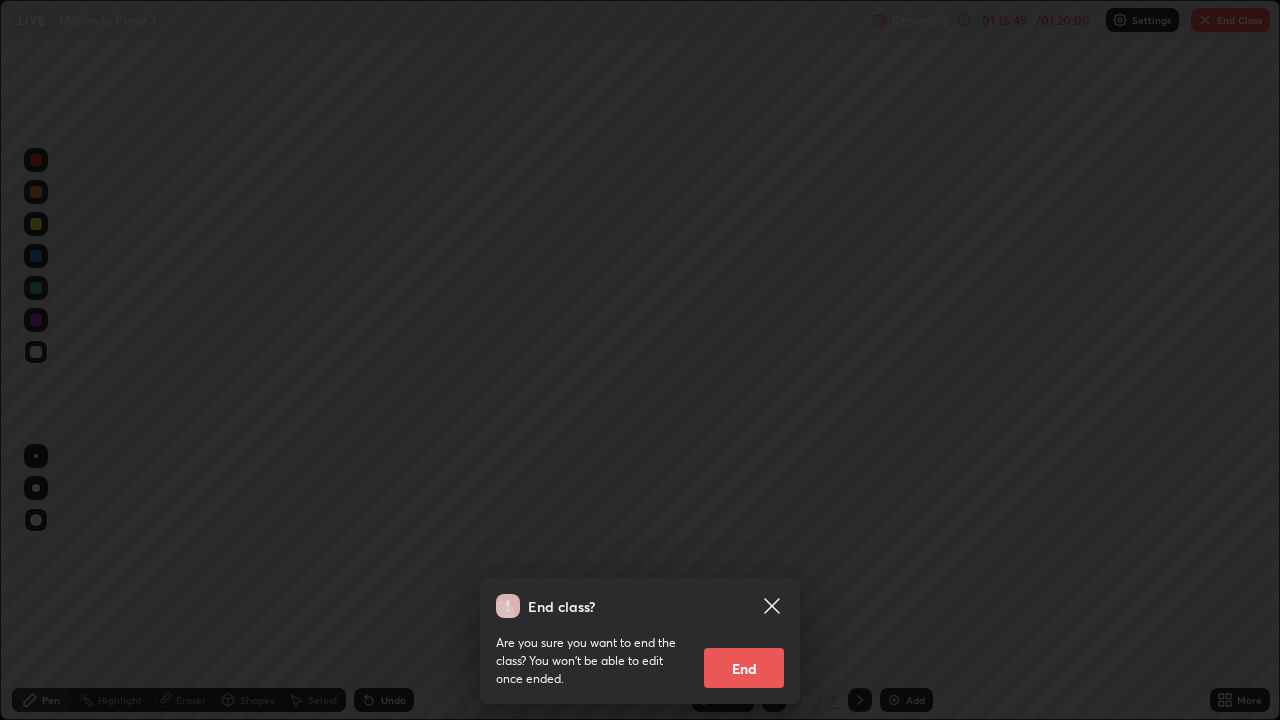 click on "End class? Are you sure you want to end the class? You won’t be able to edit once ended. End" at bounding box center (640, 360) 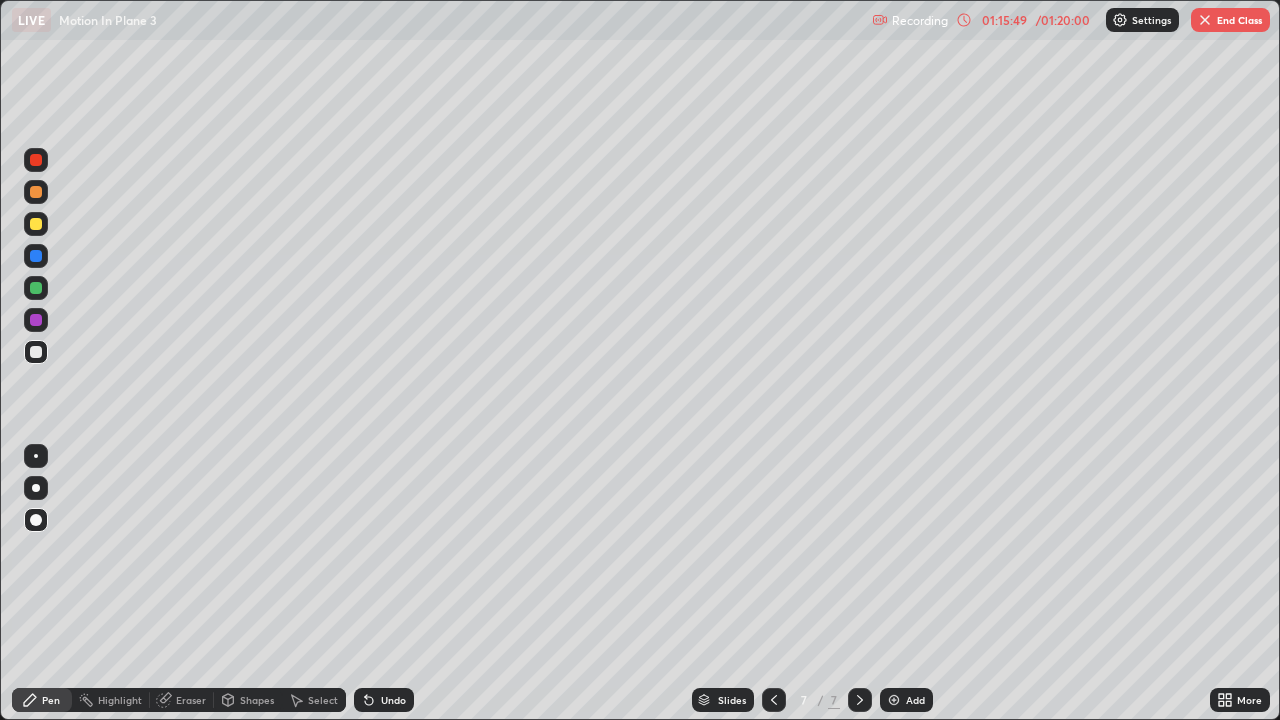 click at bounding box center [640, 360] 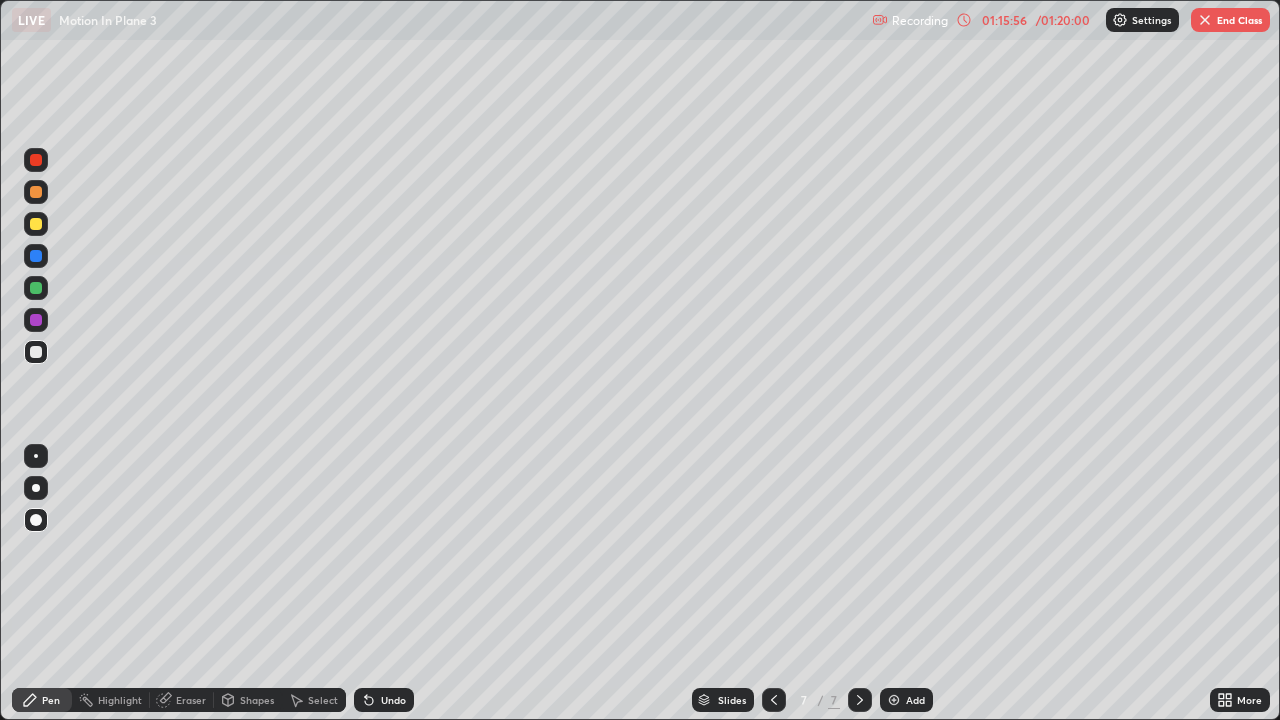 click on "Pen" at bounding box center (51, 700) 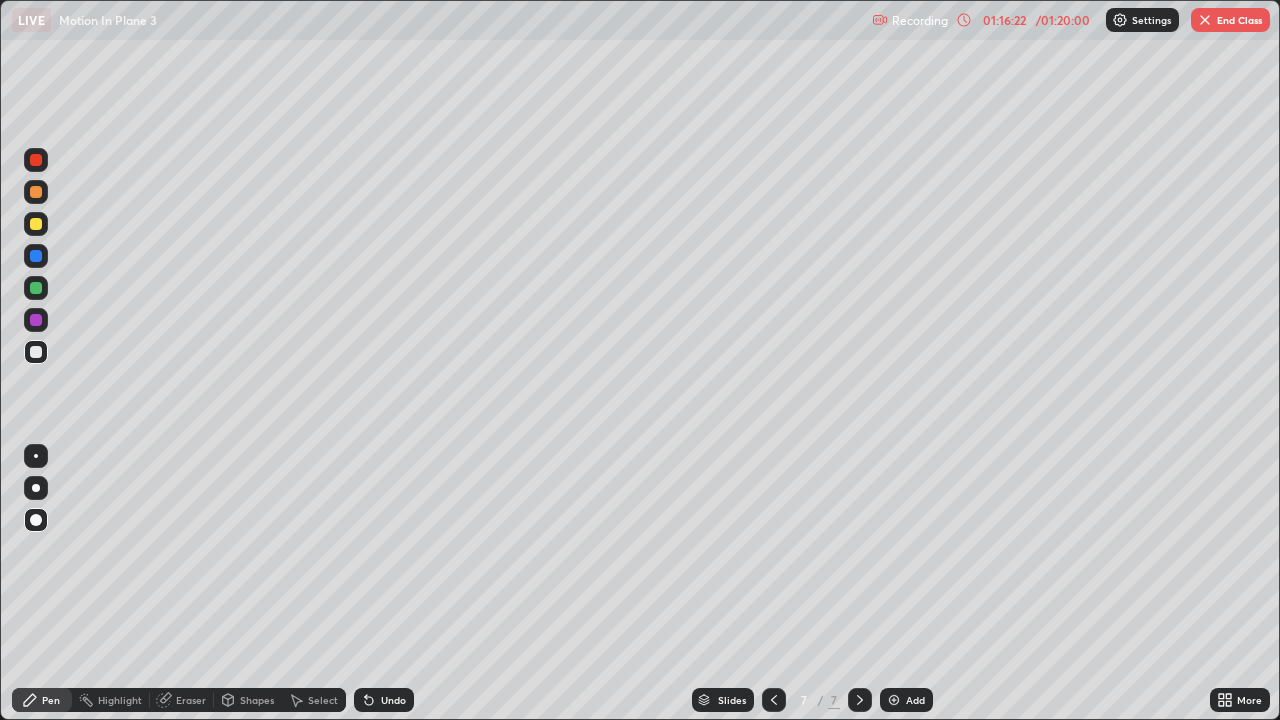 click on "End Class" at bounding box center [1230, 20] 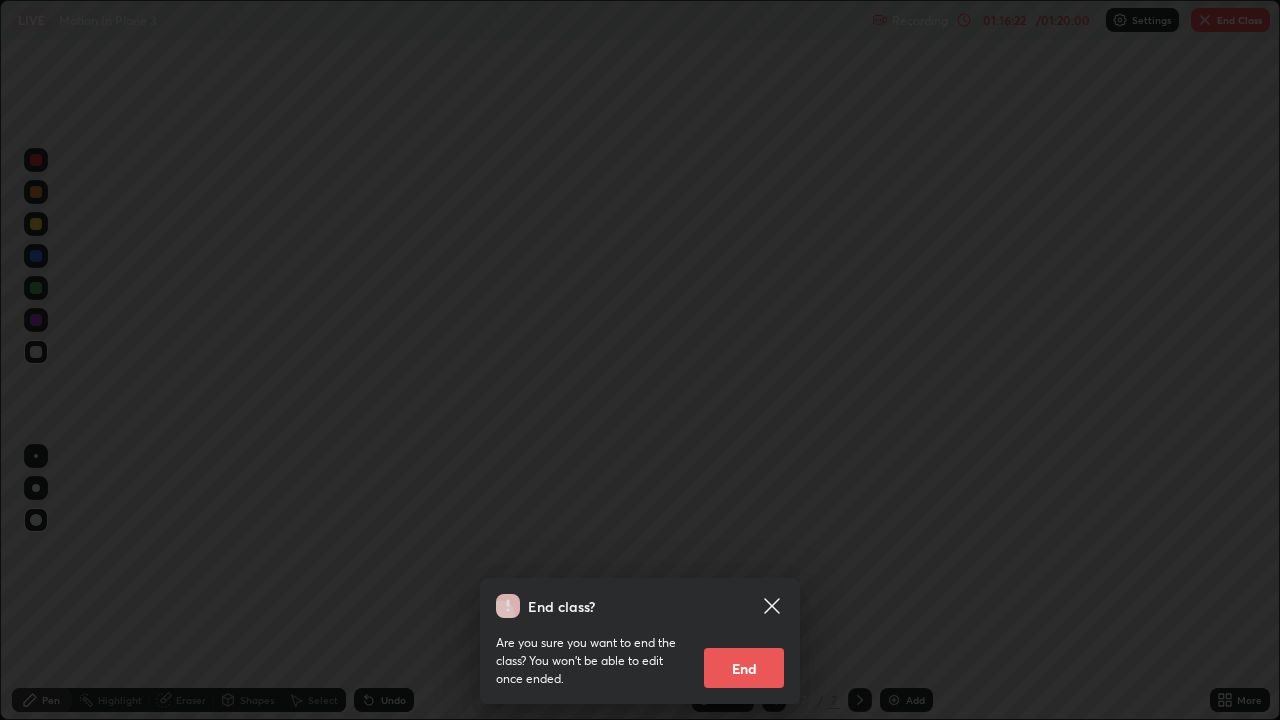 click on "End" at bounding box center [744, 668] 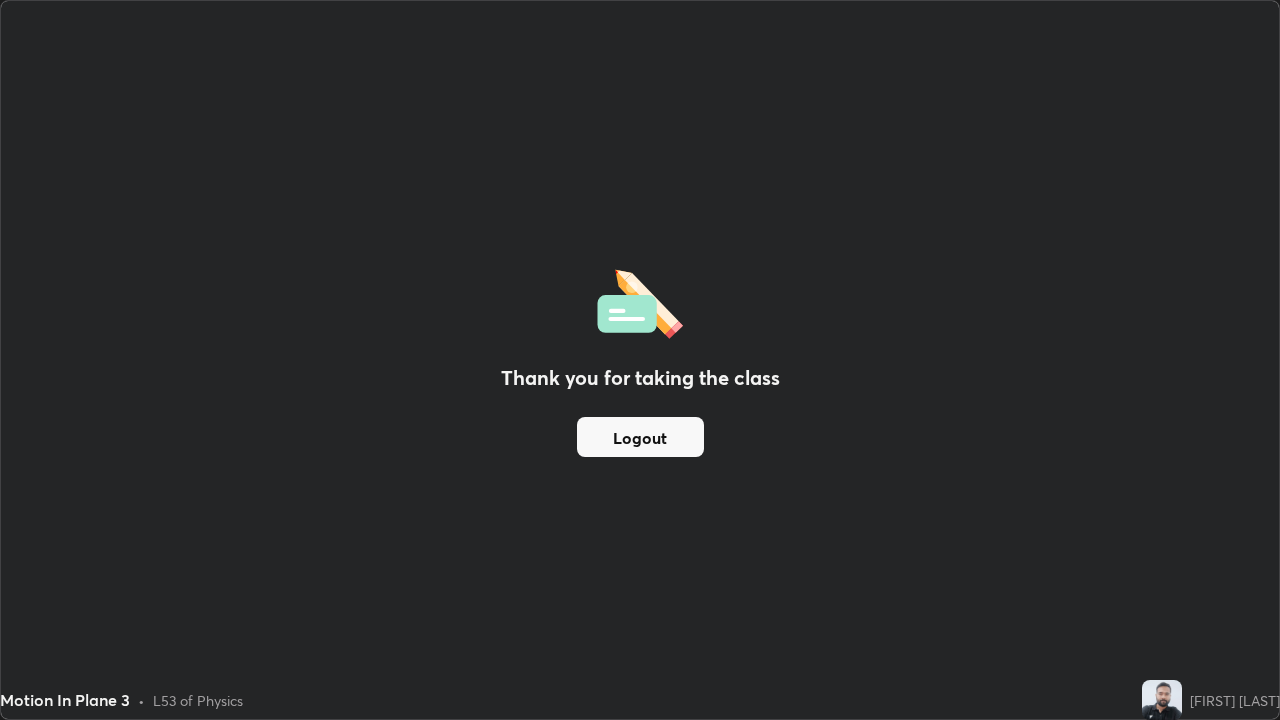 click on "Logout" at bounding box center [640, 437] 